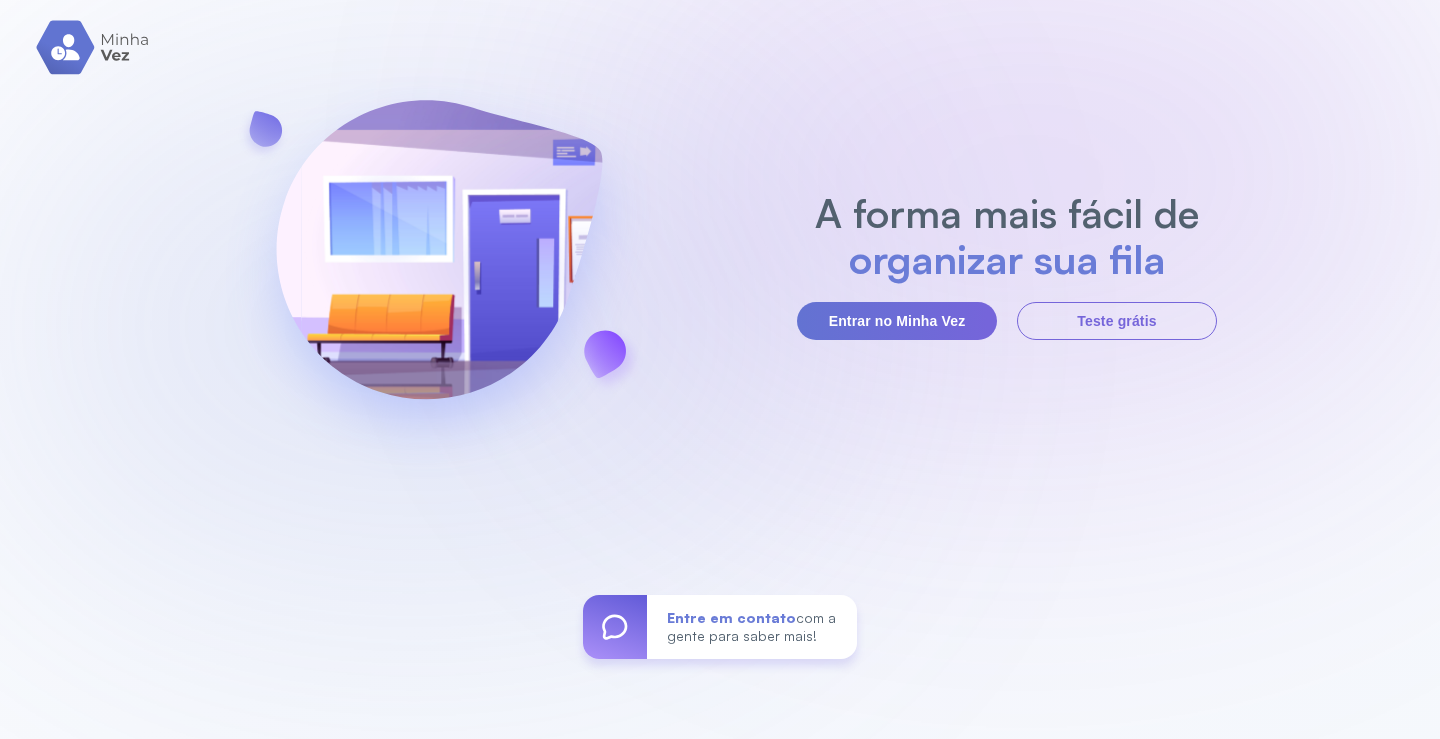 scroll, scrollTop: 0, scrollLeft: 0, axis: both 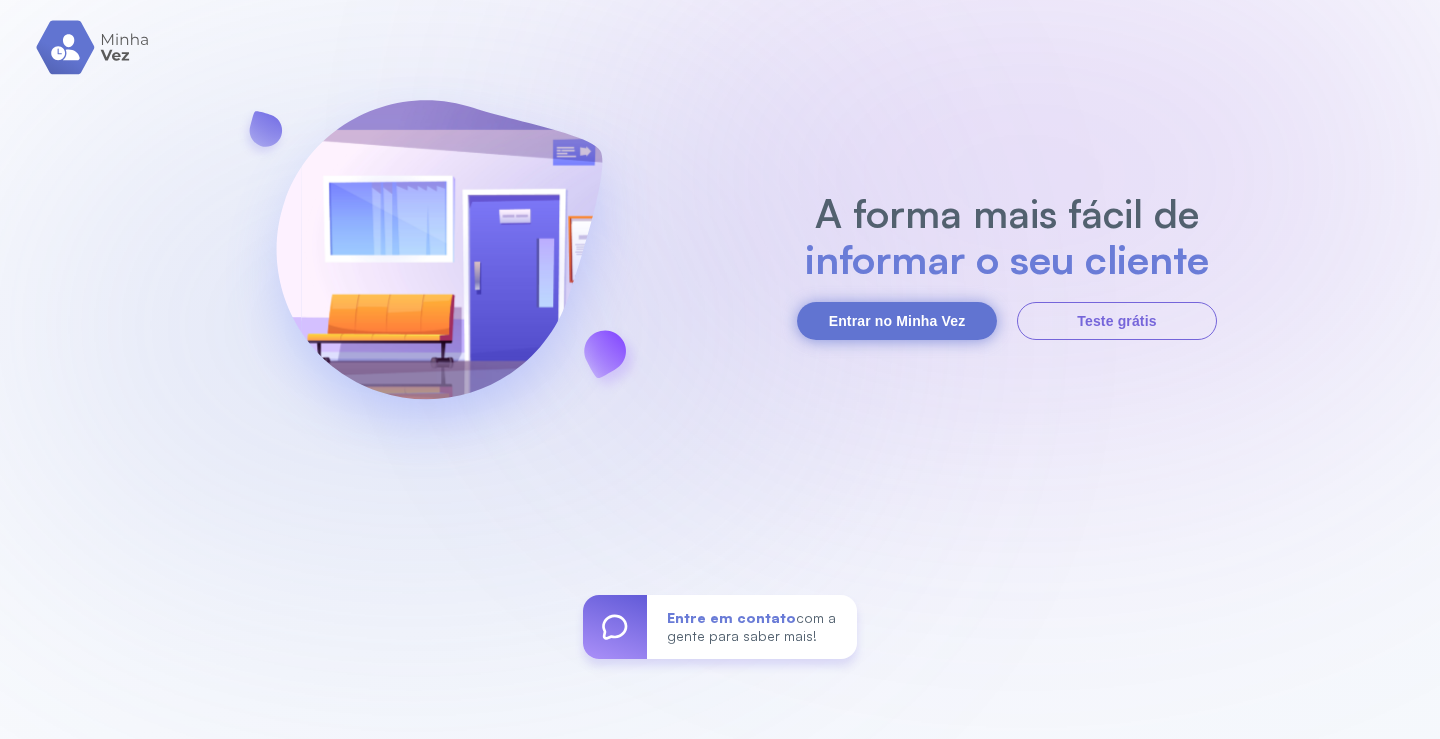click on "Entrar no Minha Vez" at bounding box center [897, 321] 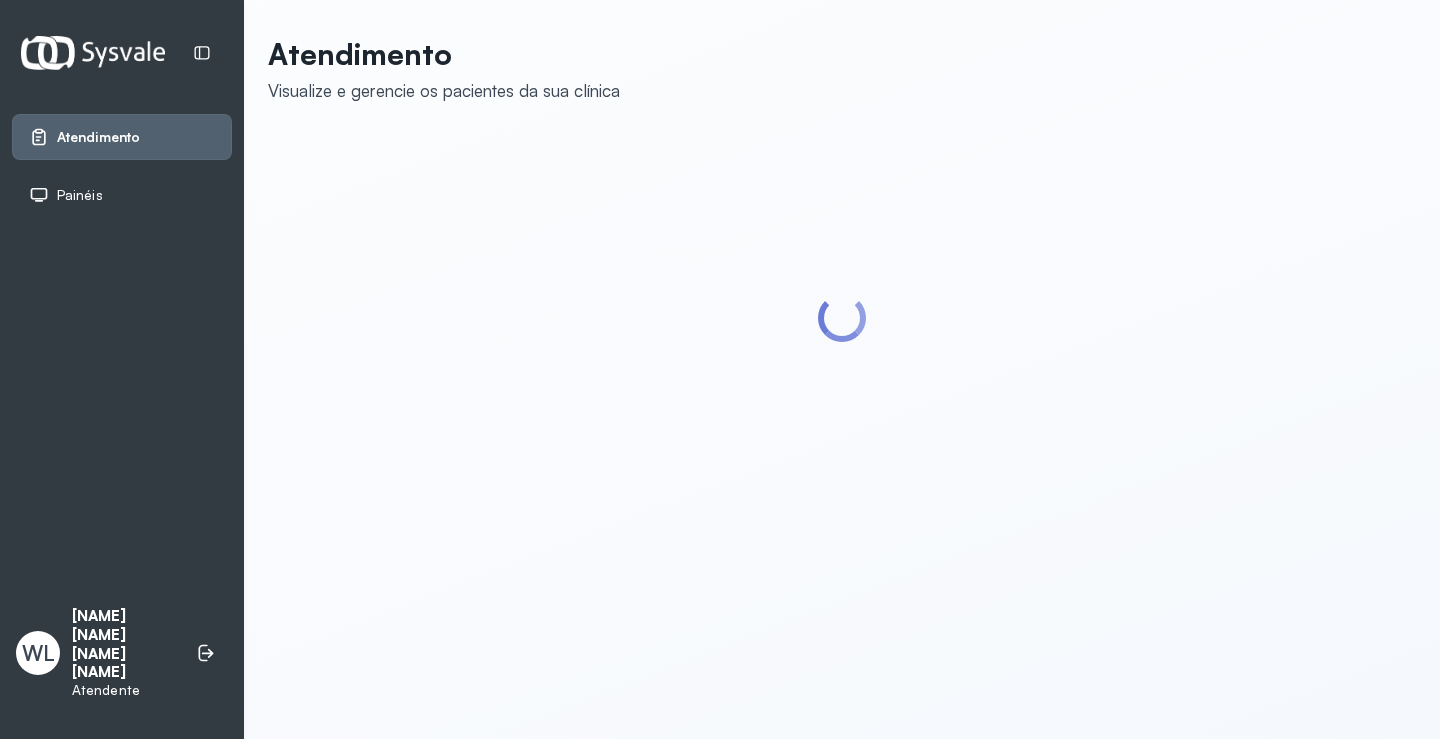 scroll, scrollTop: 0, scrollLeft: 0, axis: both 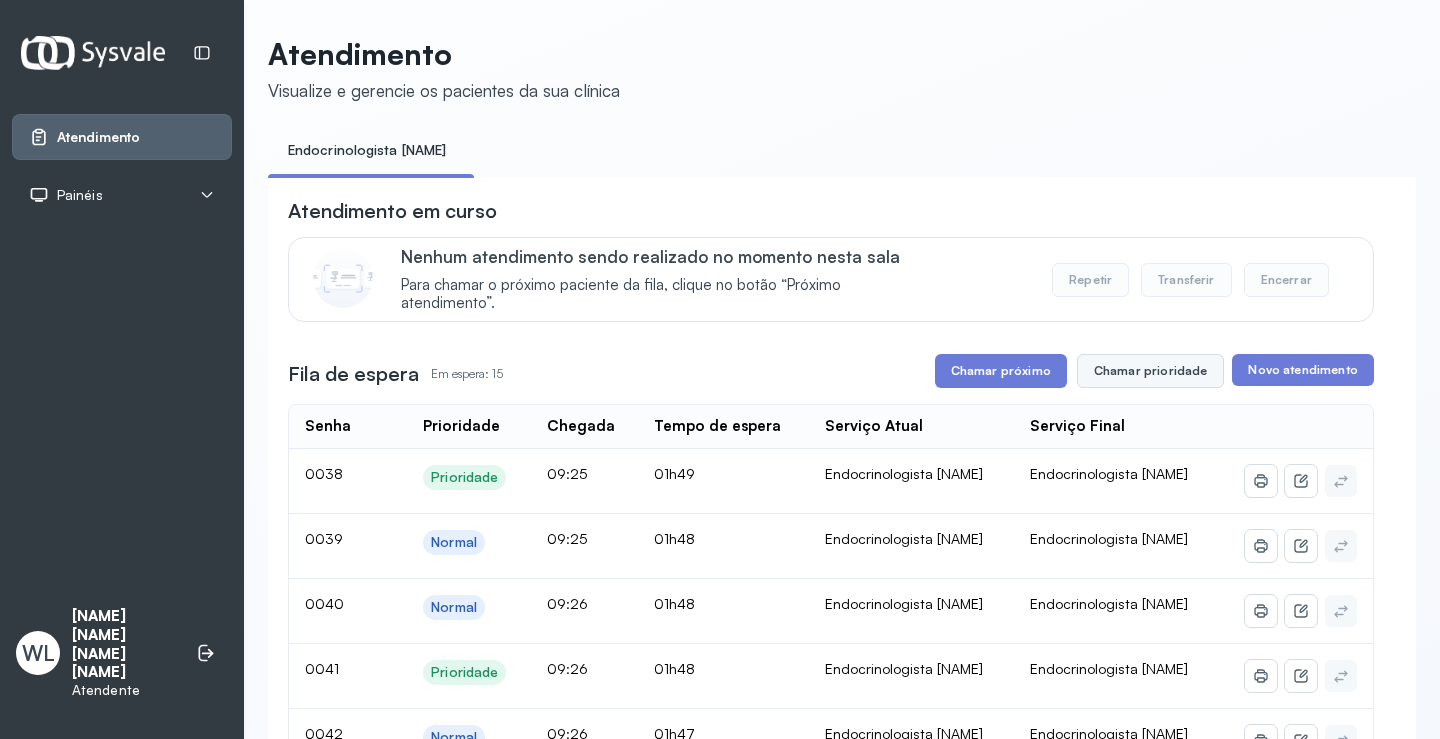 click on "Chamar prioridade" at bounding box center [1151, 371] 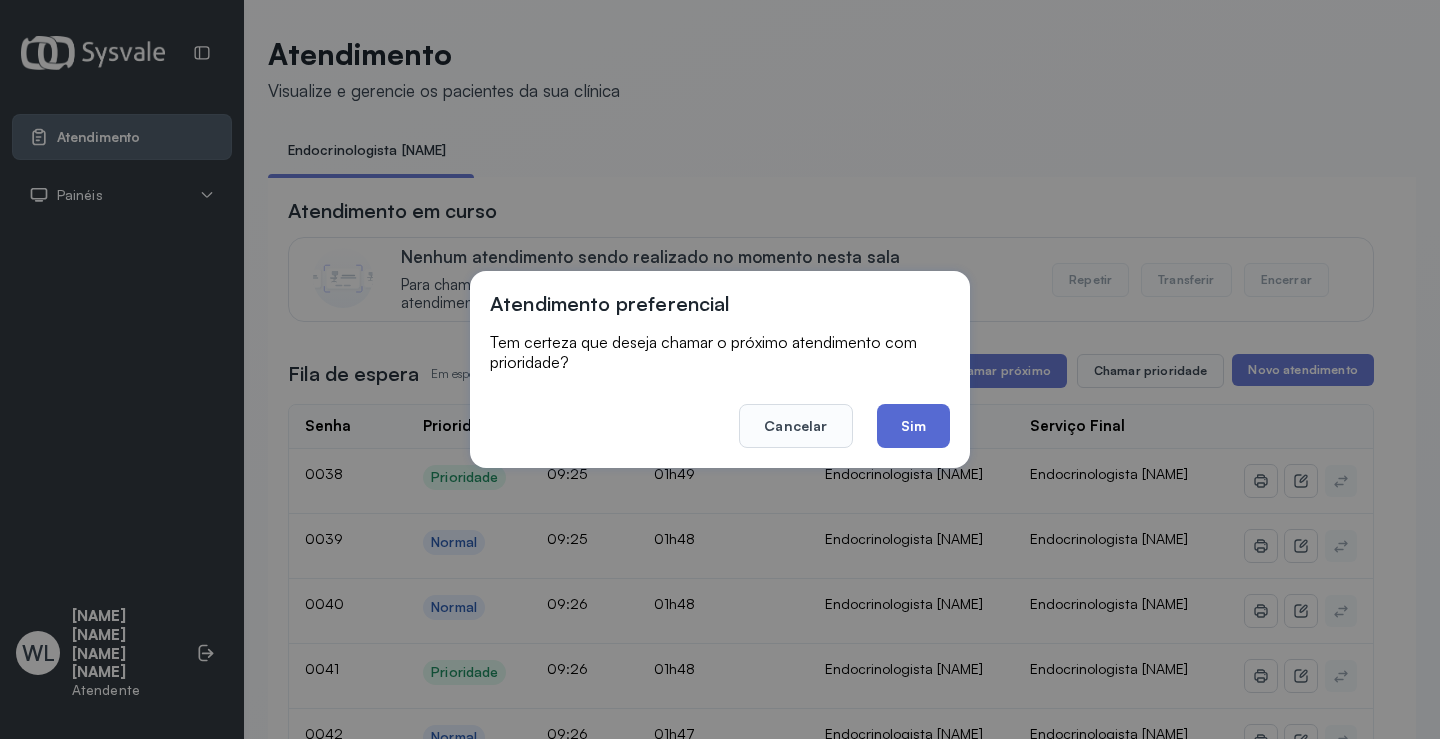 click on "Sim" 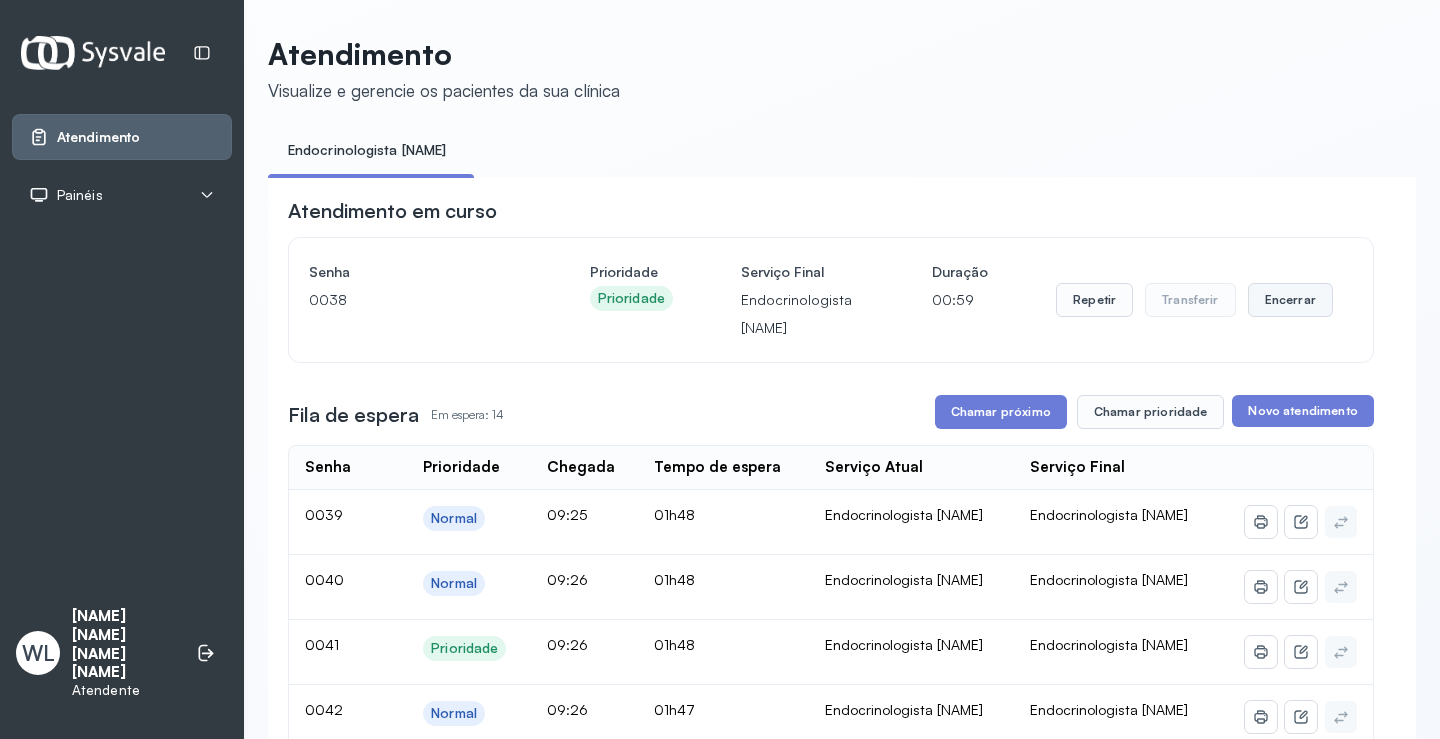 click on "Encerrar" at bounding box center [1290, 300] 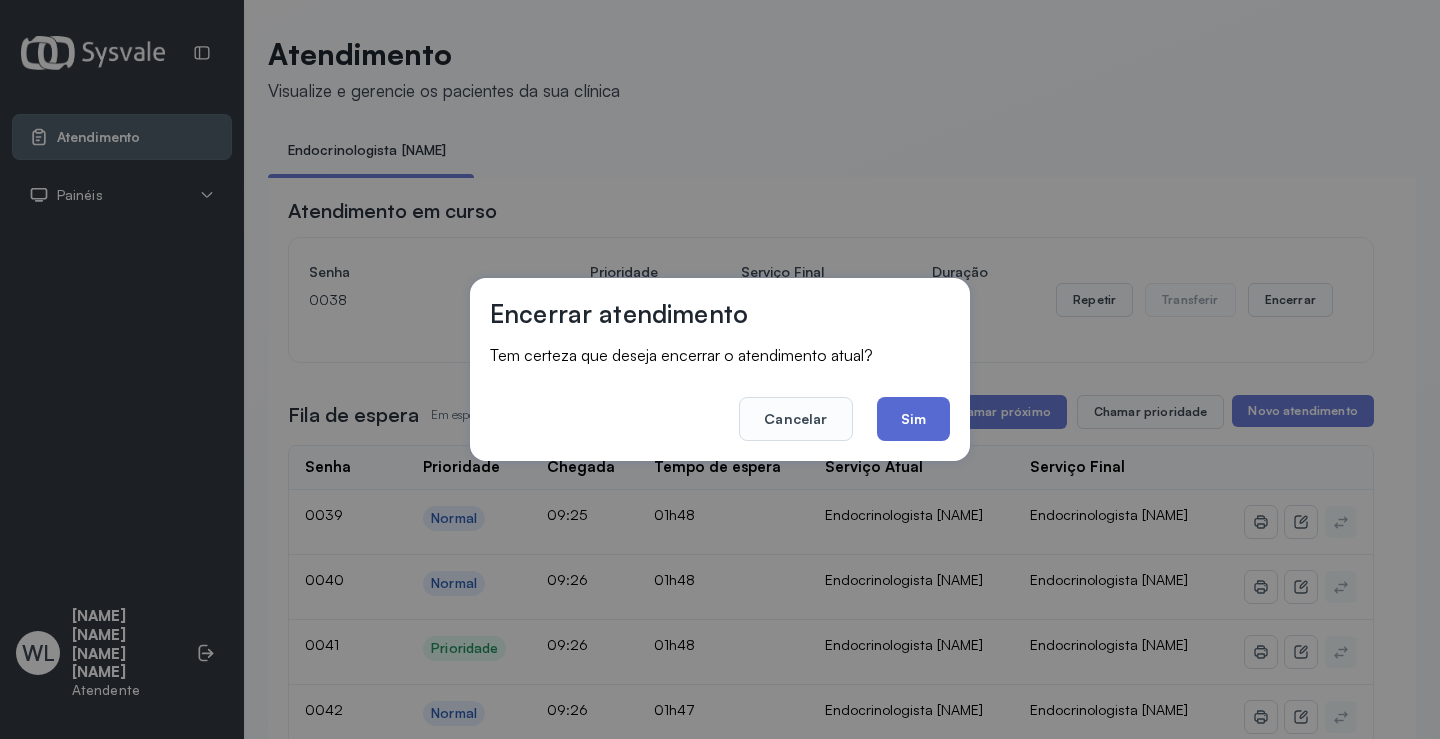 click on "Sim" 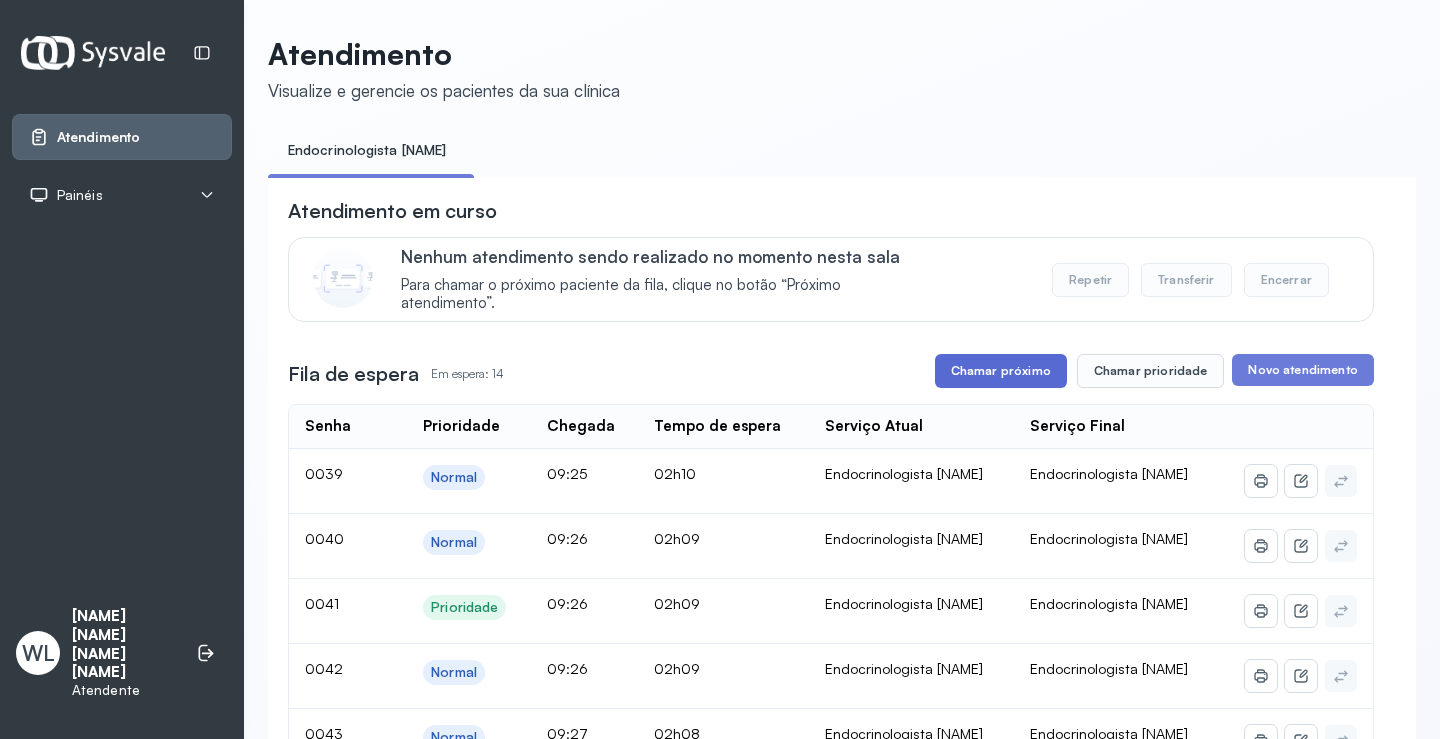click on "Chamar próximo" at bounding box center (1001, 371) 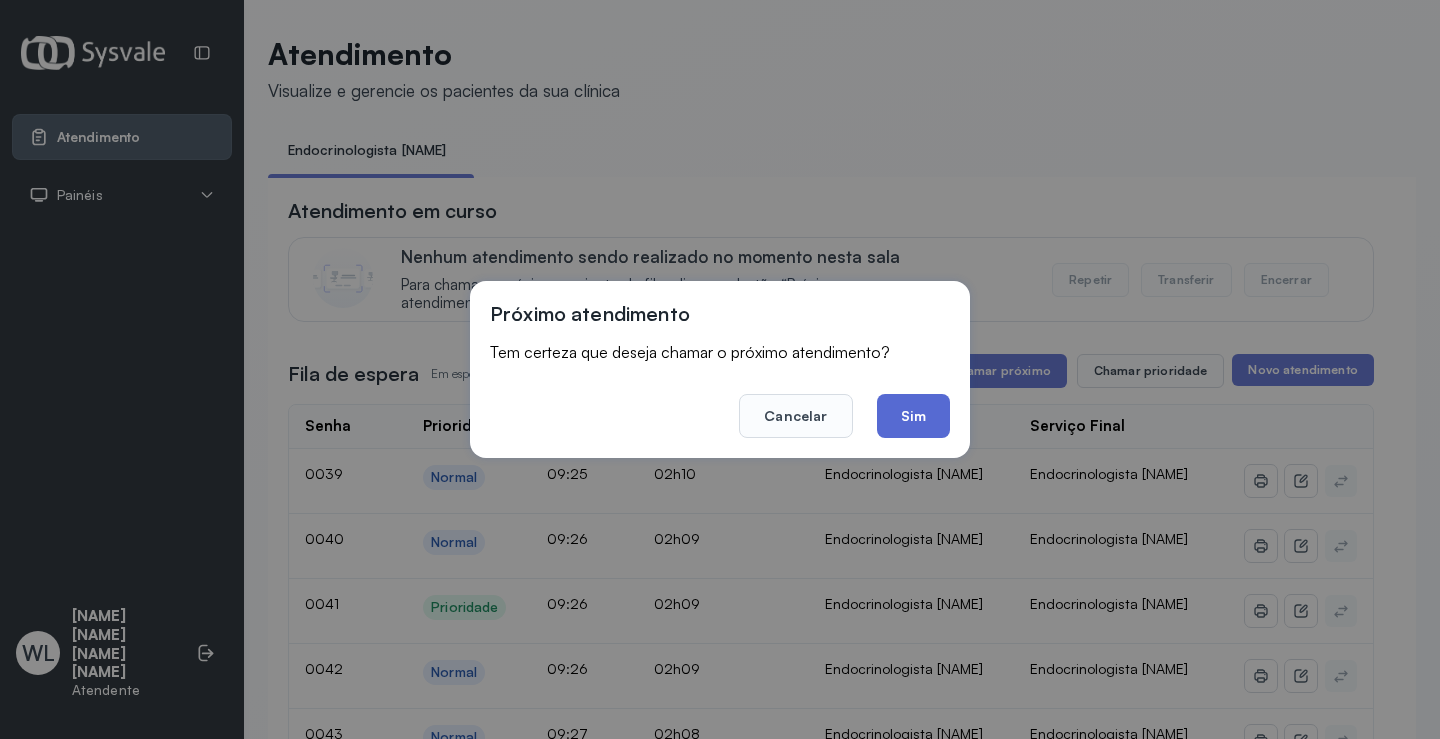 click on "Sim" 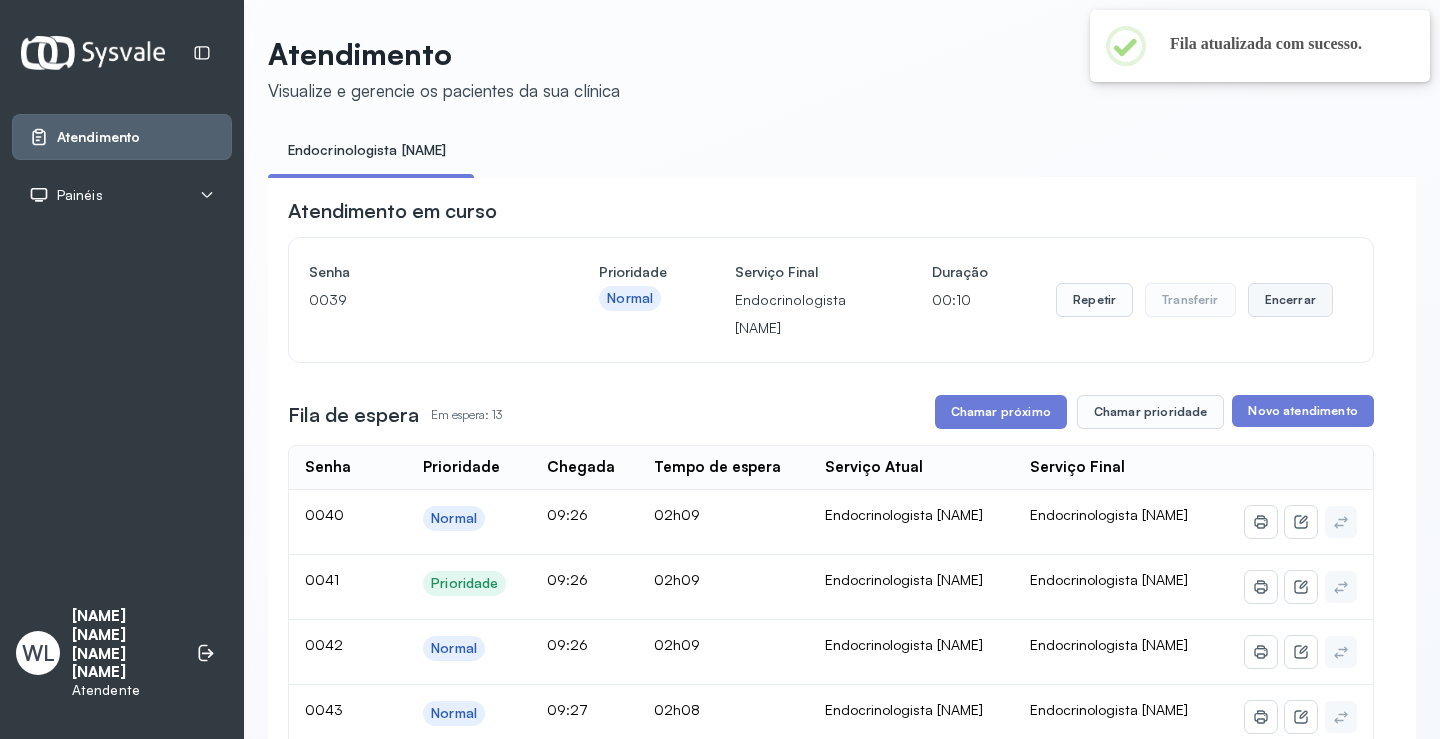click on "Encerrar" at bounding box center [1290, 300] 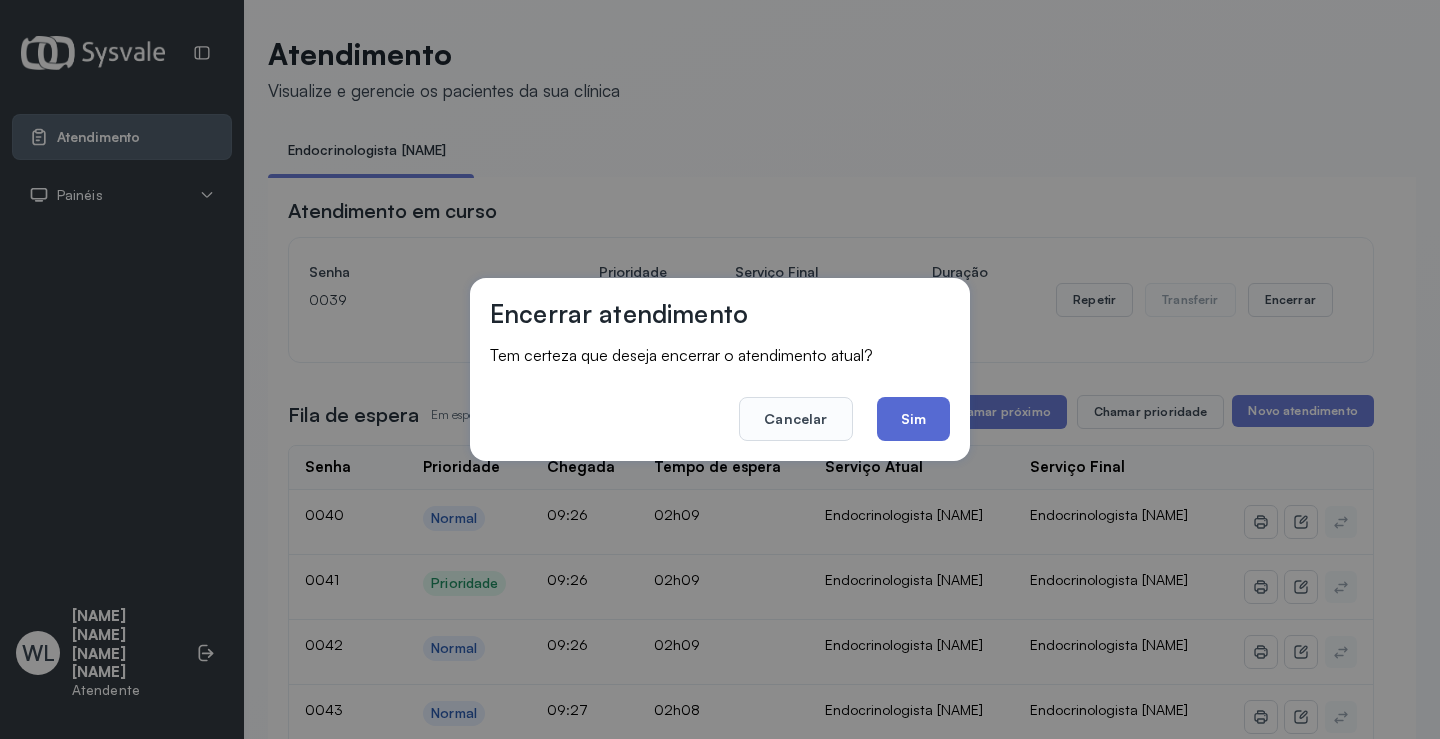 click on "Sim" 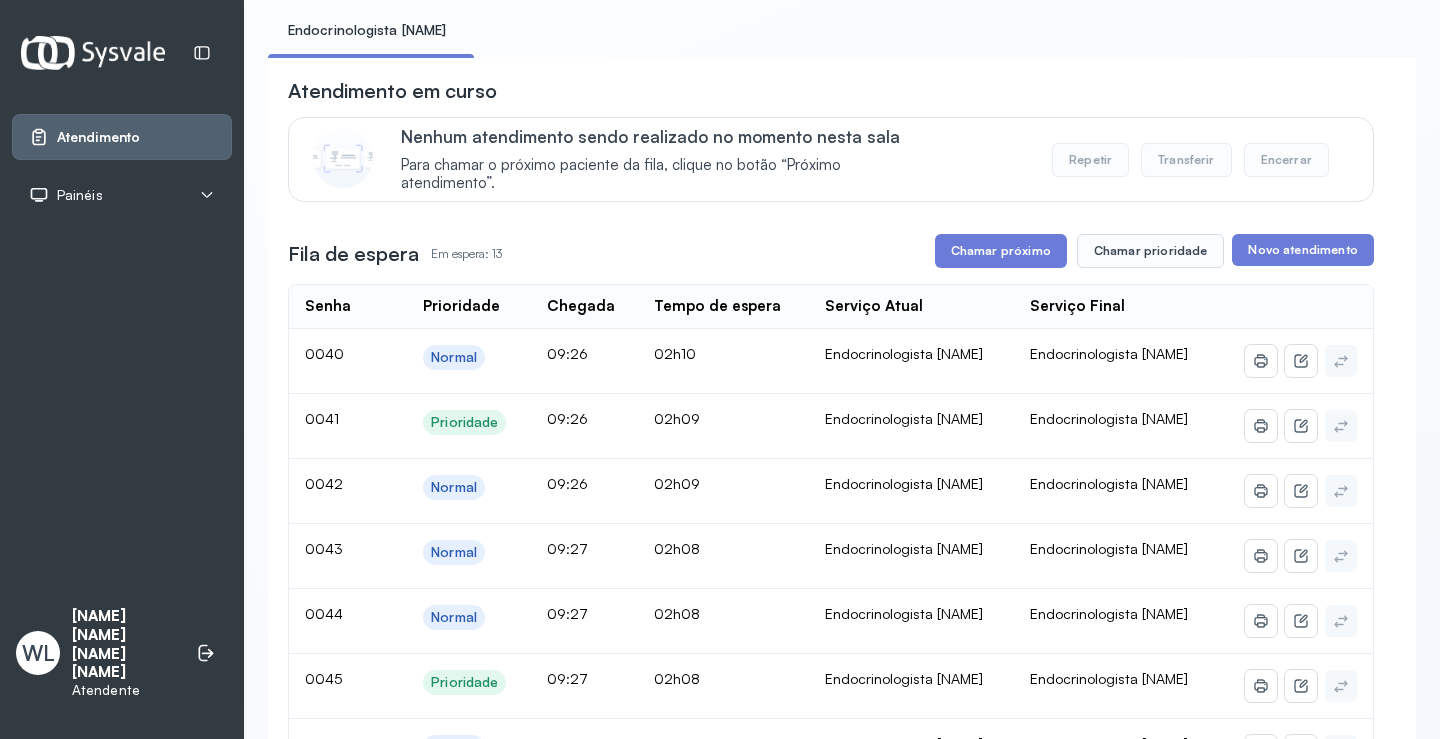 scroll, scrollTop: 100, scrollLeft: 0, axis: vertical 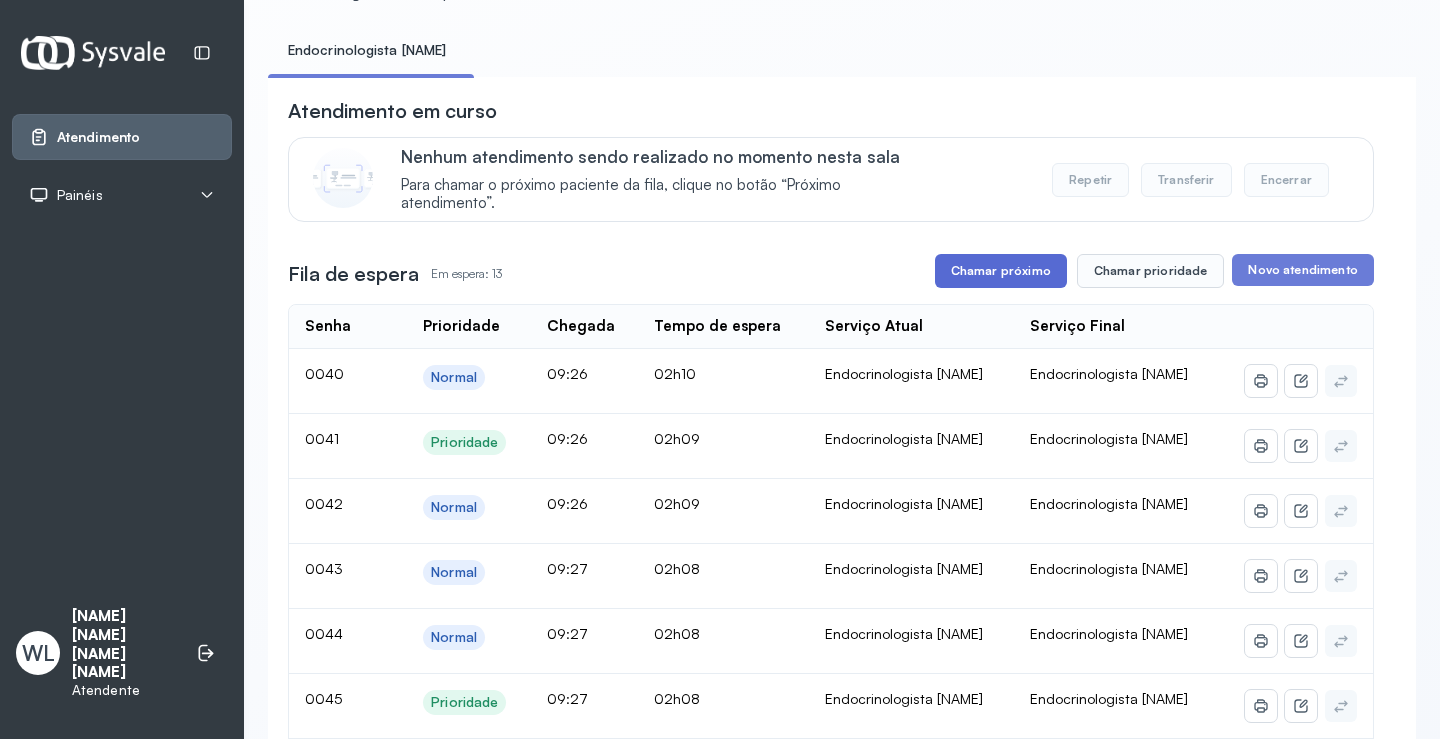 click on "Chamar próximo" at bounding box center (1001, 271) 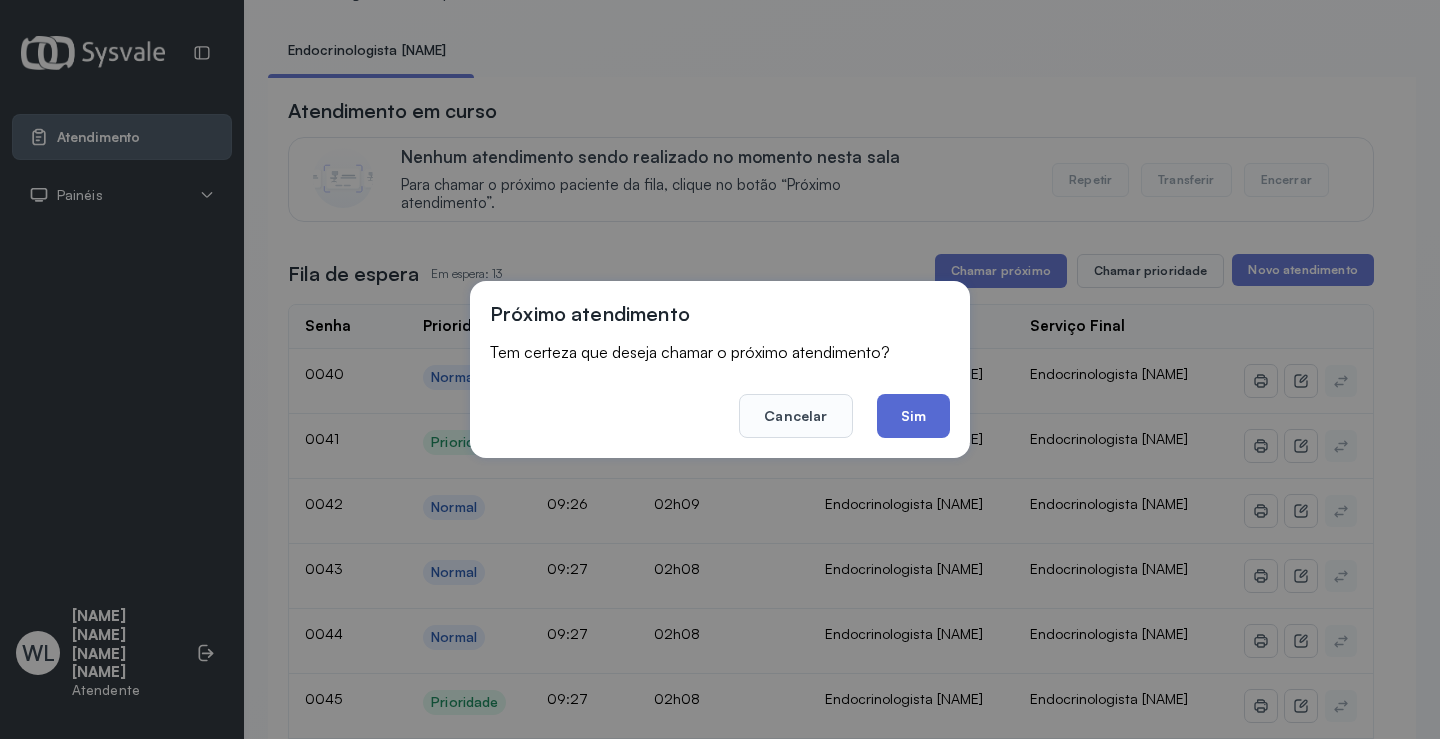 click on "Sim" 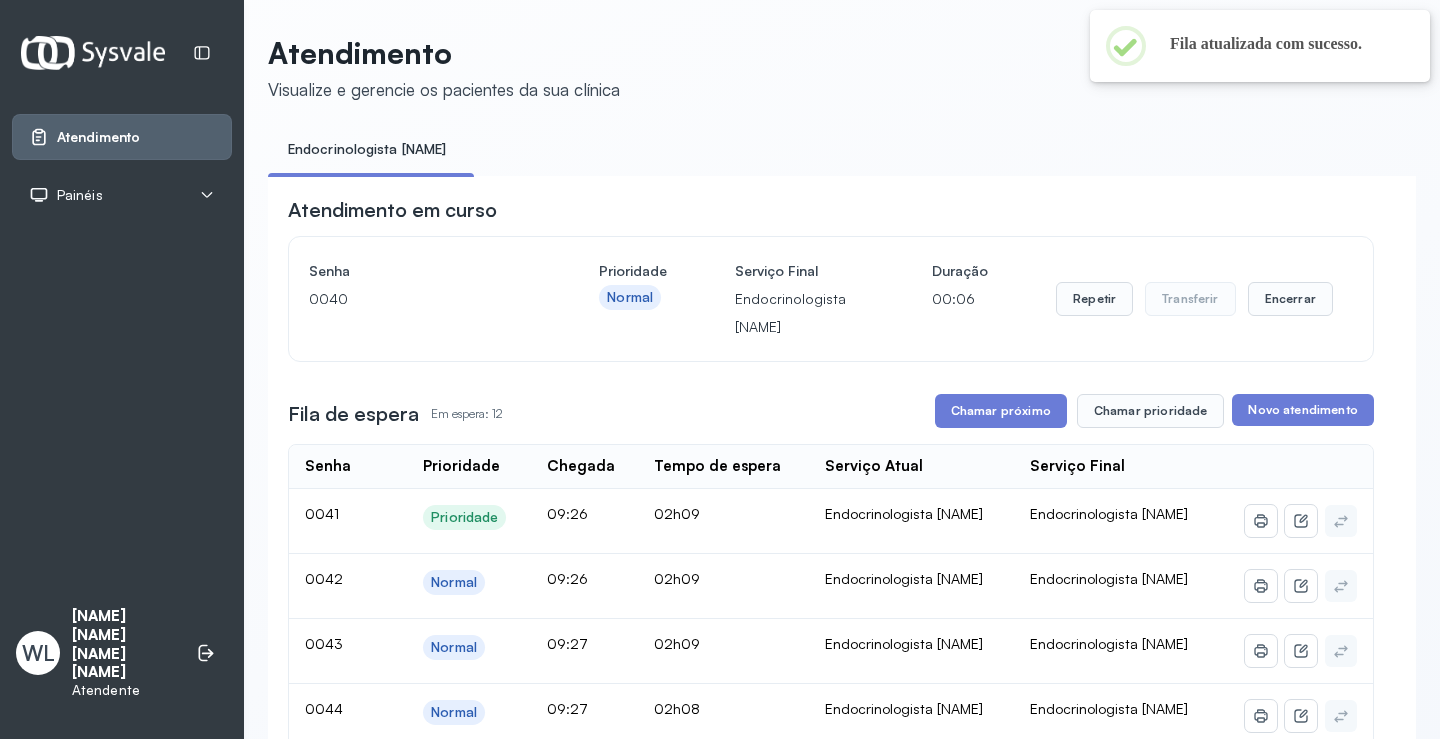 scroll, scrollTop: 100, scrollLeft: 0, axis: vertical 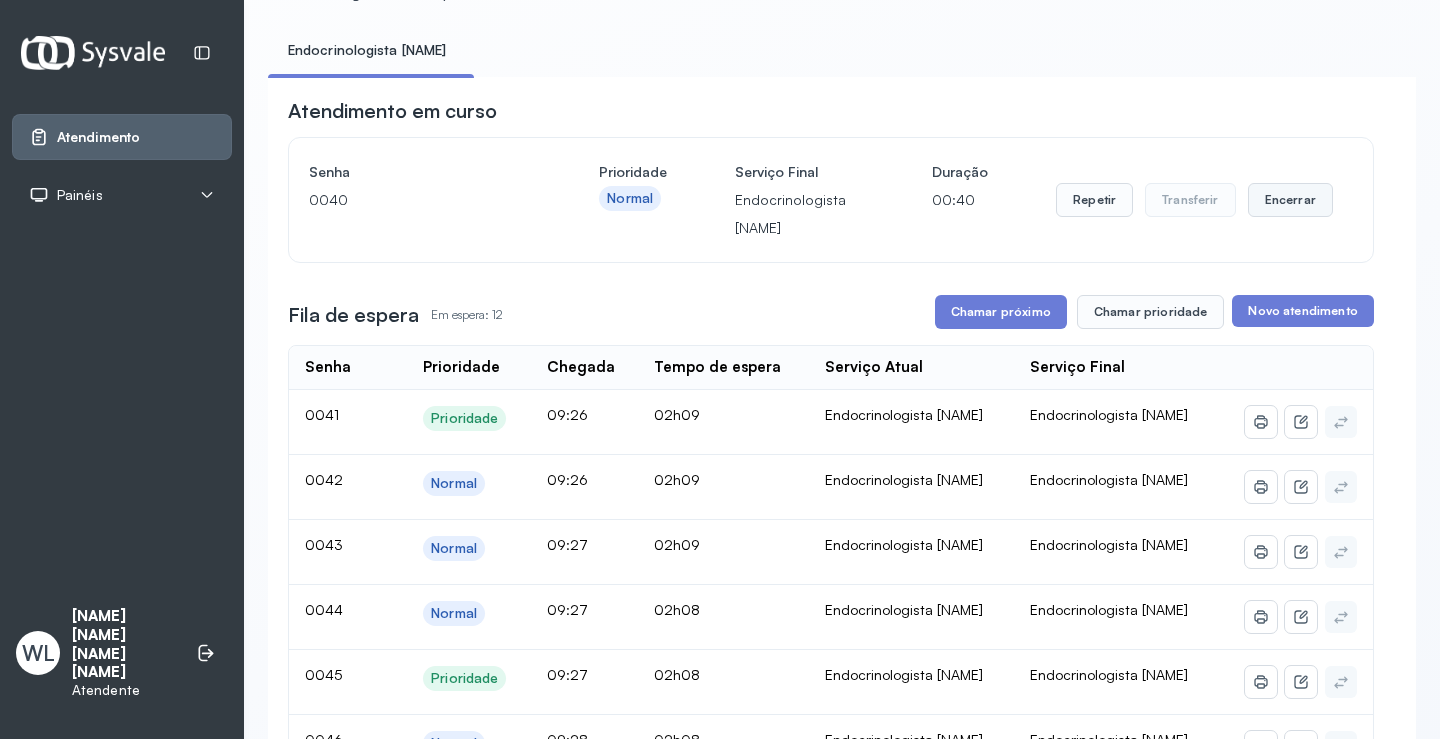 click on "Encerrar" at bounding box center [1290, 200] 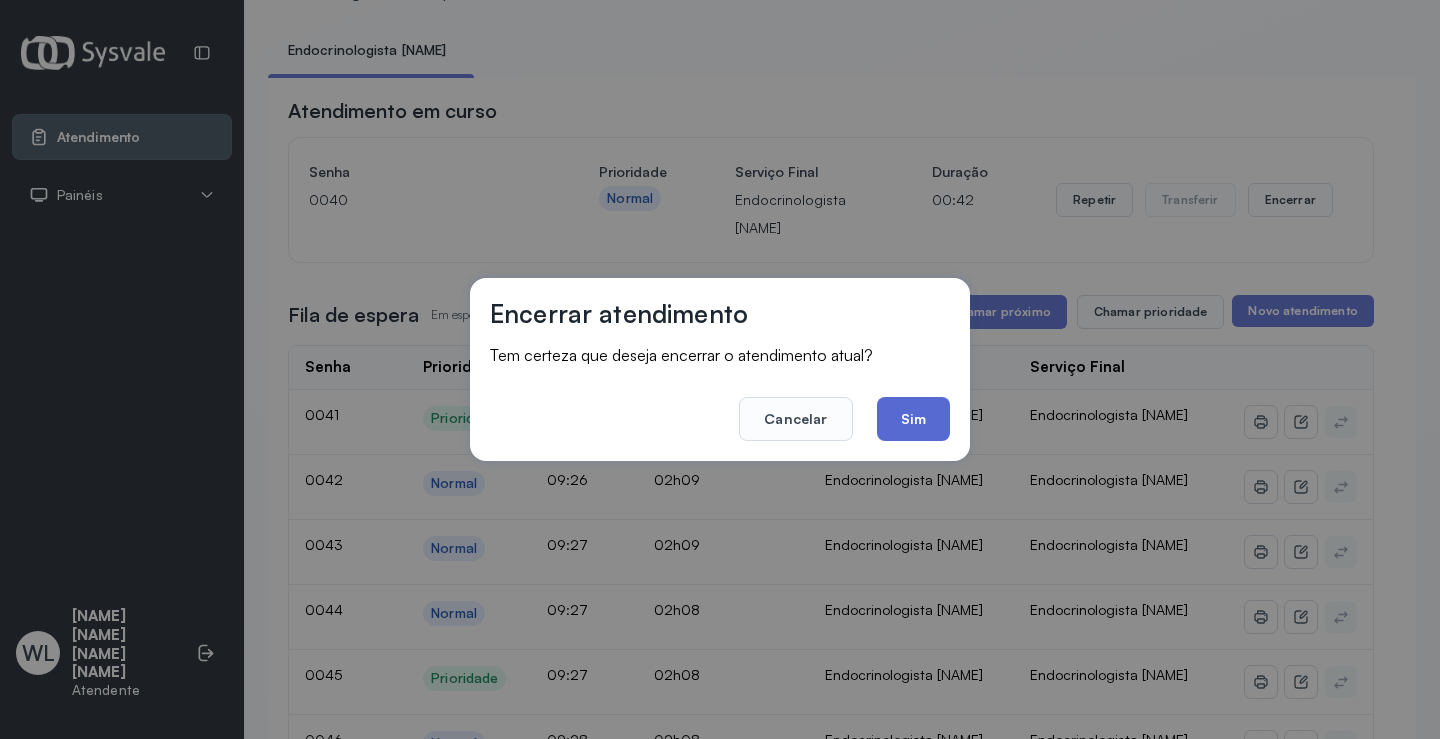 click on "Sim" 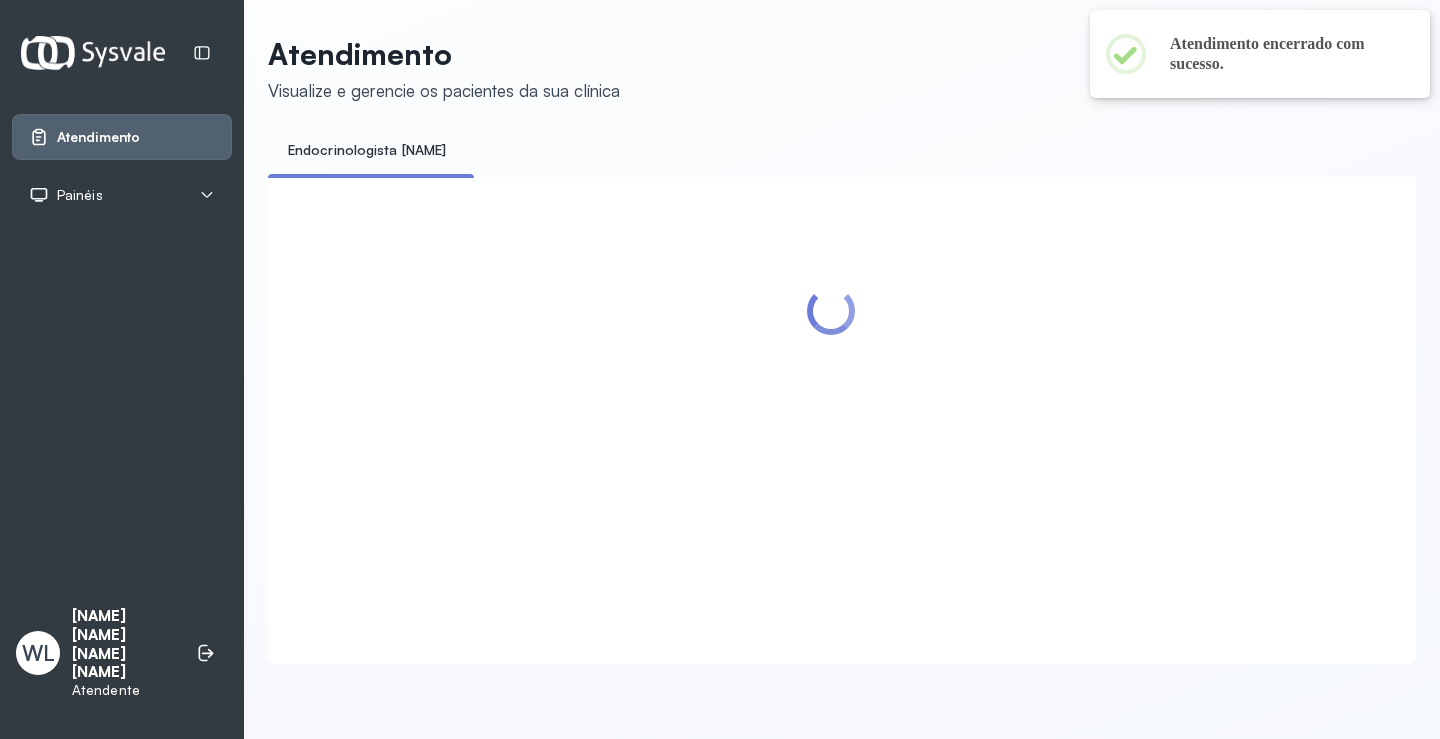 scroll, scrollTop: 100, scrollLeft: 0, axis: vertical 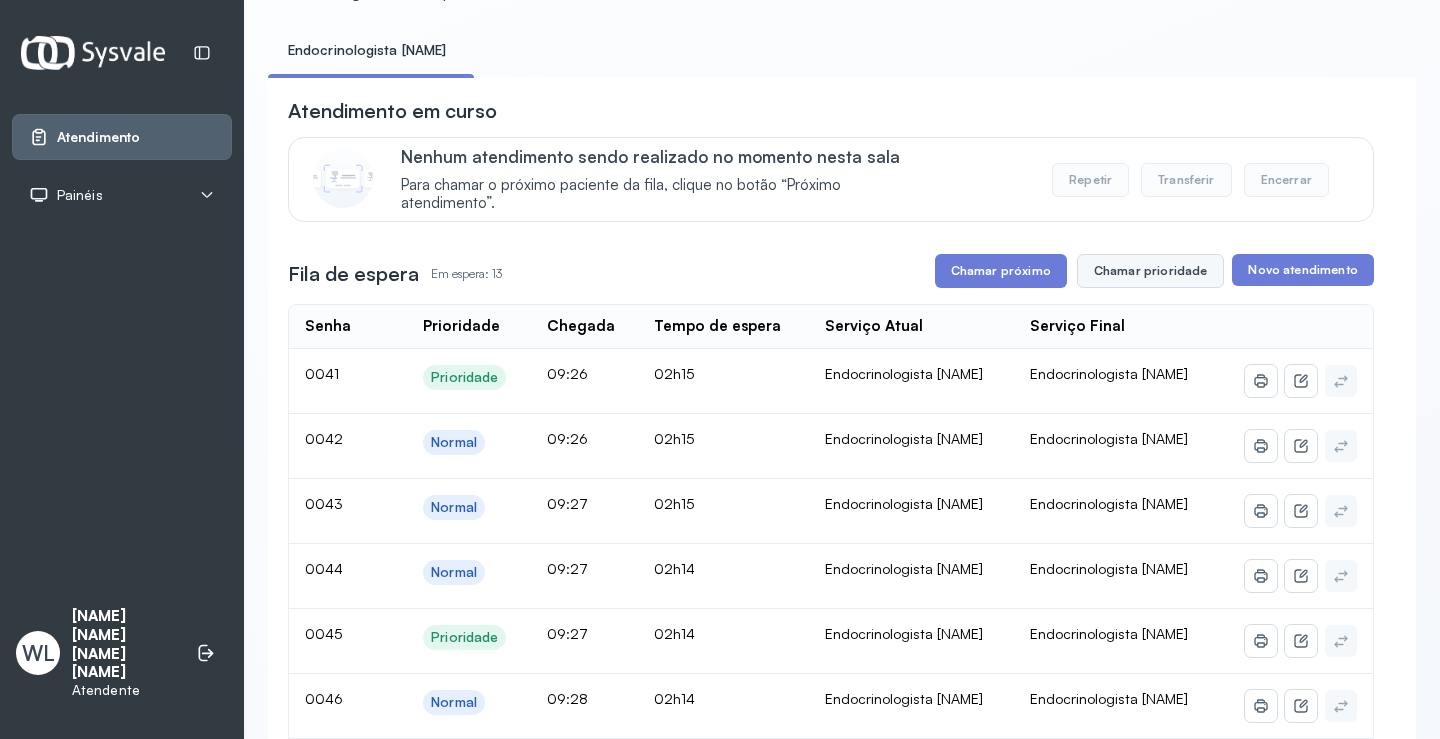 click on "Chamar prioridade" at bounding box center [1151, 271] 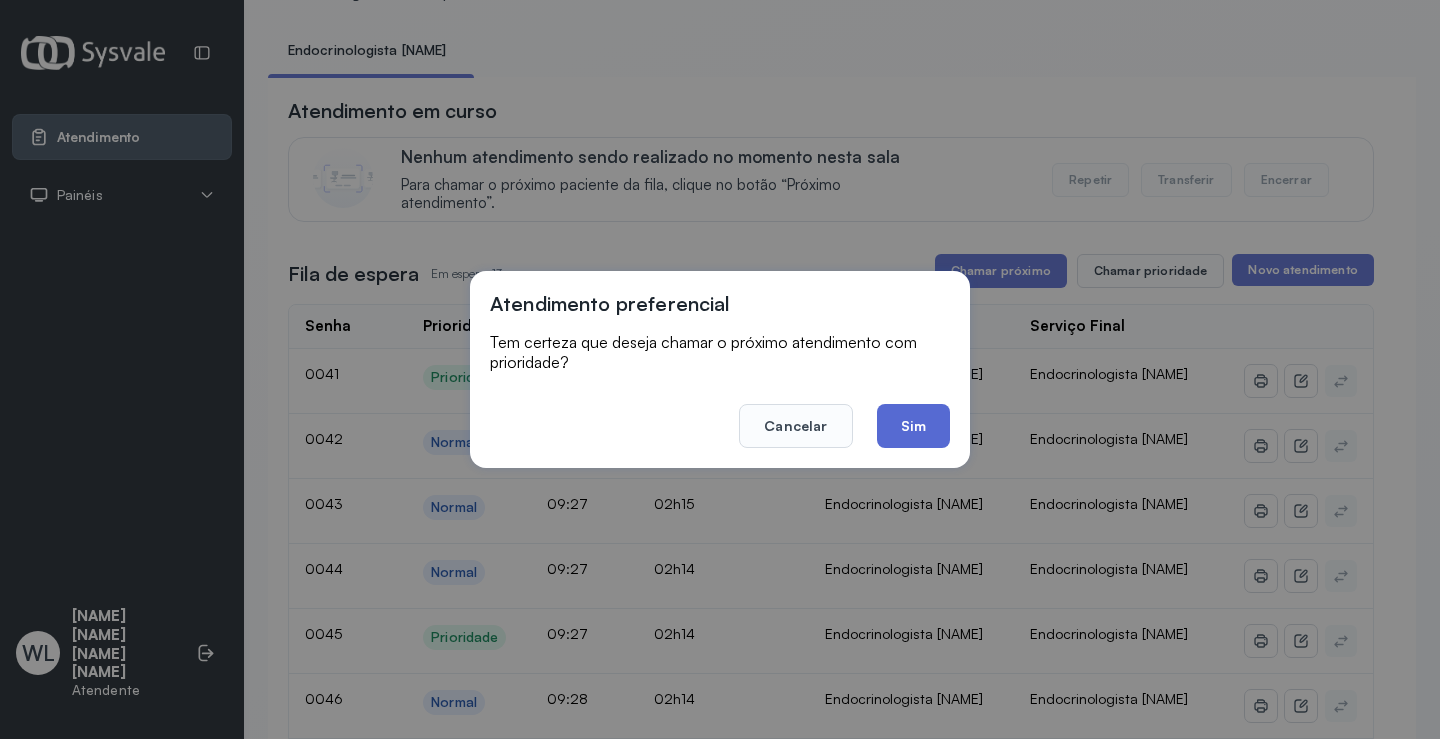 click on "Sim" 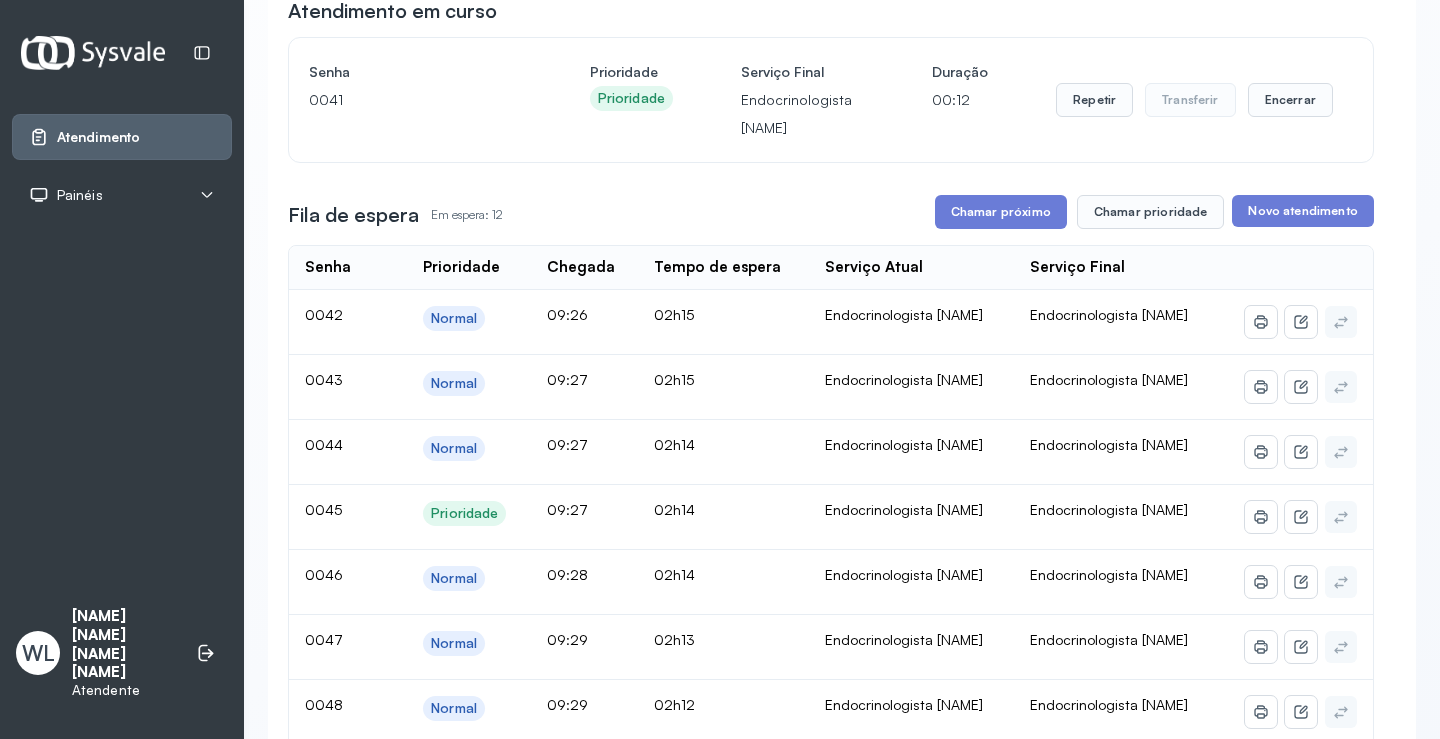 scroll, scrollTop: 0, scrollLeft: 0, axis: both 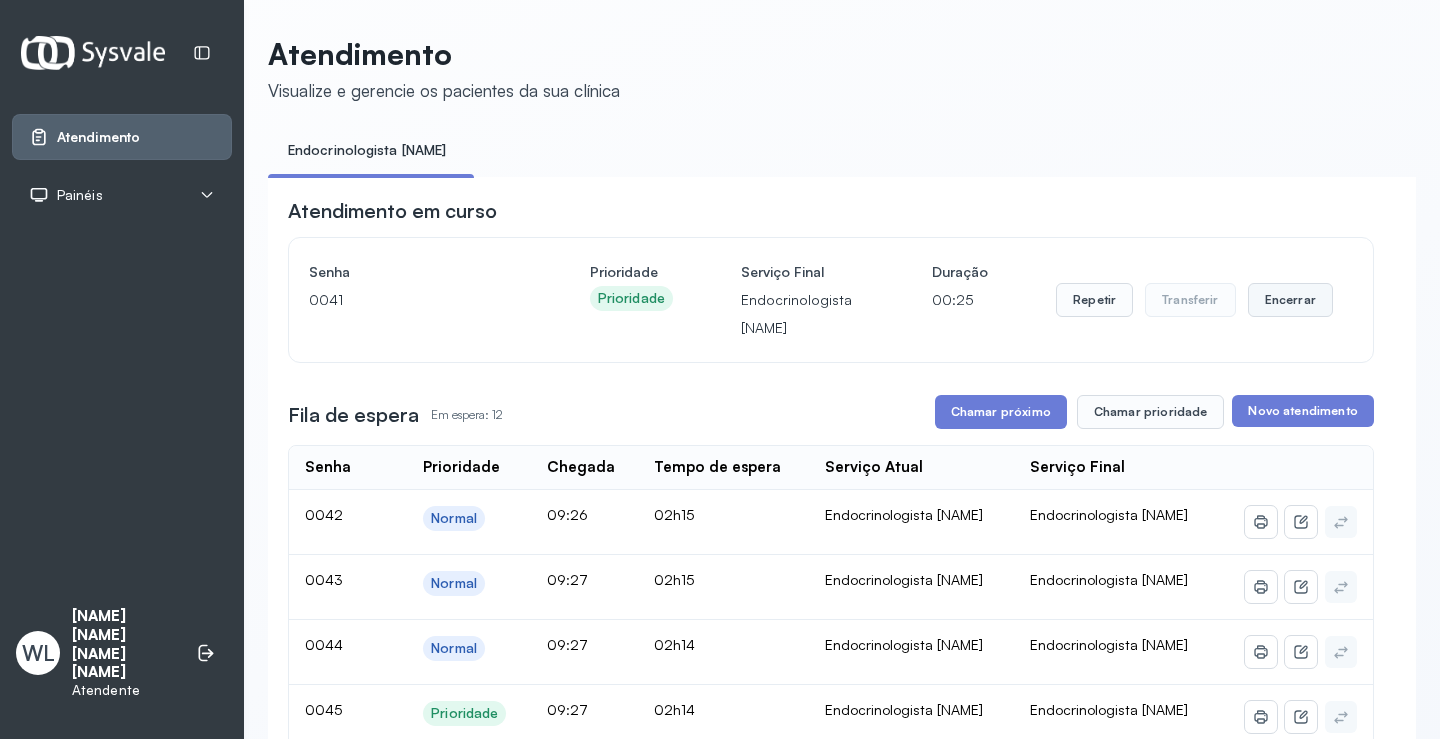 click on "Encerrar" at bounding box center (1290, 300) 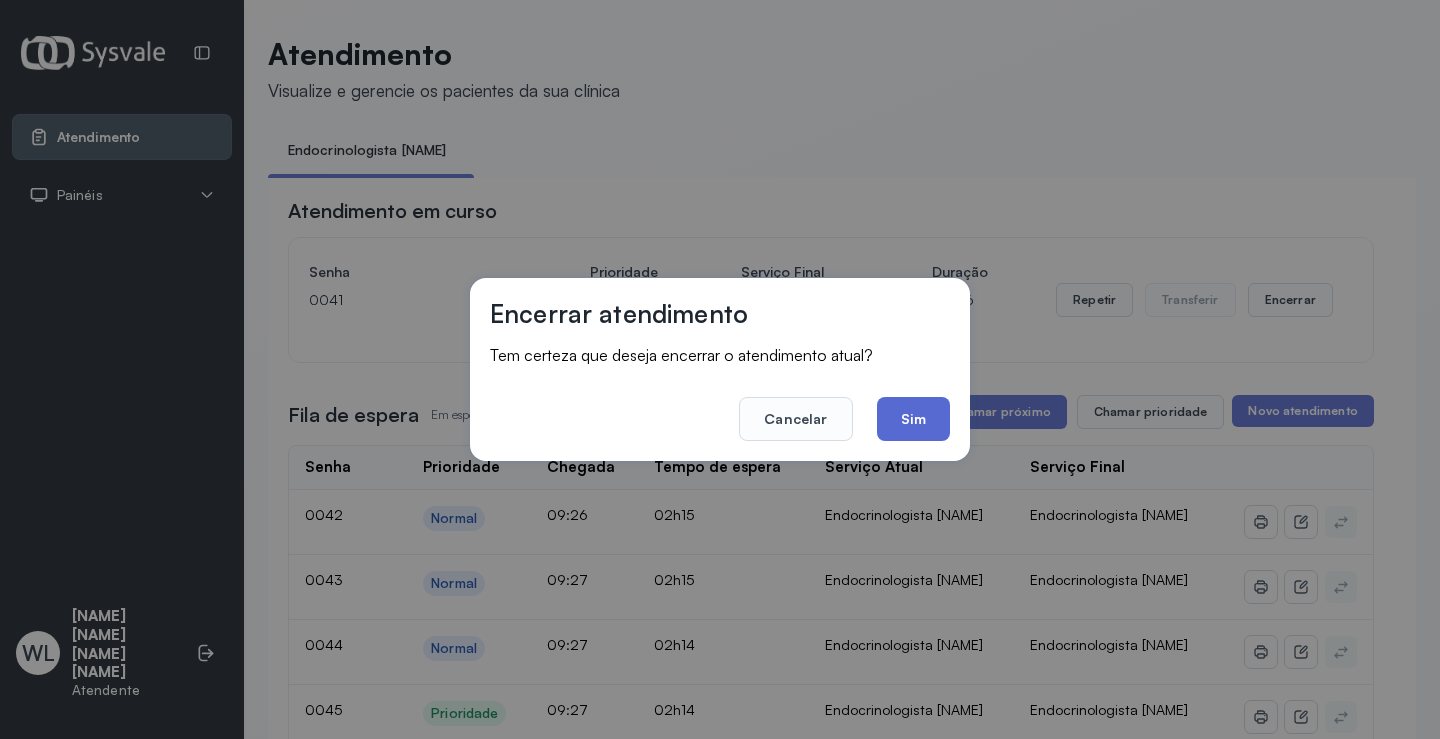 click on "Sim" 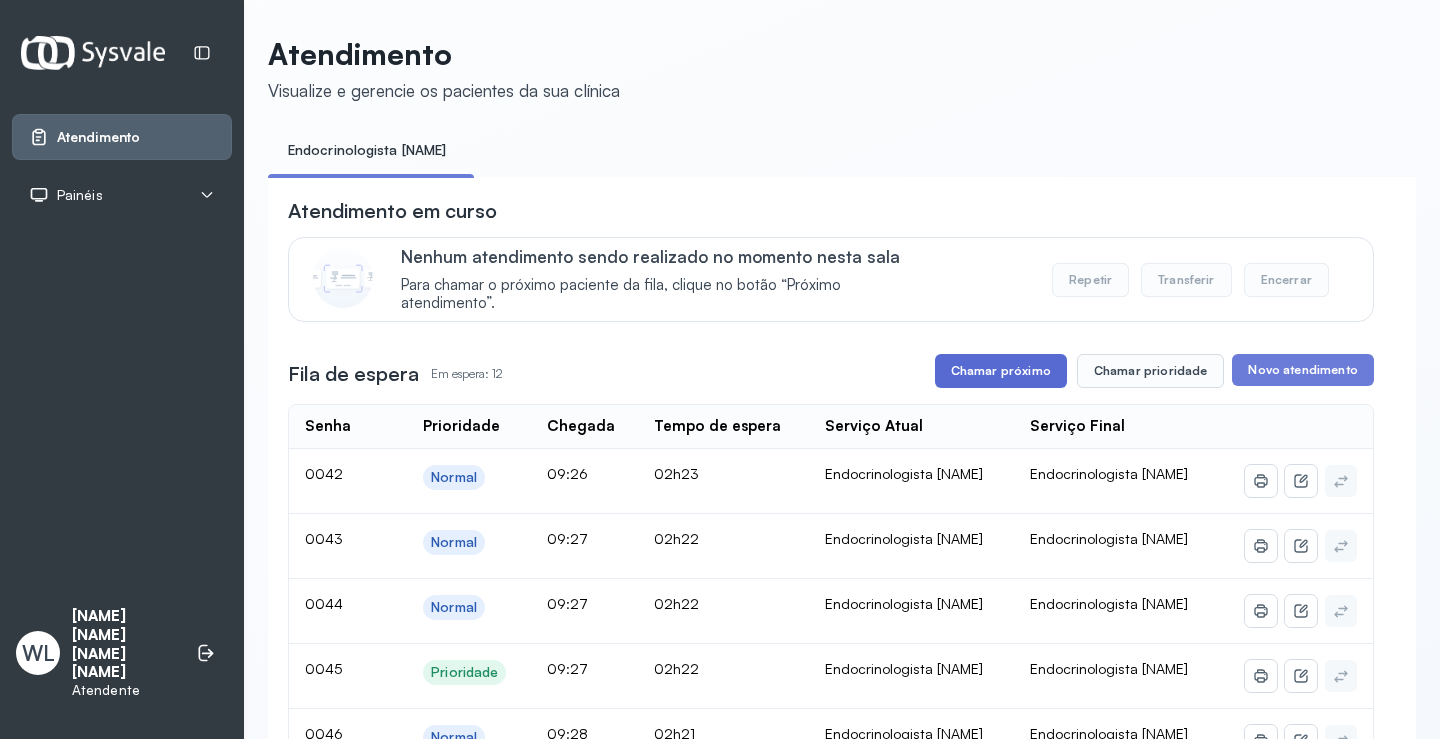 click on "Chamar próximo" at bounding box center [1001, 371] 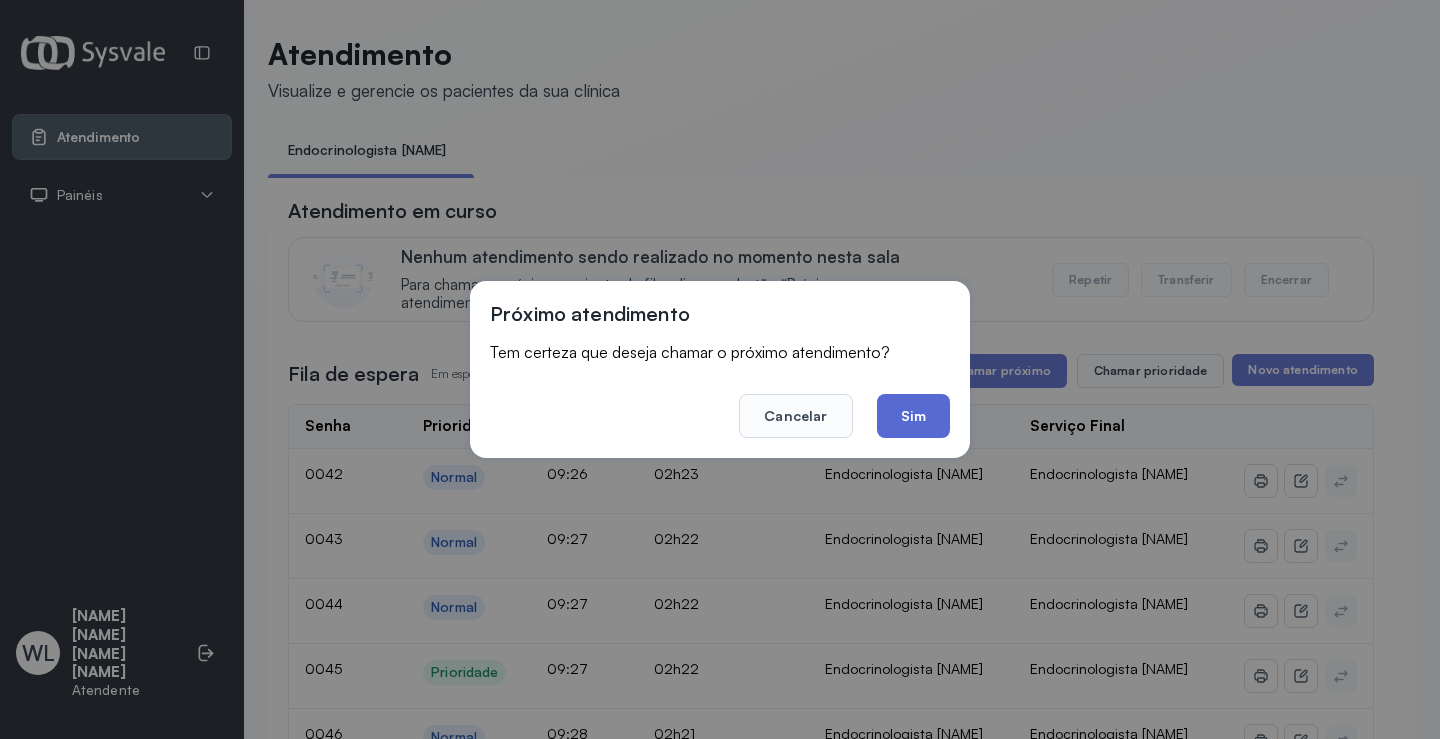 click on "Sim" 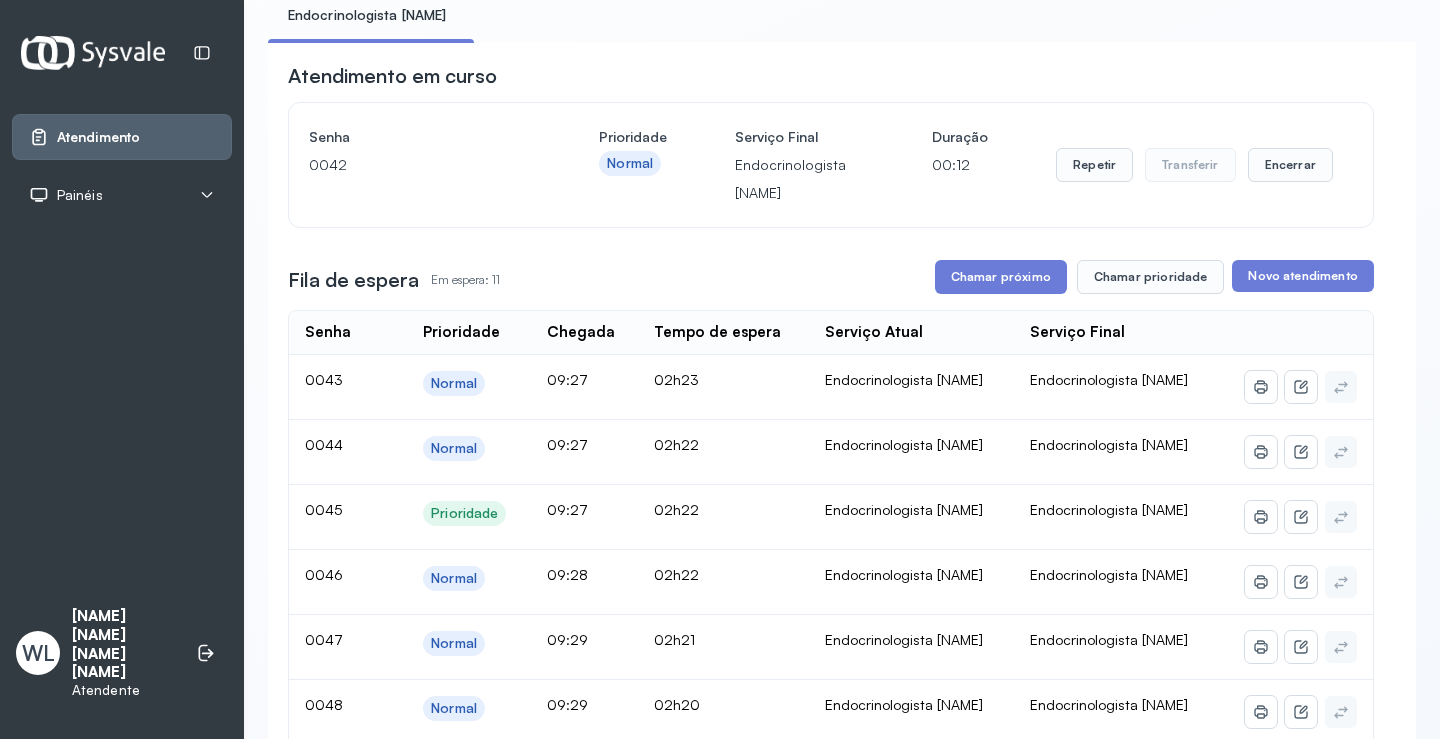 scroll, scrollTop: 100, scrollLeft: 0, axis: vertical 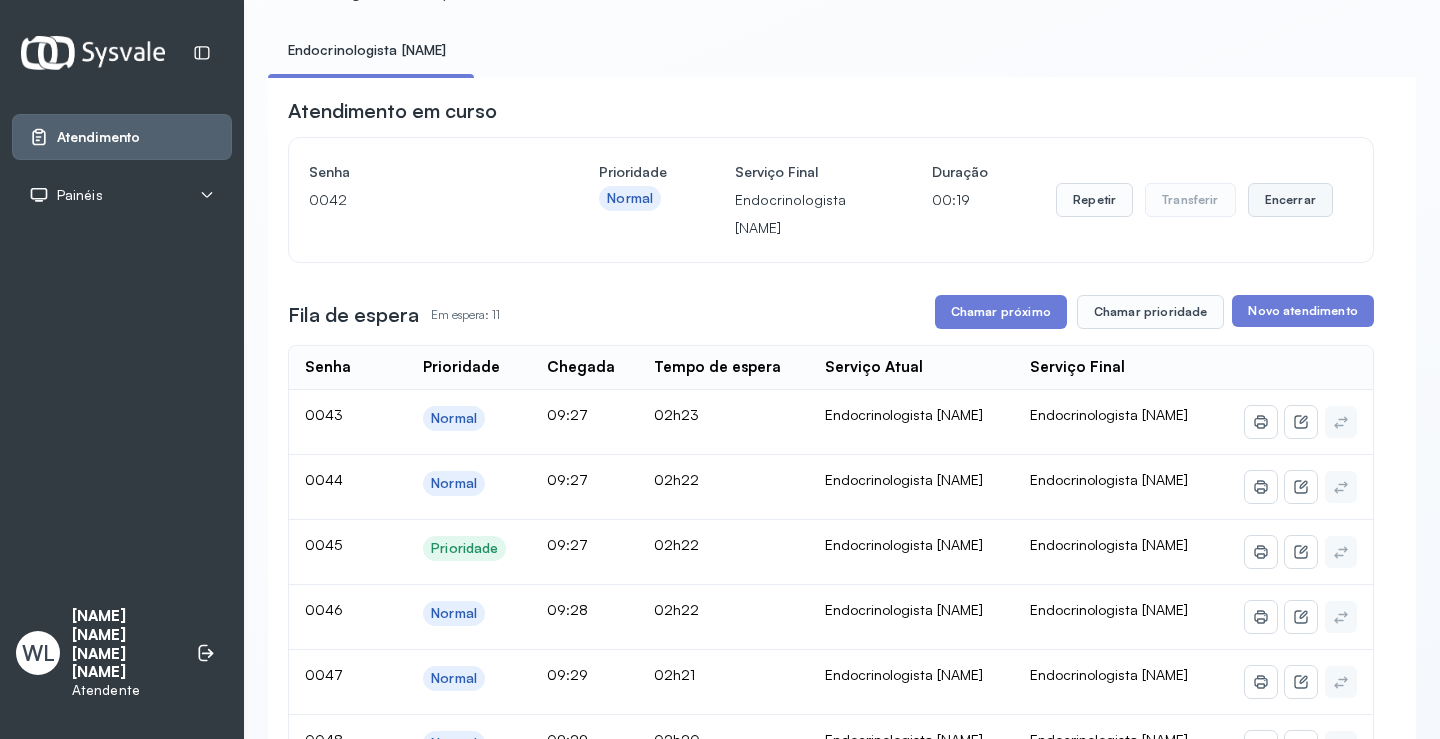click on "Encerrar" at bounding box center [1290, 200] 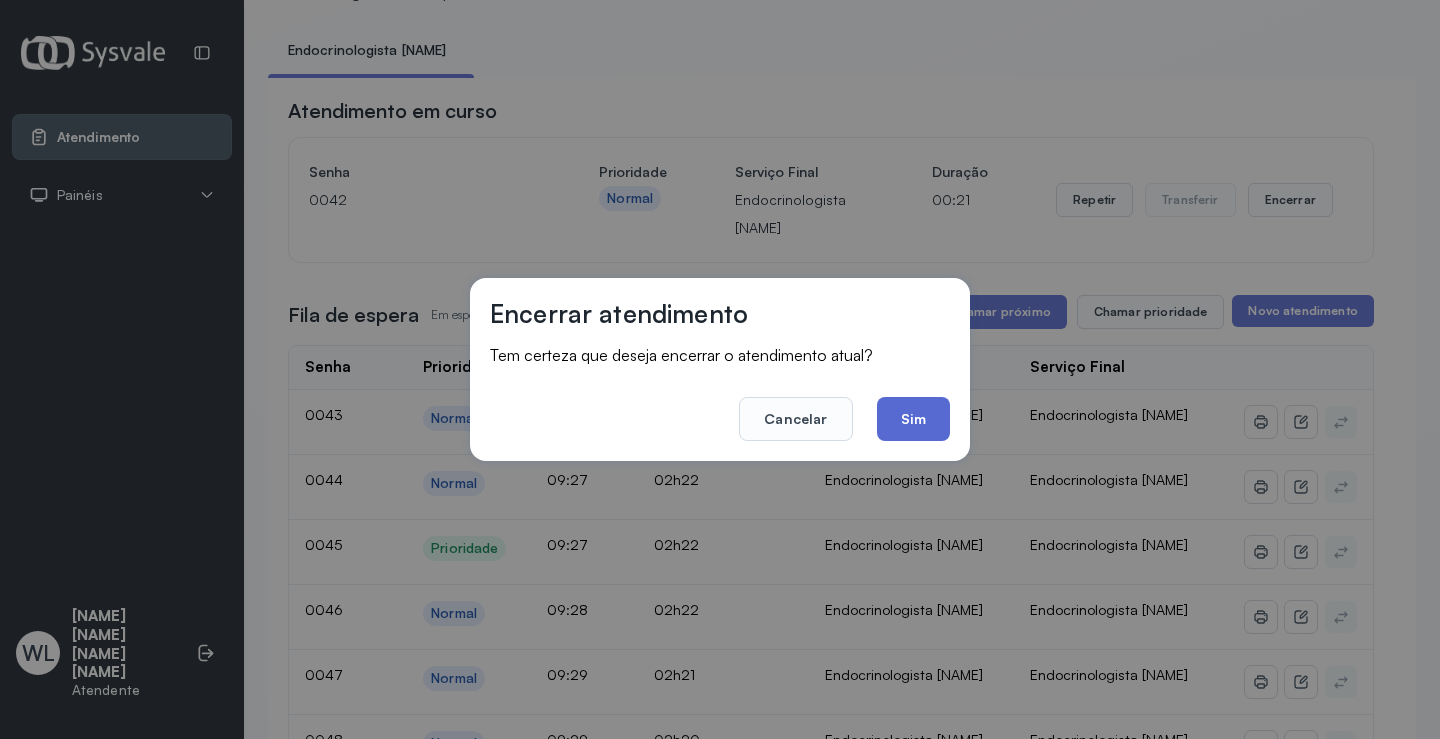 click on "Sim" 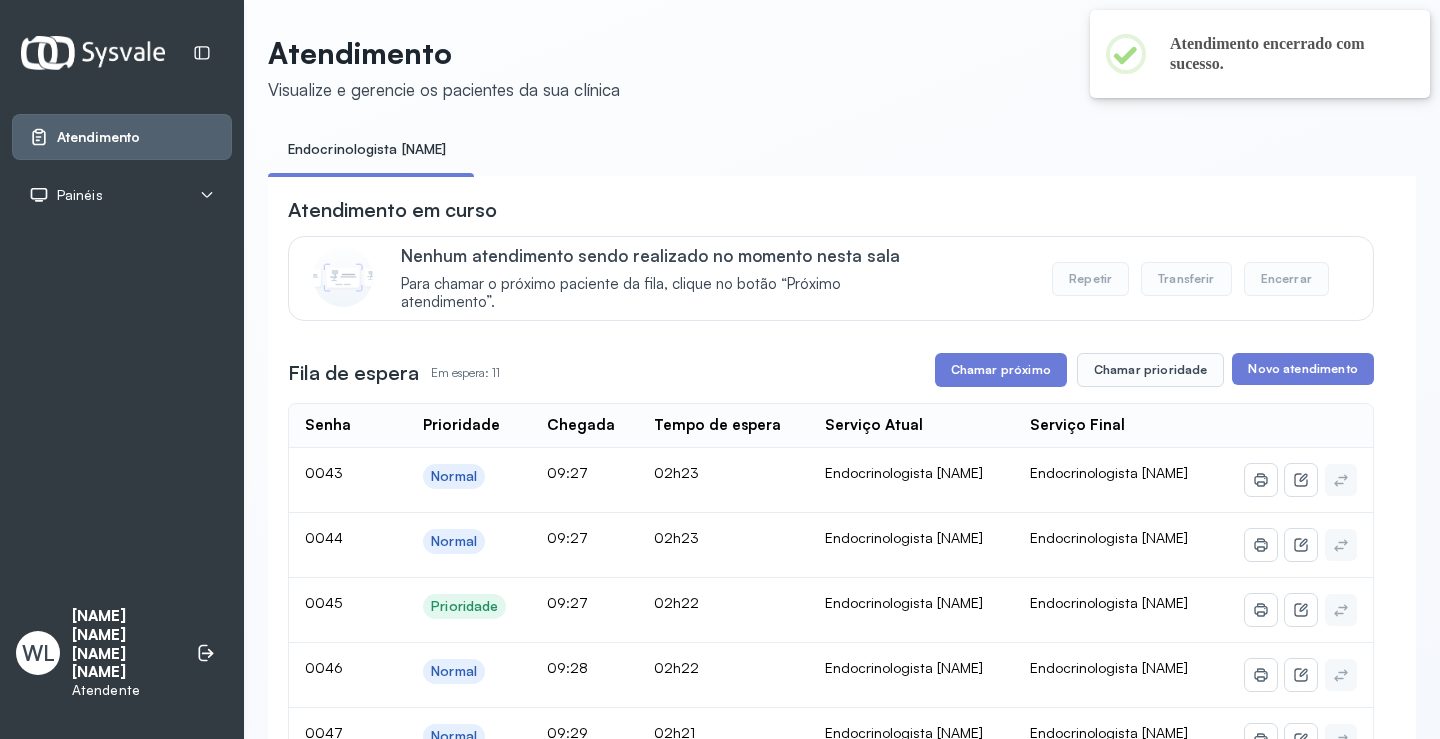 scroll, scrollTop: 100, scrollLeft: 0, axis: vertical 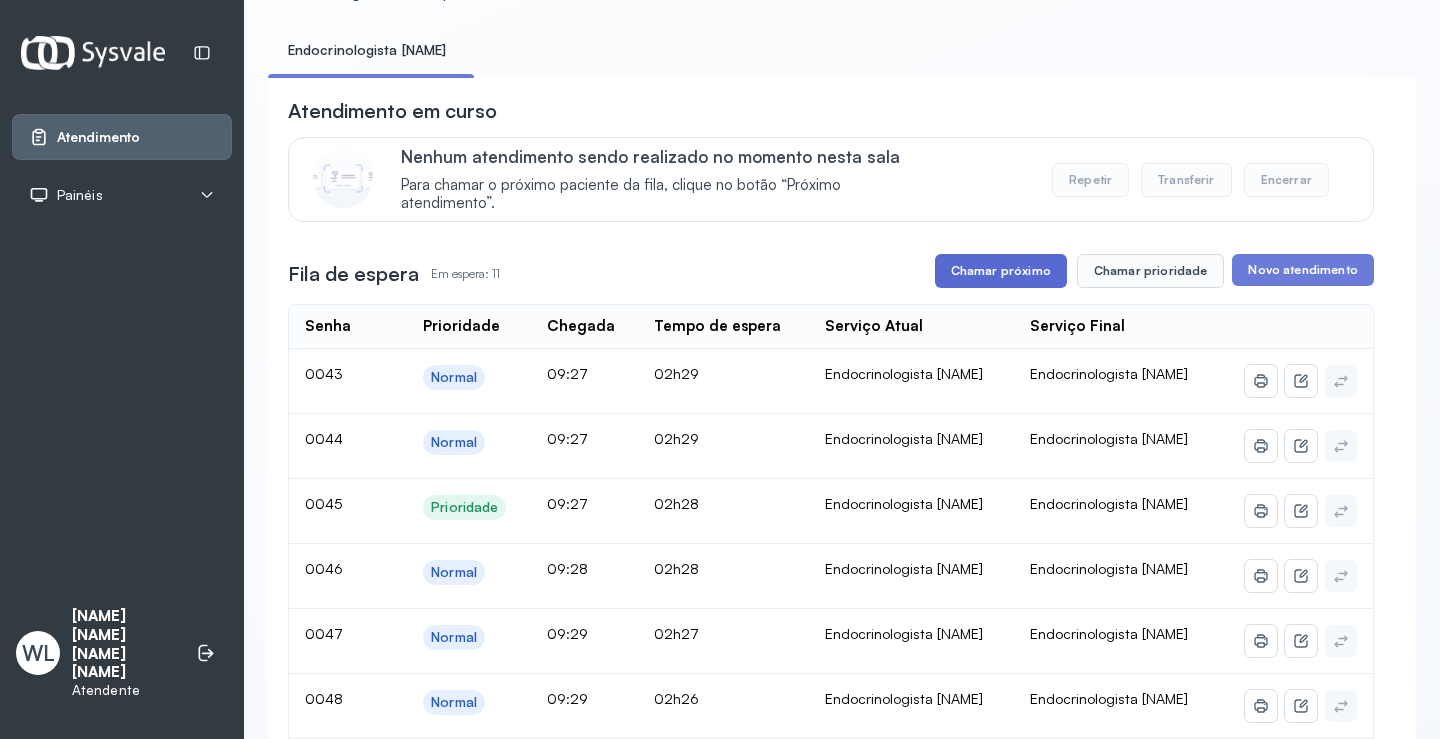 click on "Chamar próximo" at bounding box center [1001, 271] 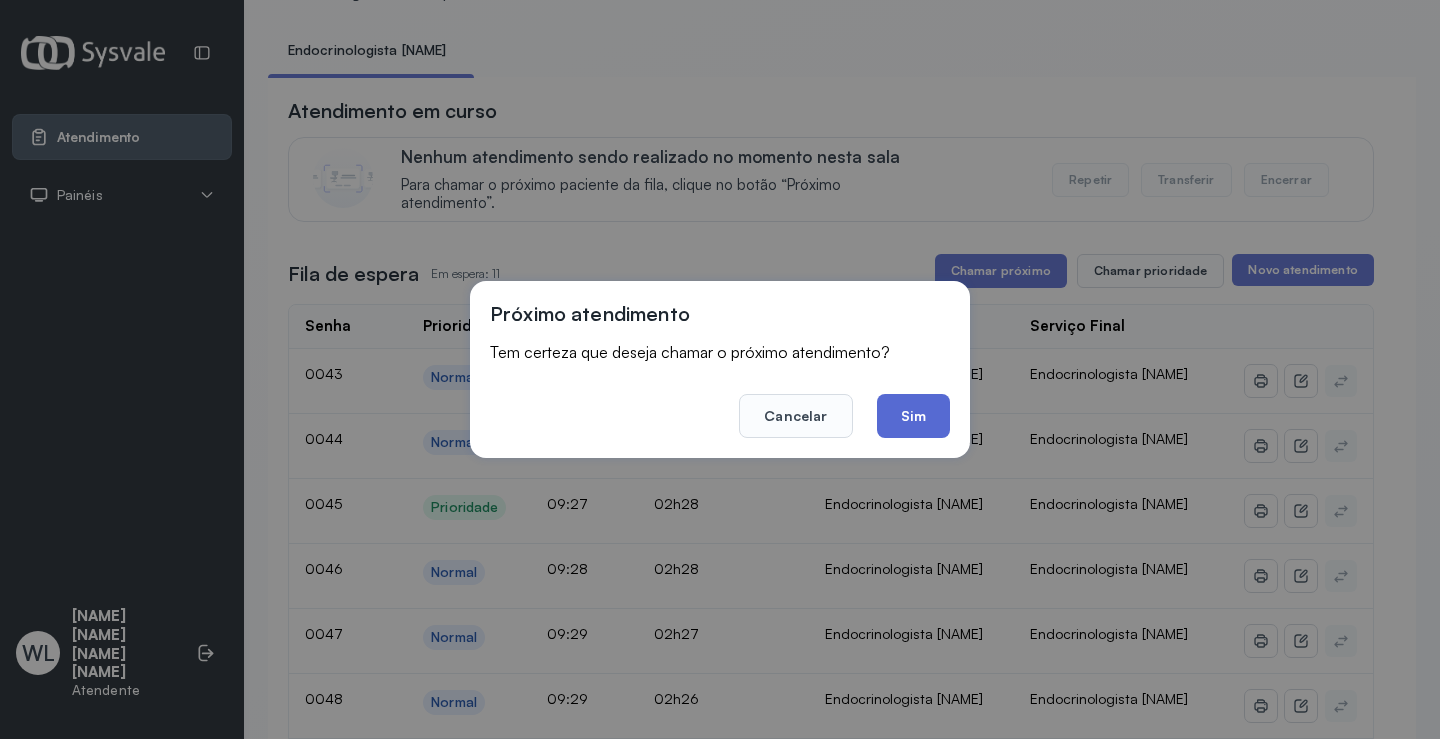 click on "Sim" 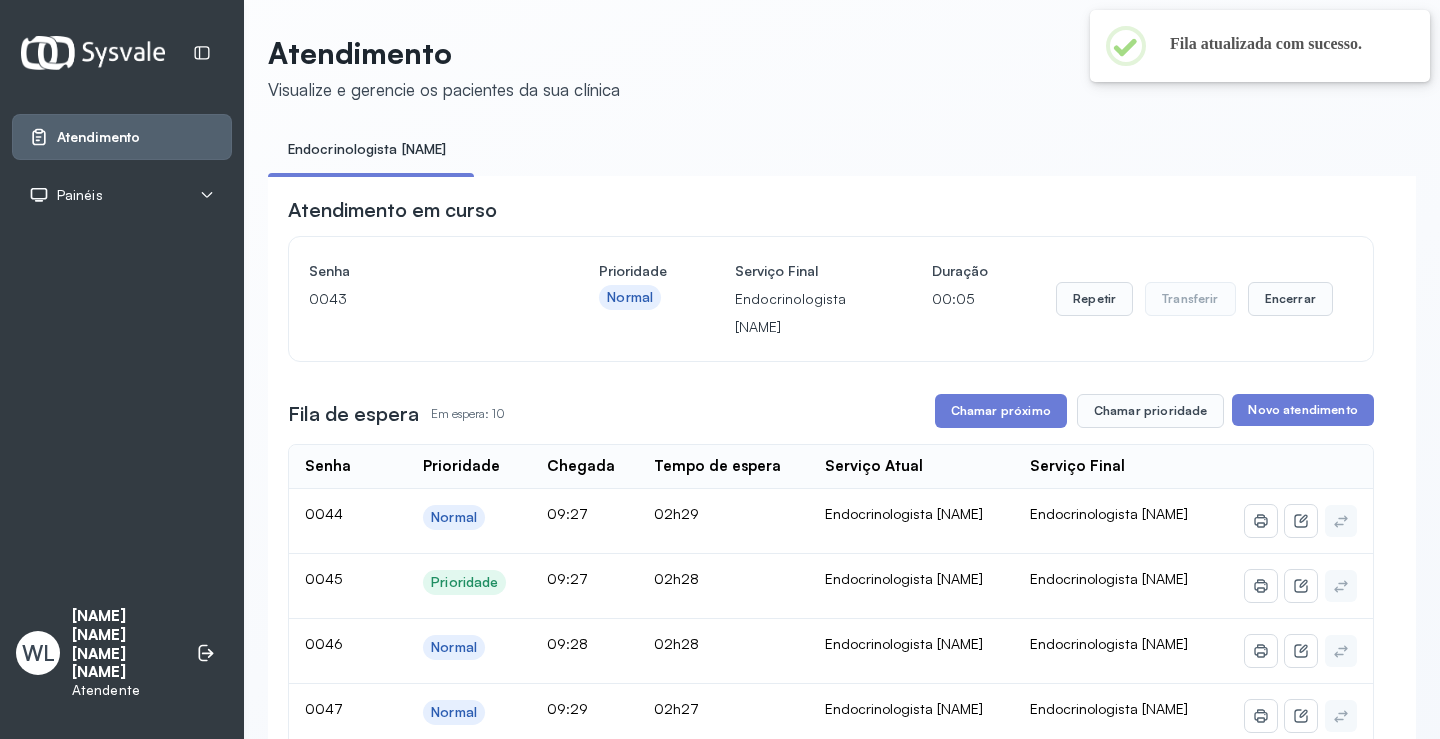 scroll, scrollTop: 100, scrollLeft: 0, axis: vertical 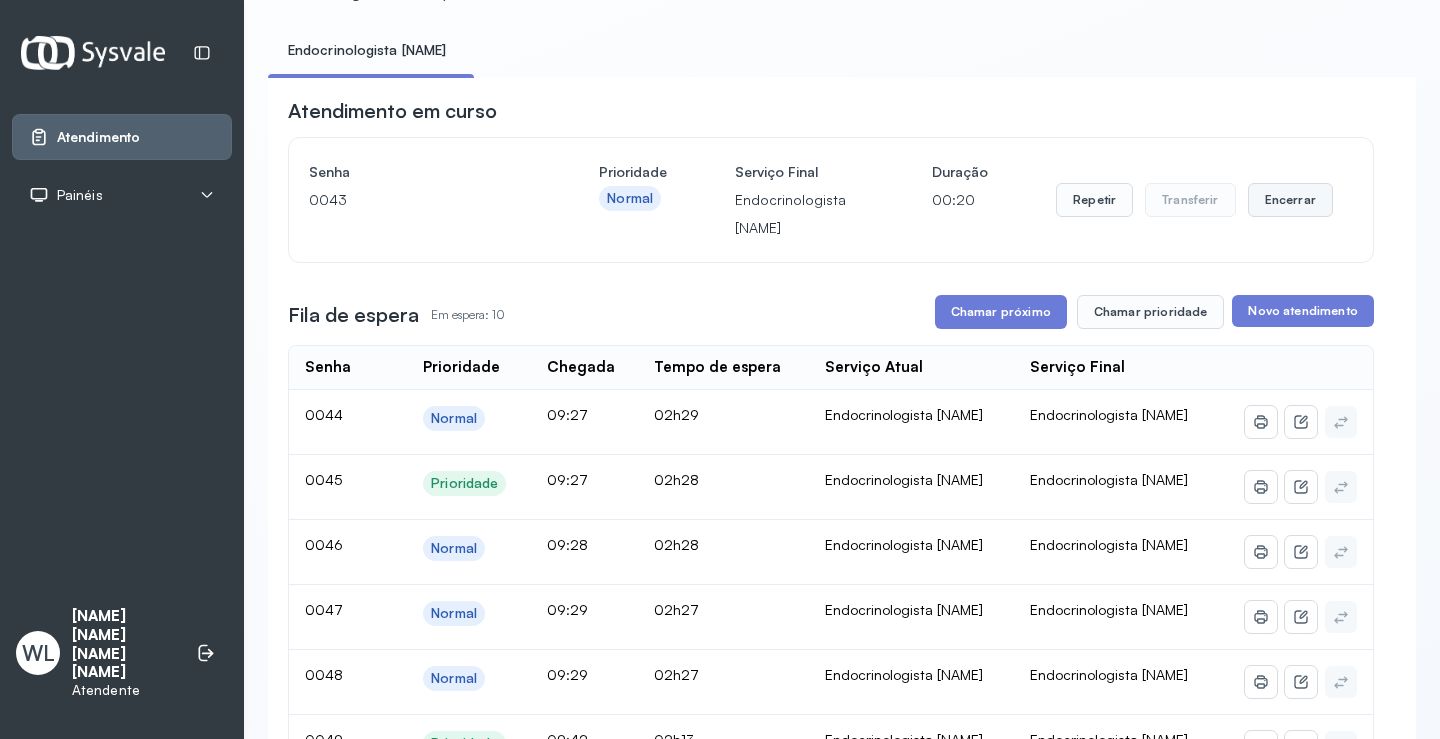 click on "Encerrar" at bounding box center (1290, 200) 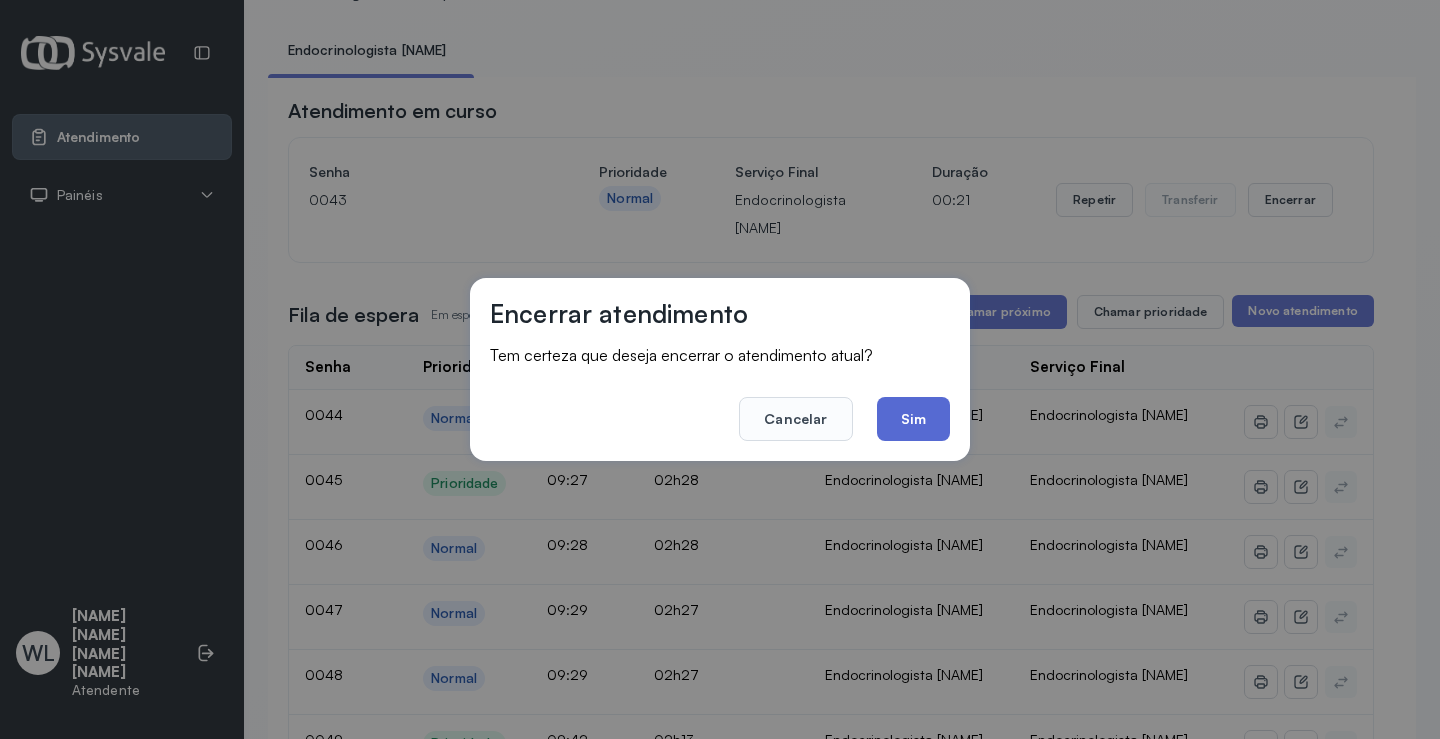 click on "Sim" 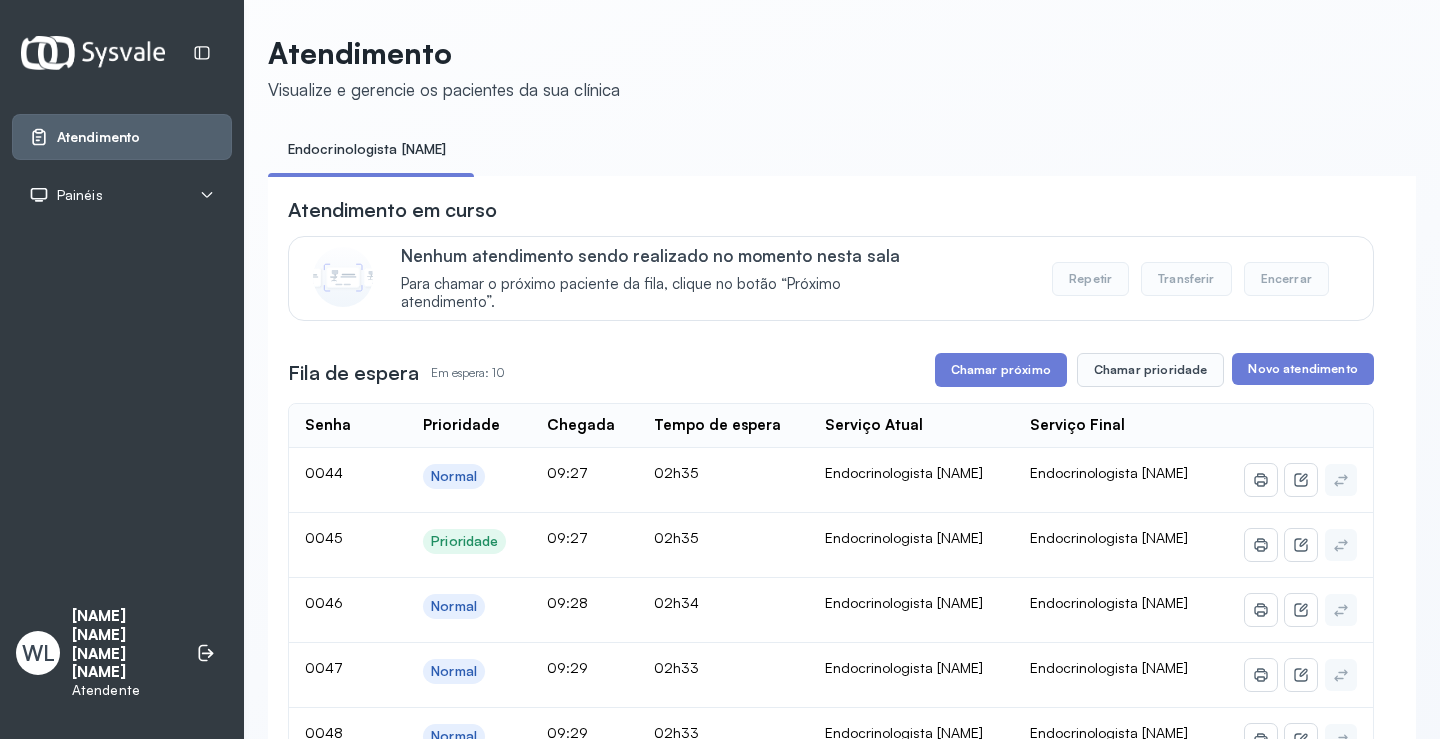 scroll, scrollTop: 100, scrollLeft: 0, axis: vertical 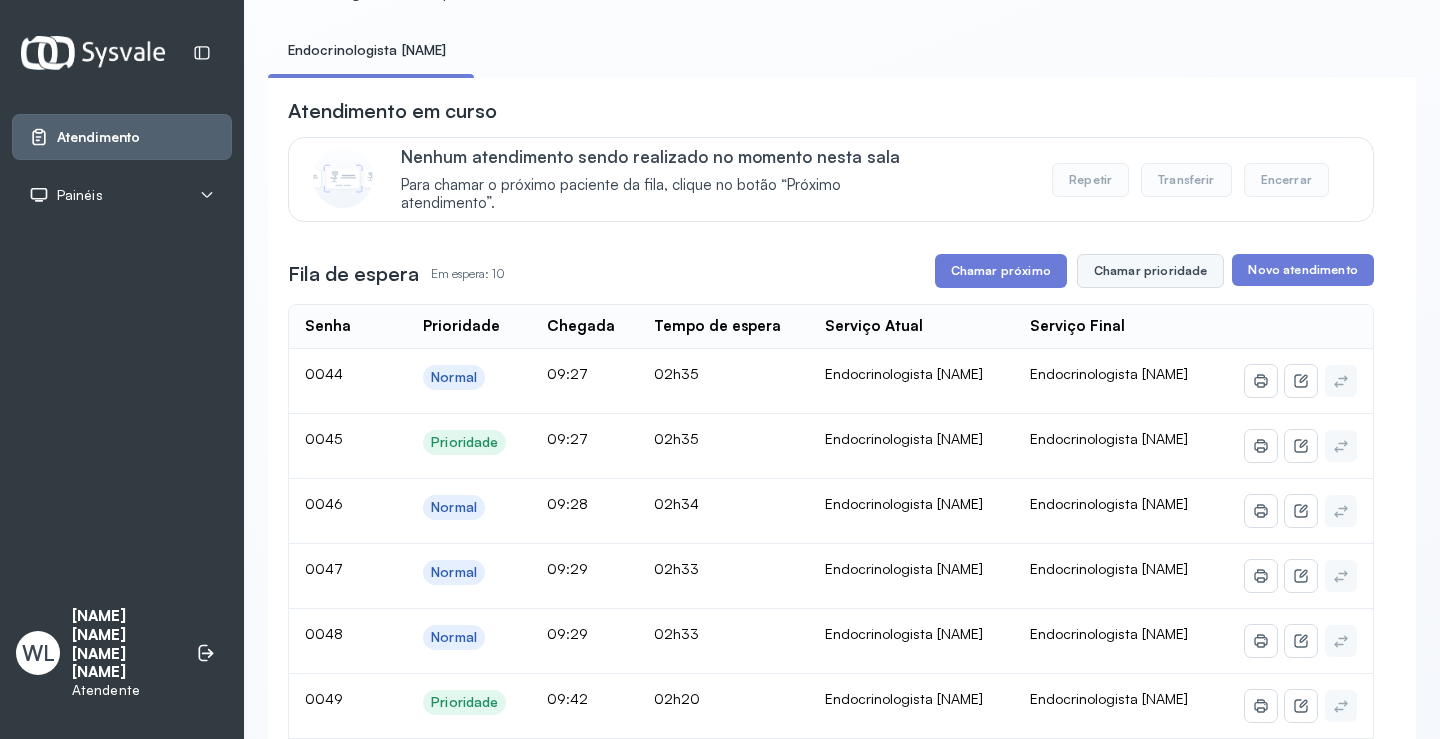 click on "Chamar prioridade" at bounding box center [1151, 271] 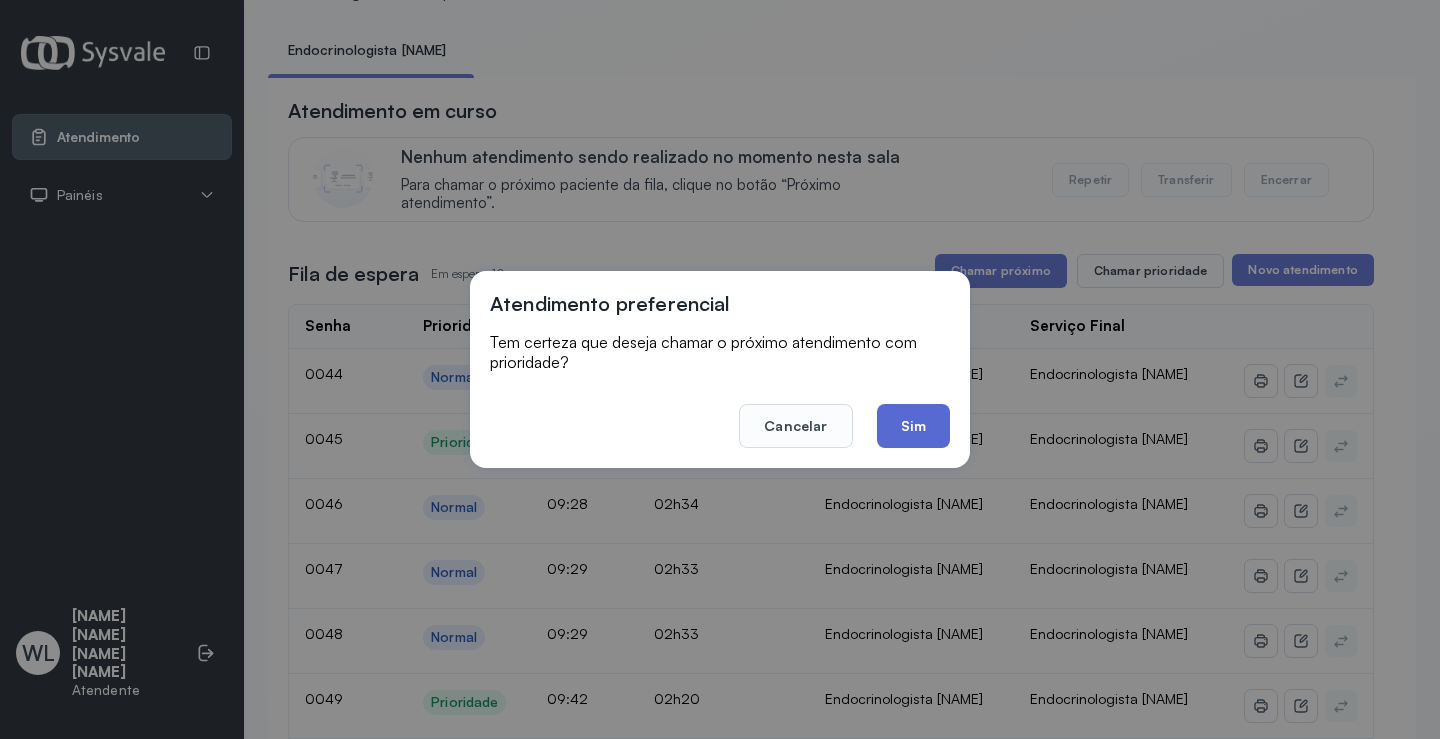 click on "Sim" 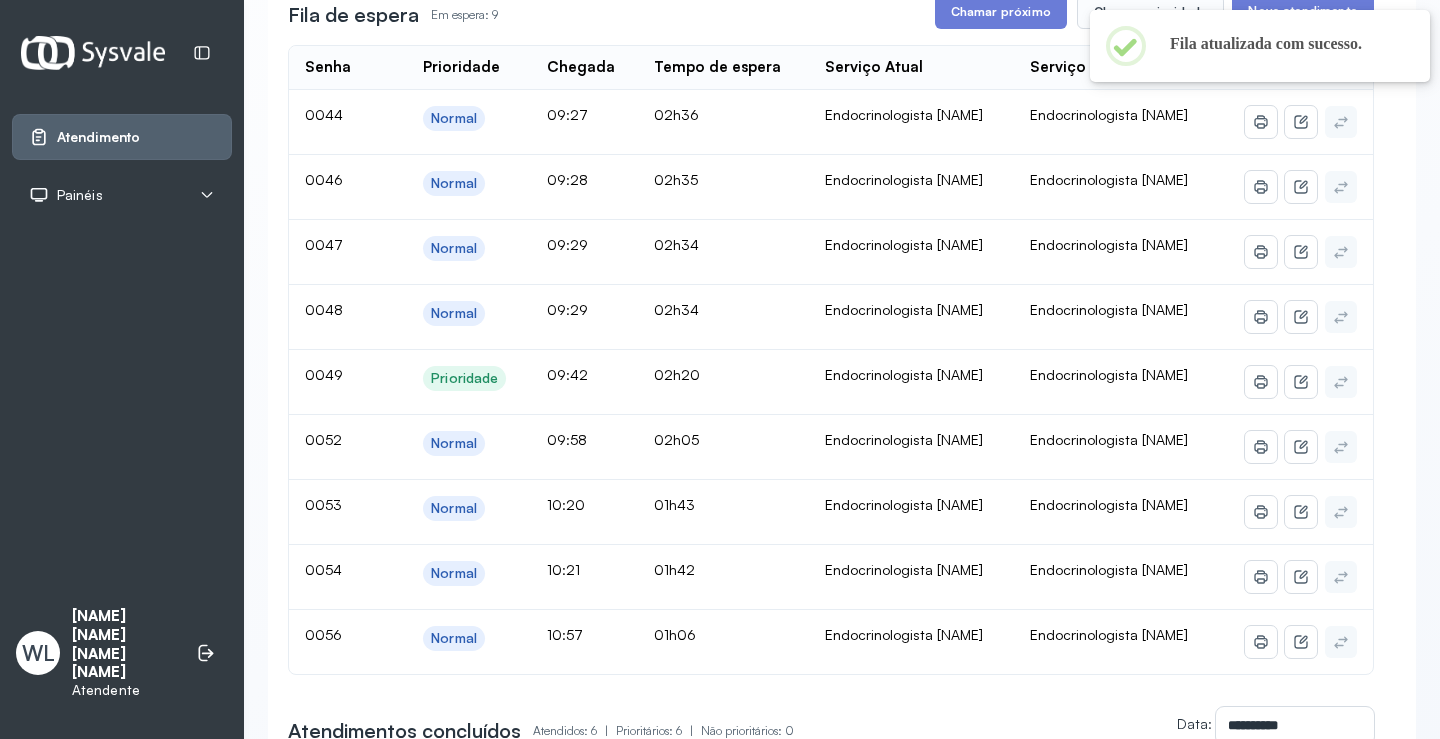 scroll, scrollTop: 300, scrollLeft: 0, axis: vertical 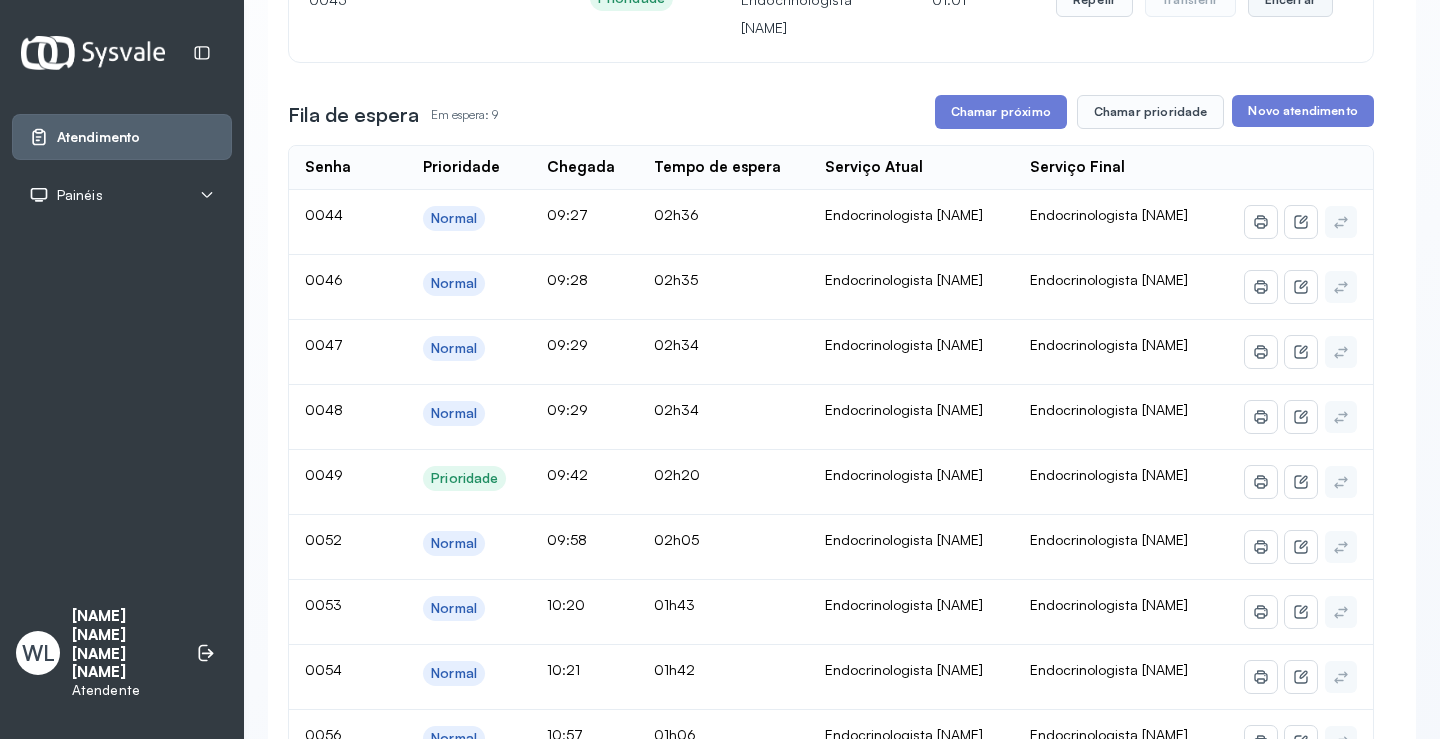 click on "Encerrar" at bounding box center (1290, 0) 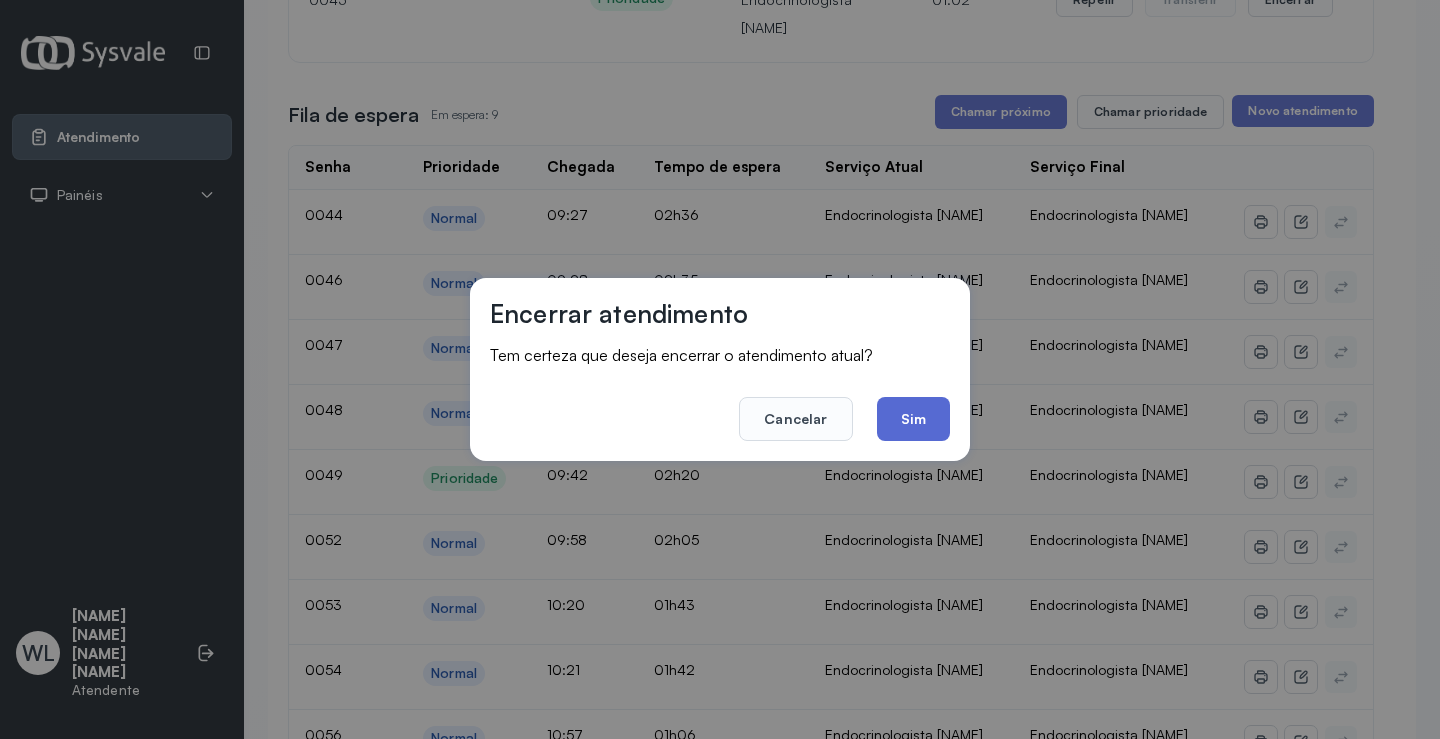 click on "Sim" 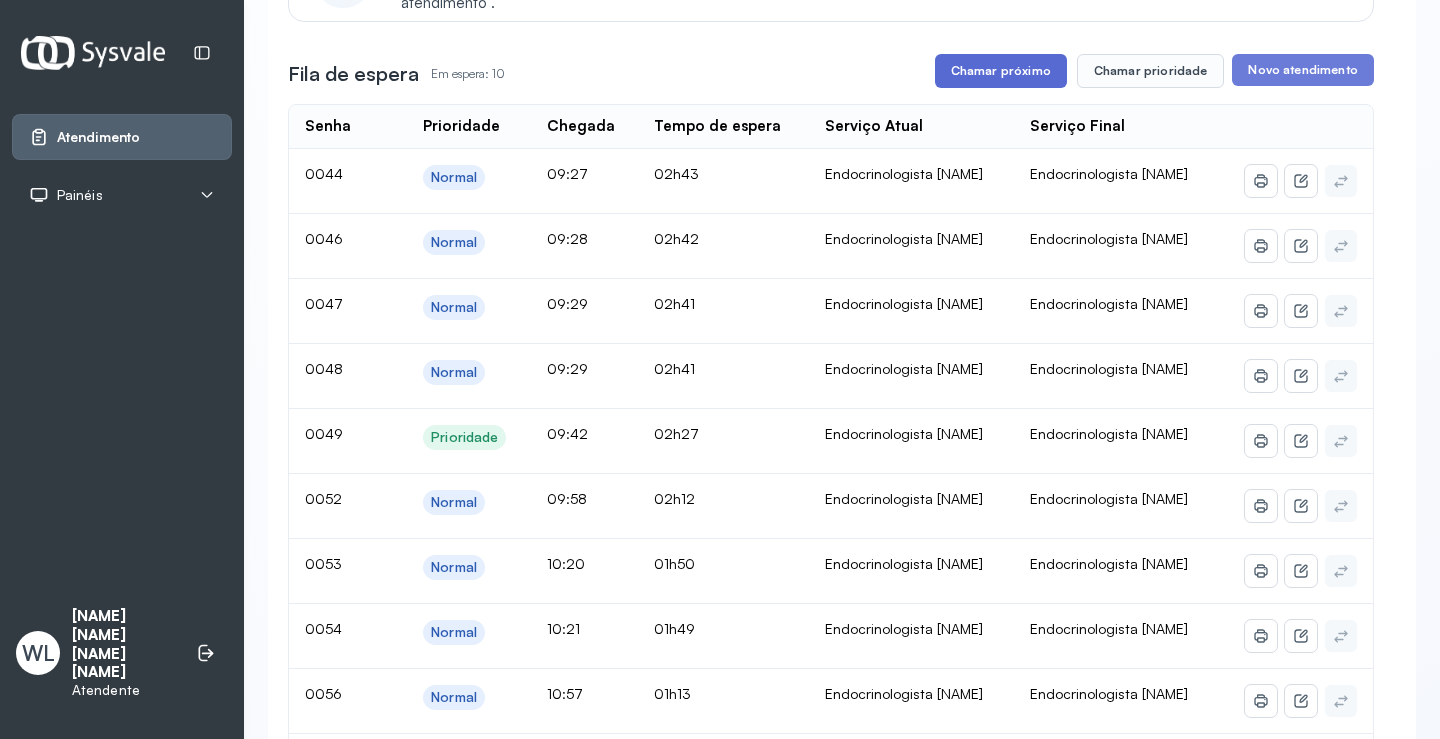 click on "Chamar próximo" at bounding box center [1001, 71] 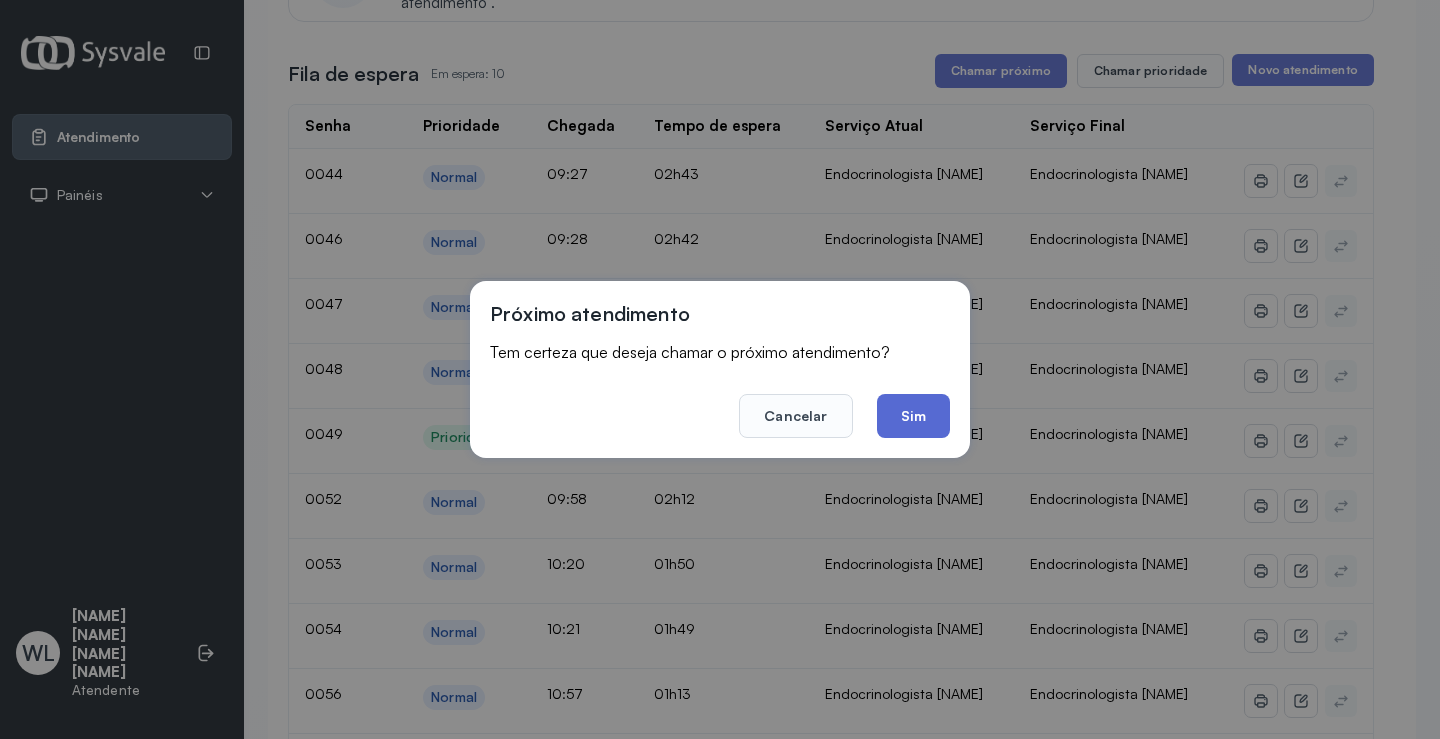 click on "Sim" 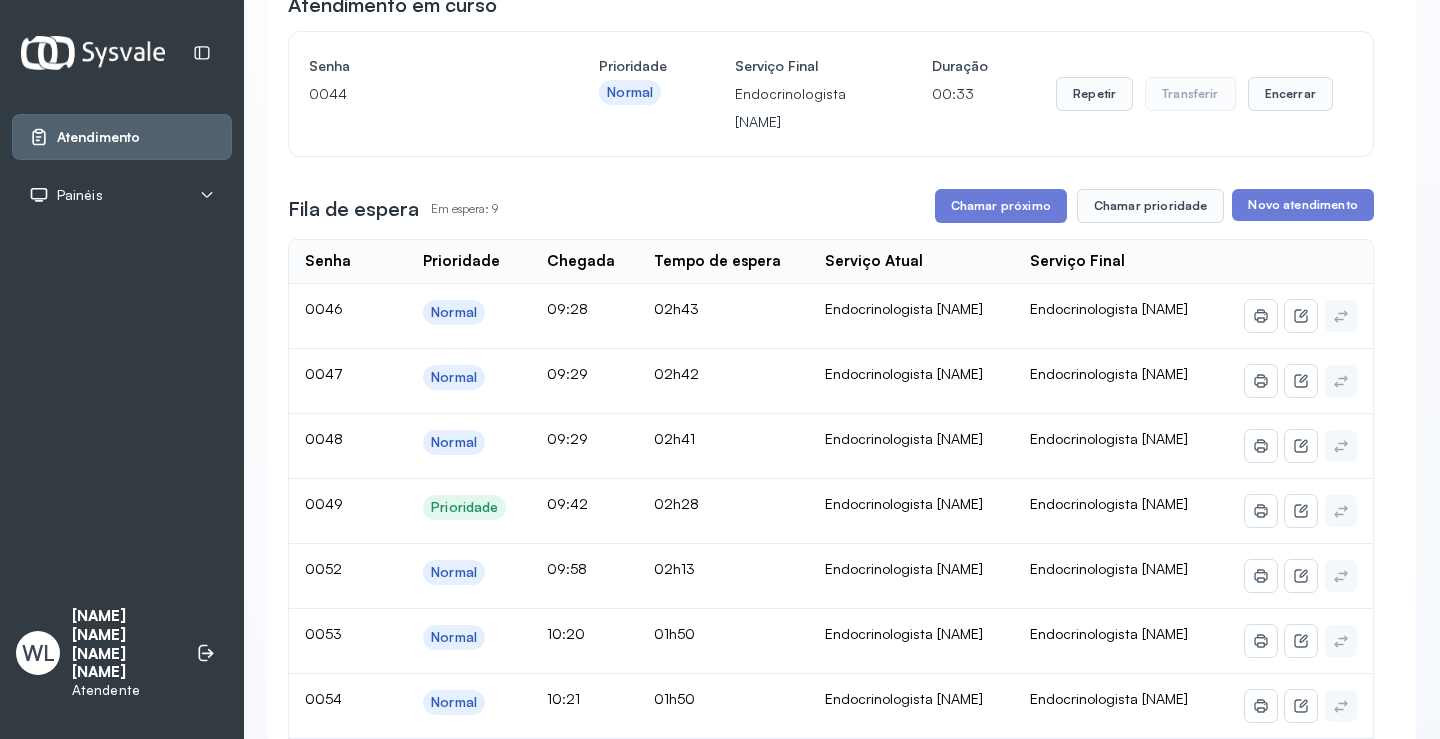 scroll, scrollTop: 200, scrollLeft: 0, axis: vertical 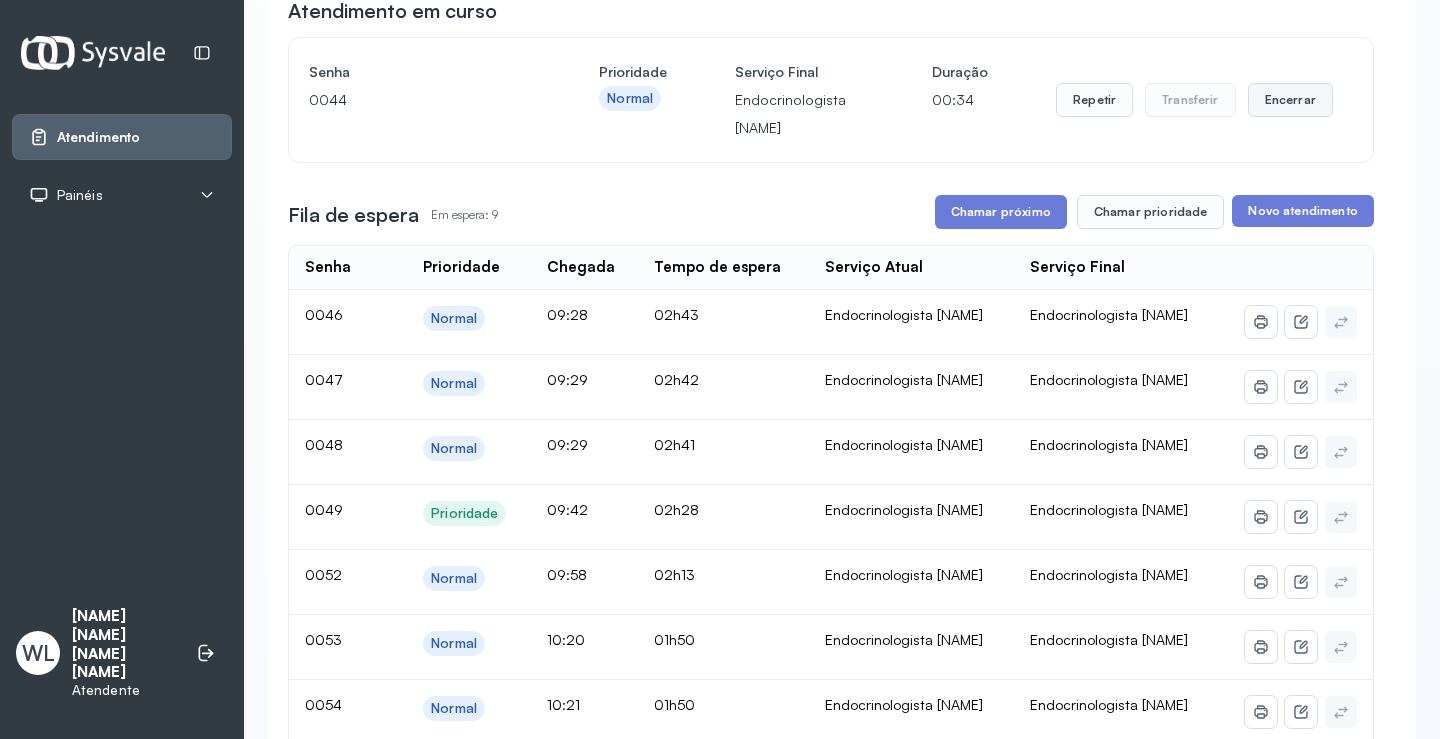 click on "Encerrar" at bounding box center [1290, 100] 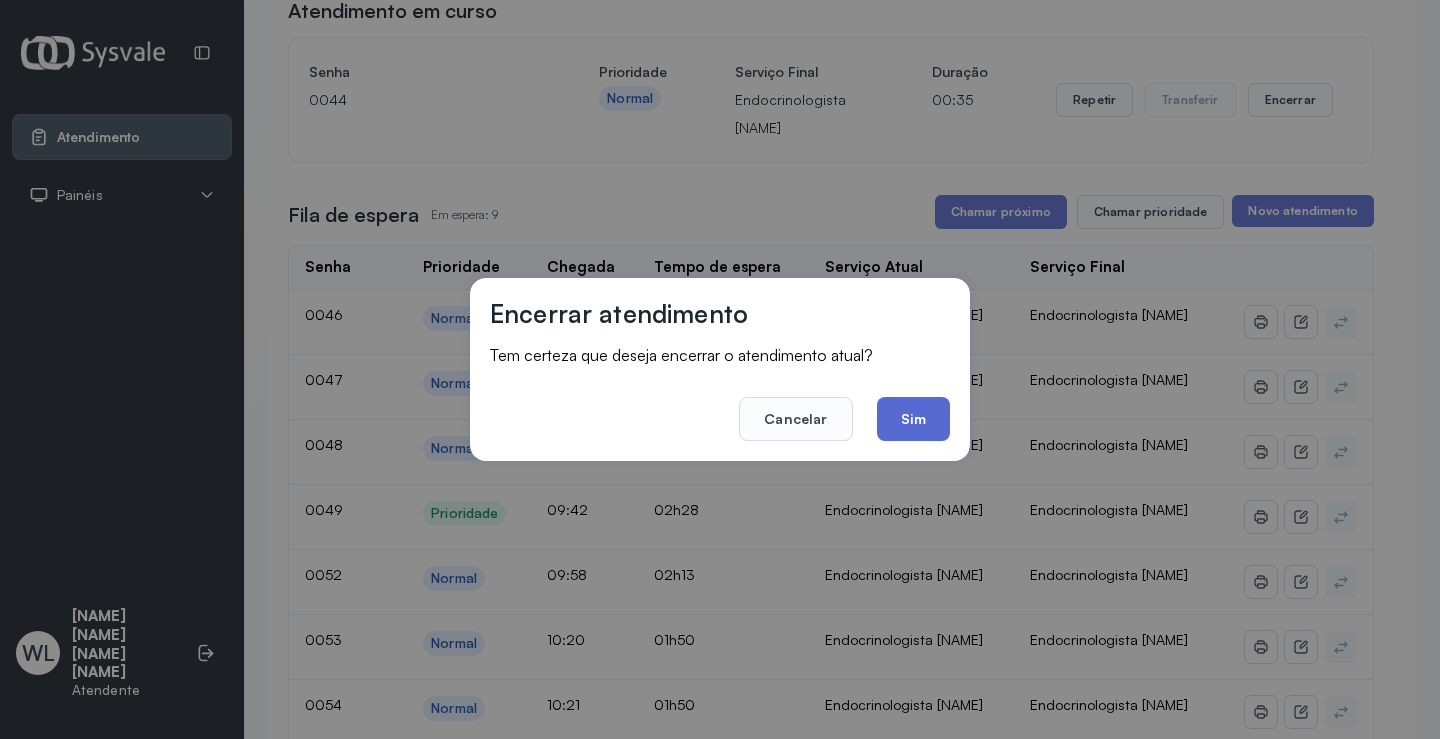 click on "Sim" 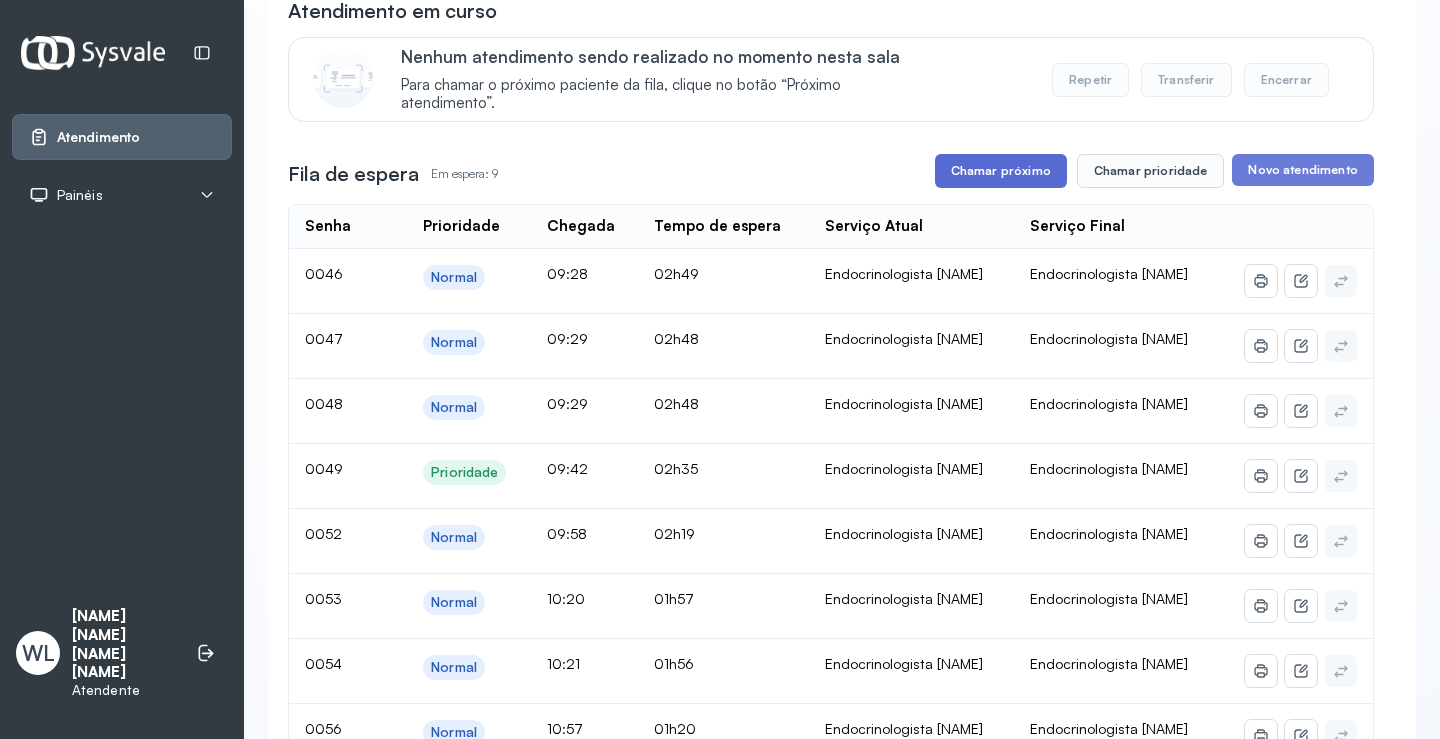 click on "Chamar próximo" at bounding box center [1001, 171] 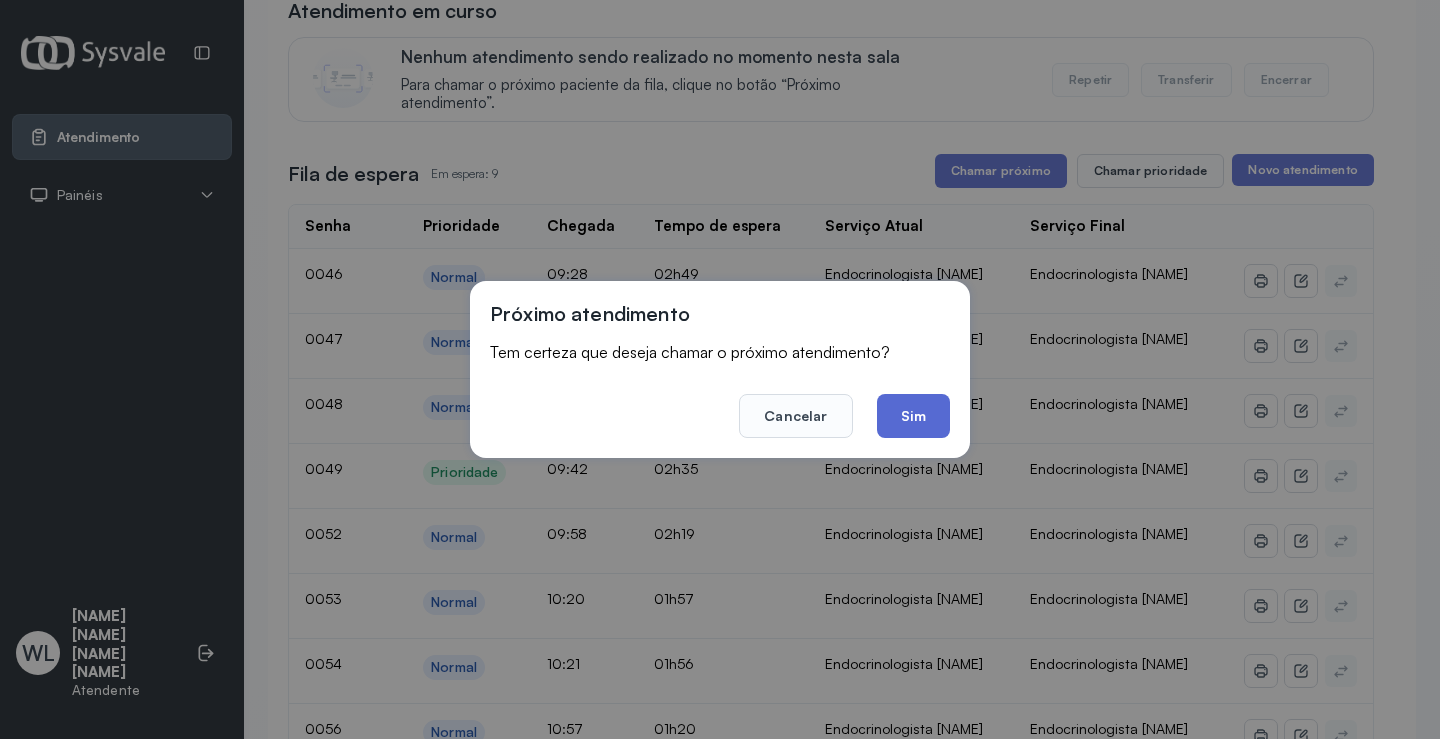 click on "Sim" 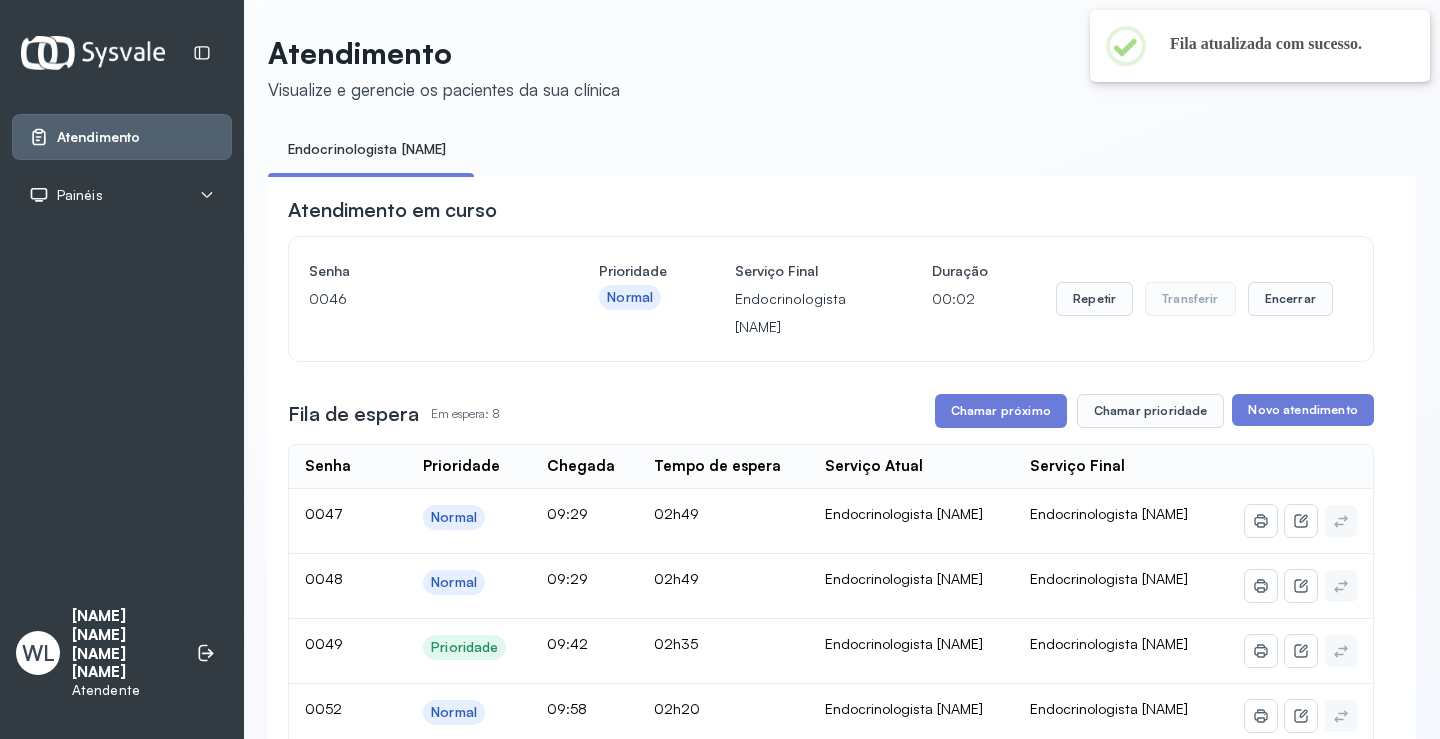 scroll, scrollTop: 200, scrollLeft: 0, axis: vertical 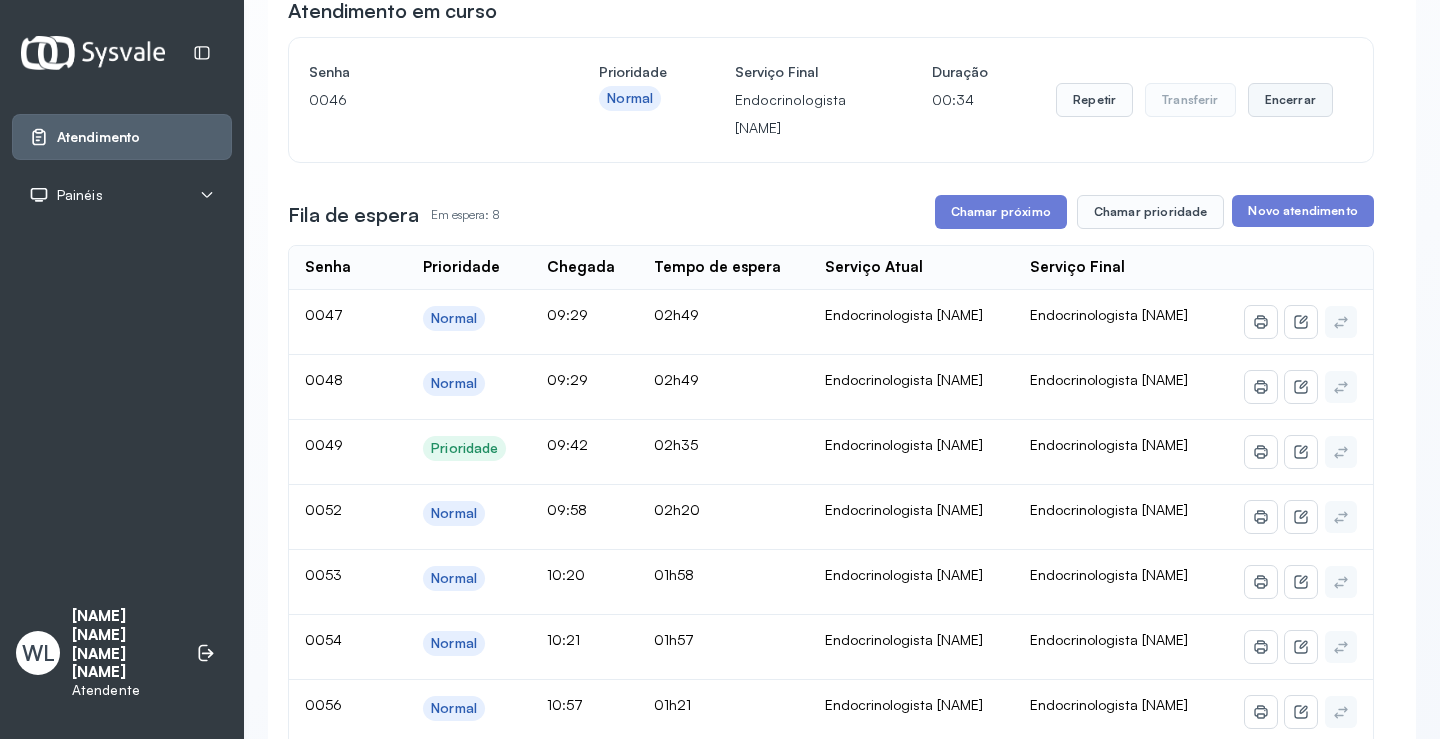 click on "Encerrar" at bounding box center [1290, 100] 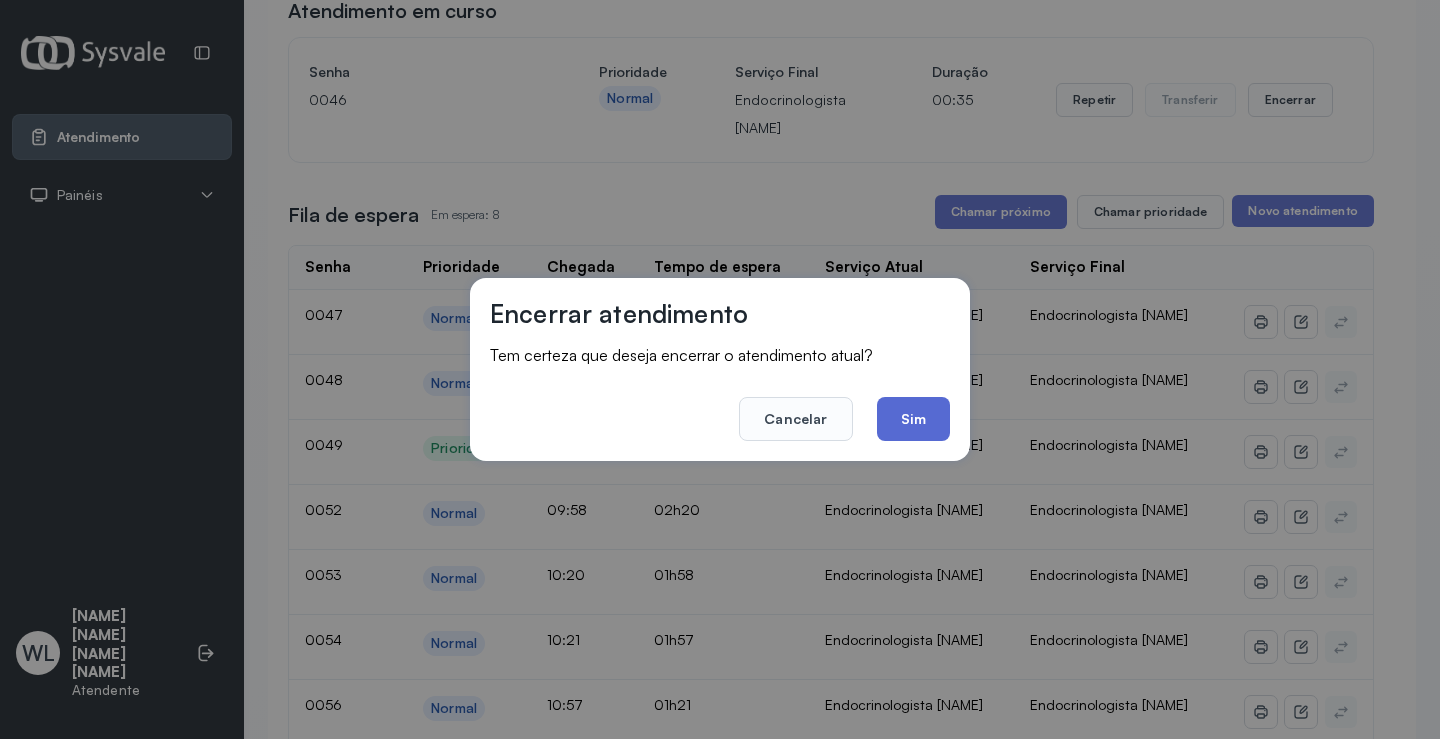 click on "Sim" 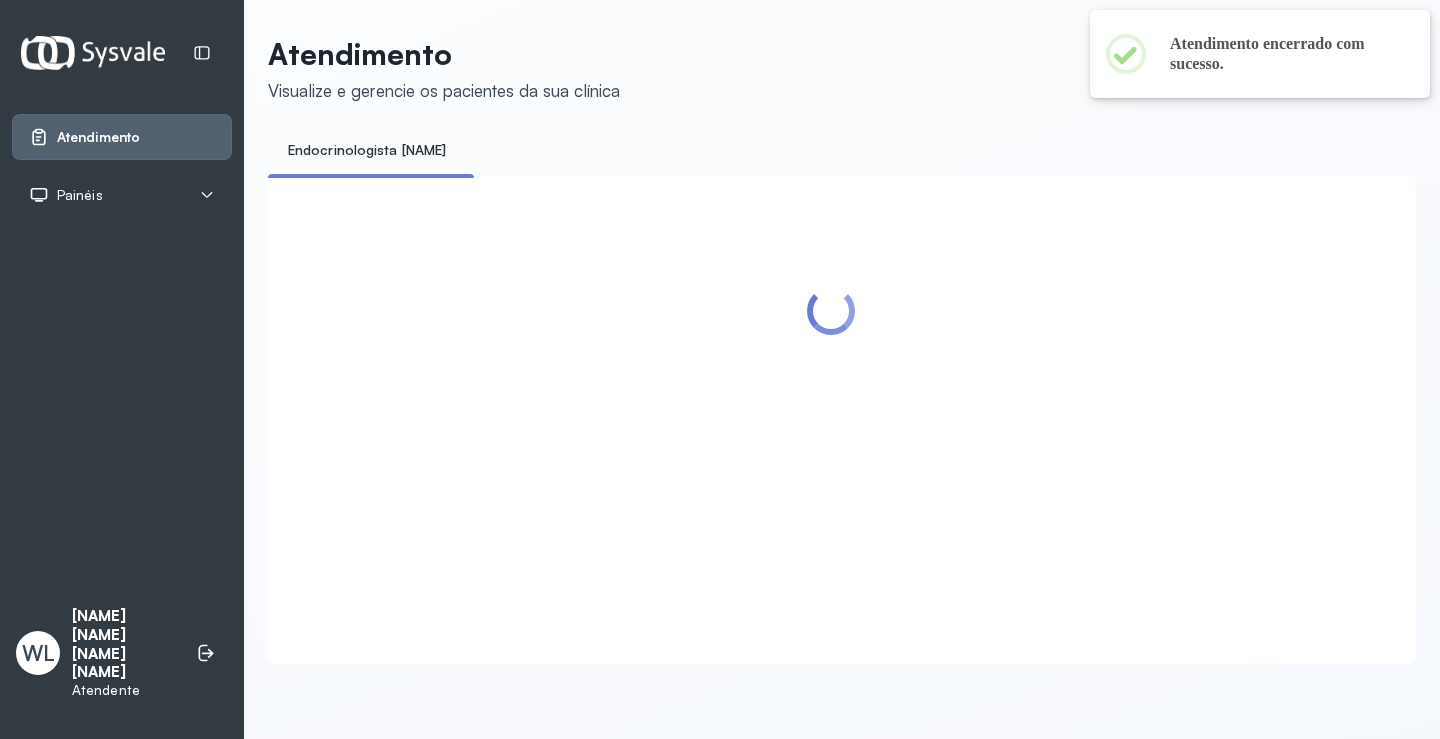 scroll, scrollTop: 200, scrollLeft: 0, axis: vertical 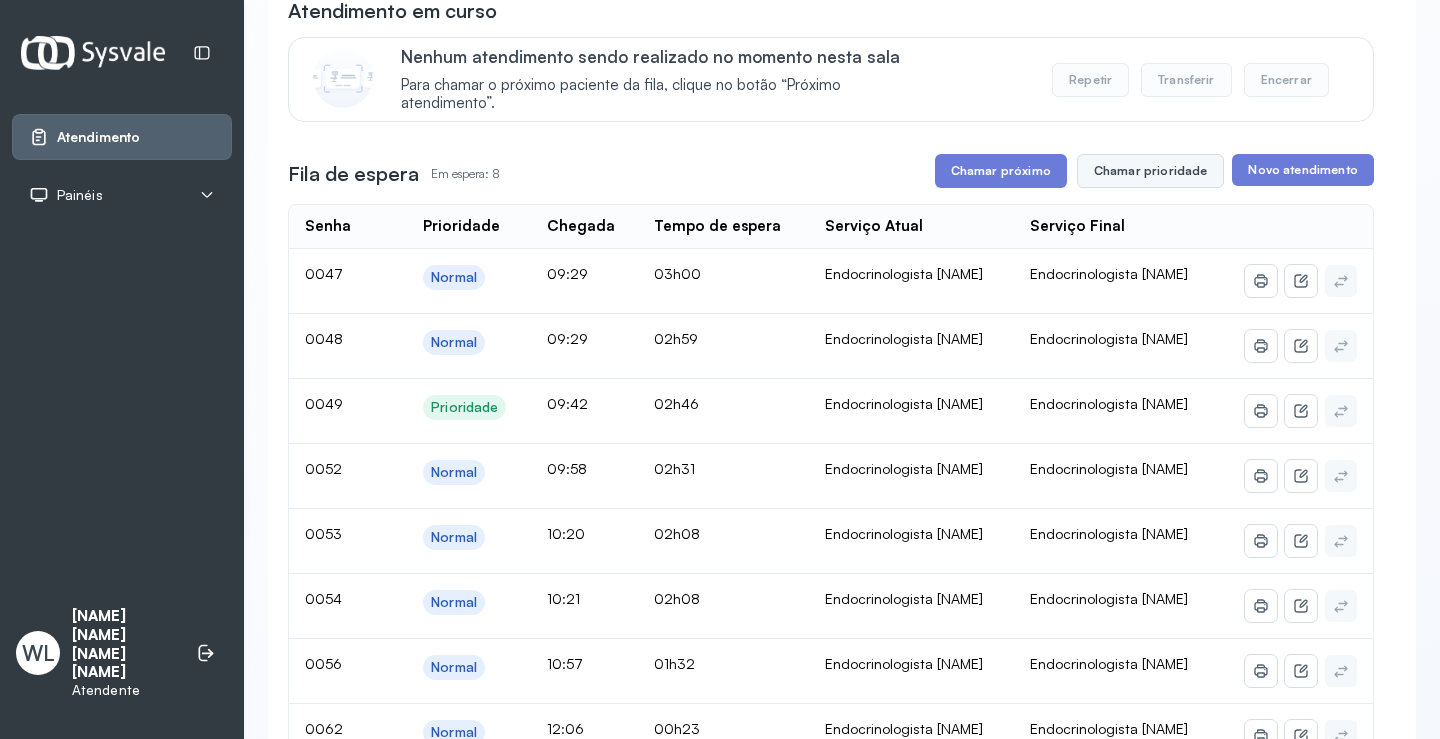 click on "Chamar prioridade" at bounding box center [1151, 171] 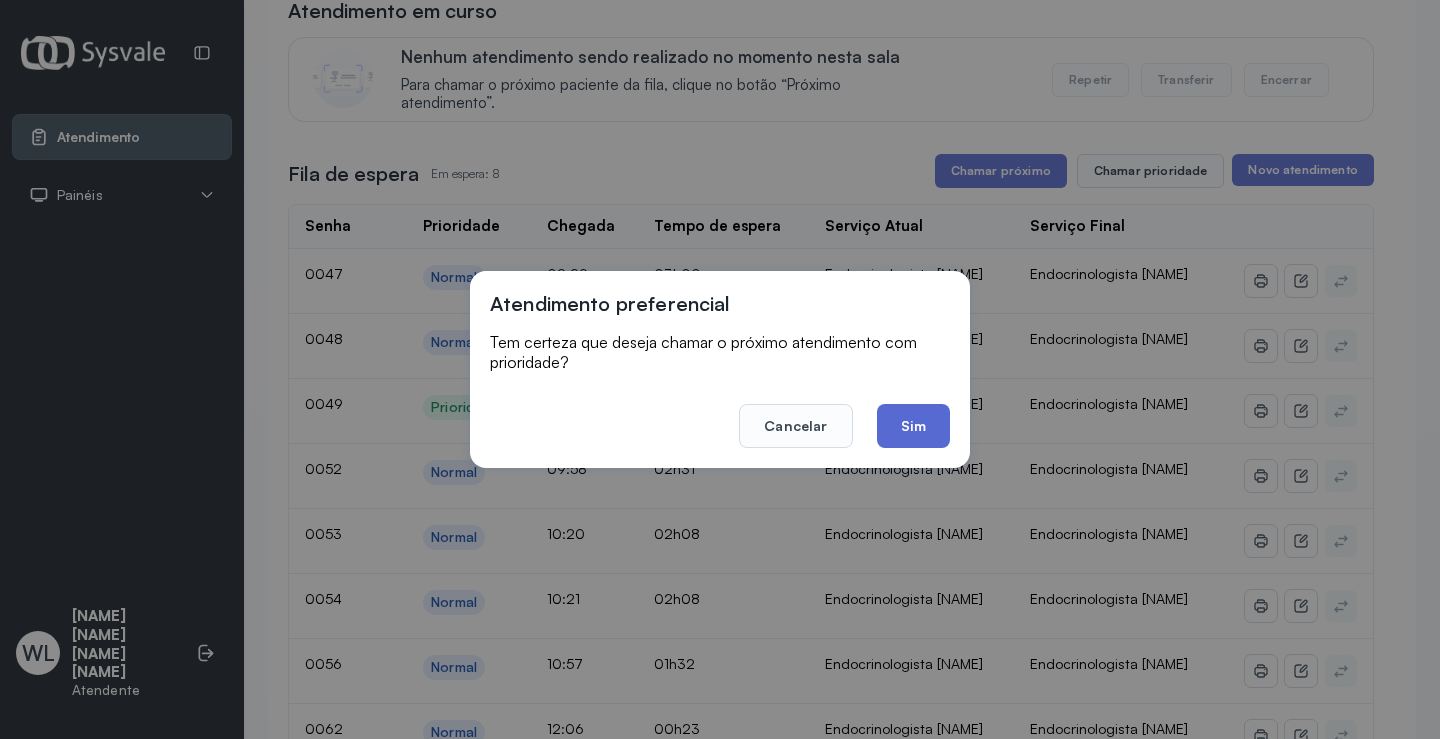 click on "Sim" 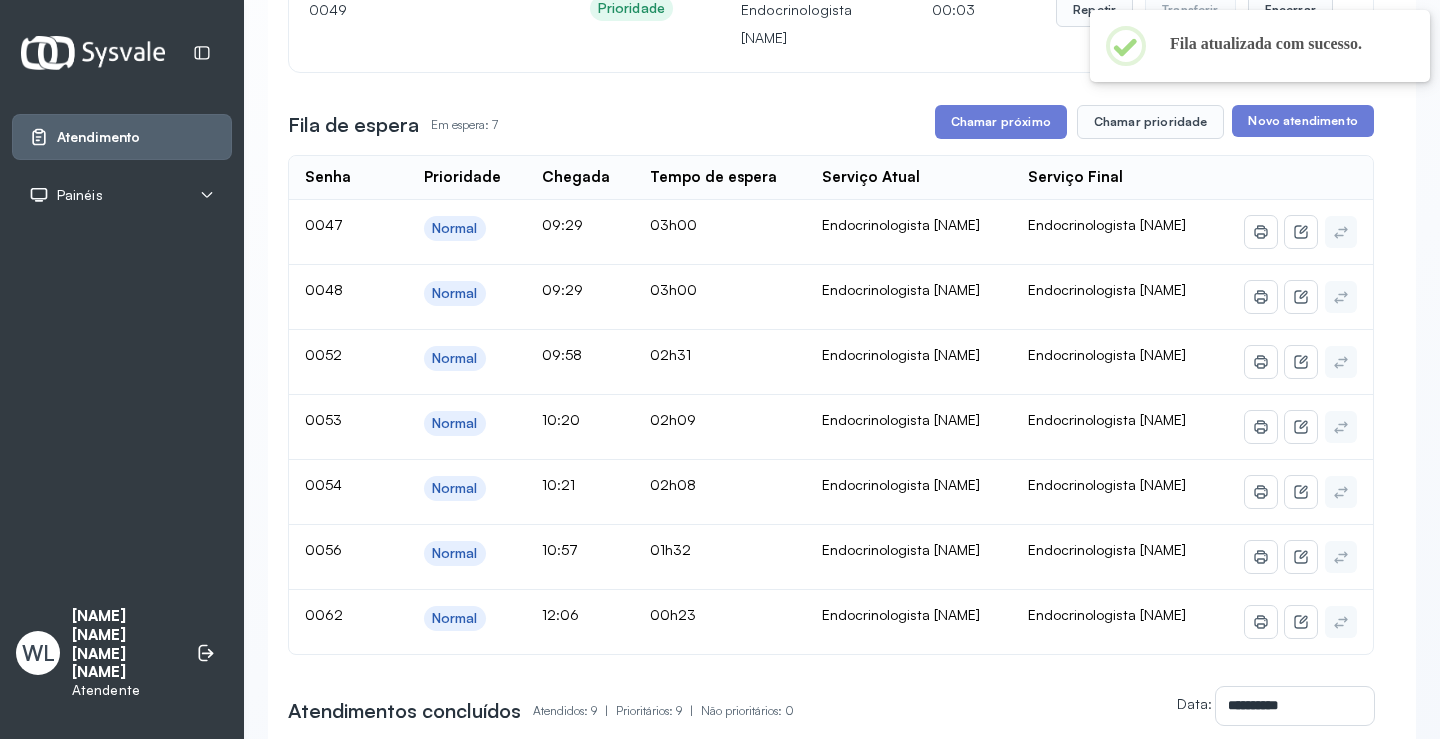 scroll, scrollTop: 300, scrollLeft: 0, axis: vertical 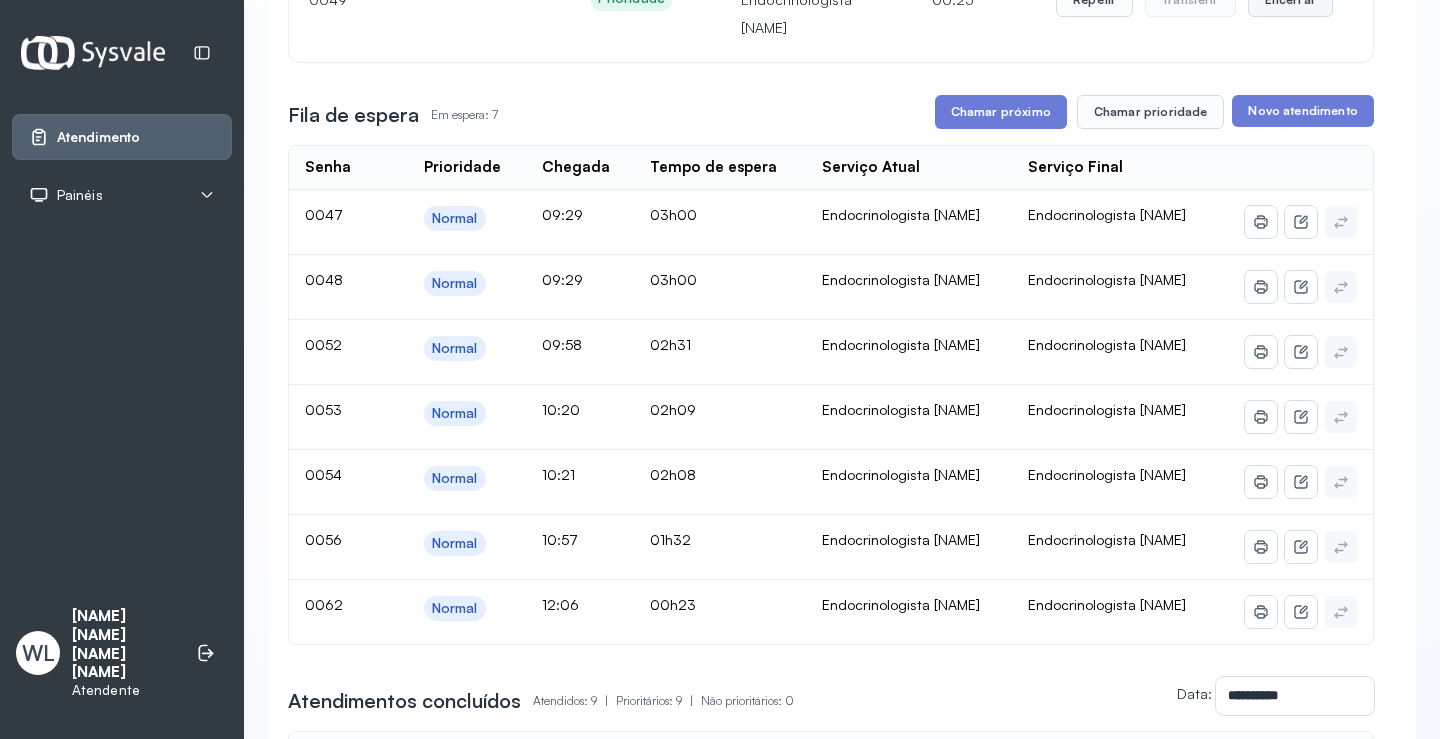 click on "Encerrar" at bounding box center (1290, 0) 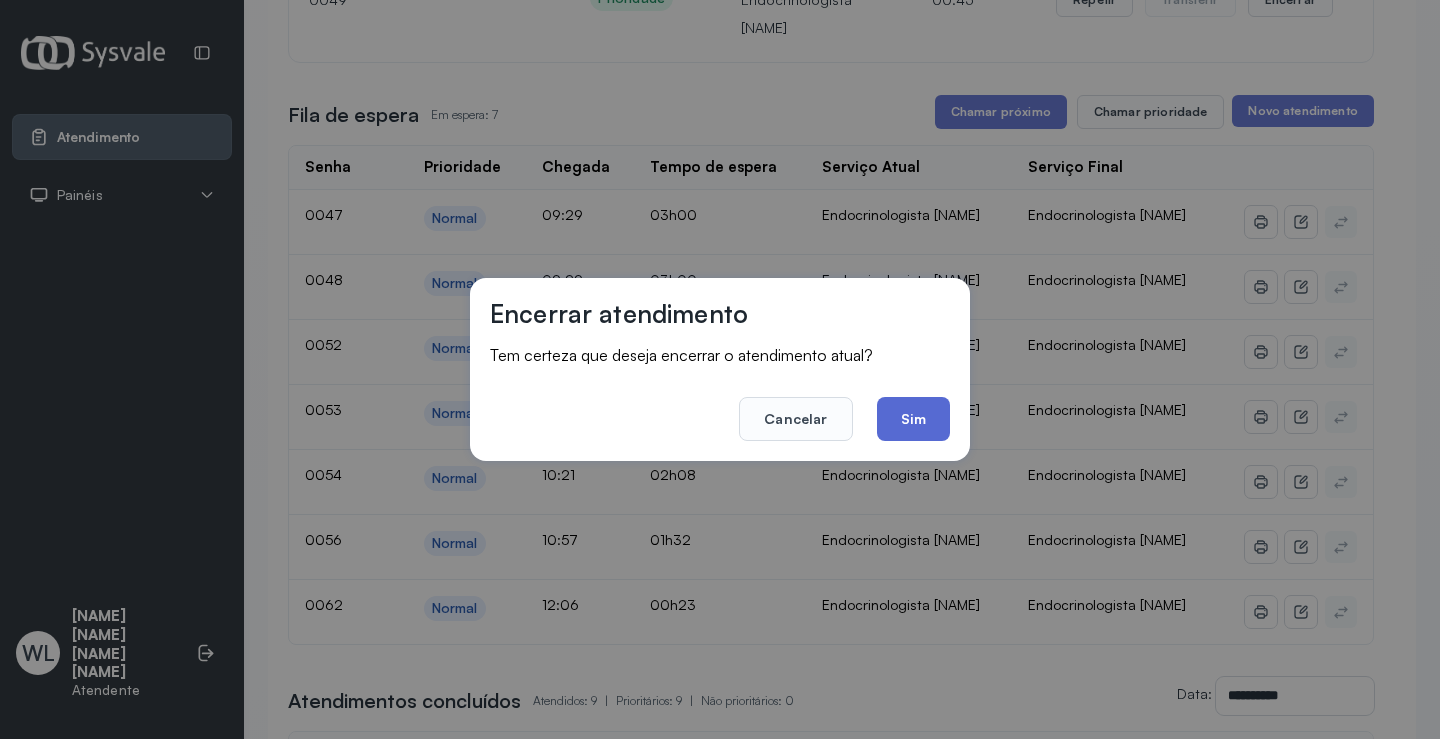 click on "Sim" 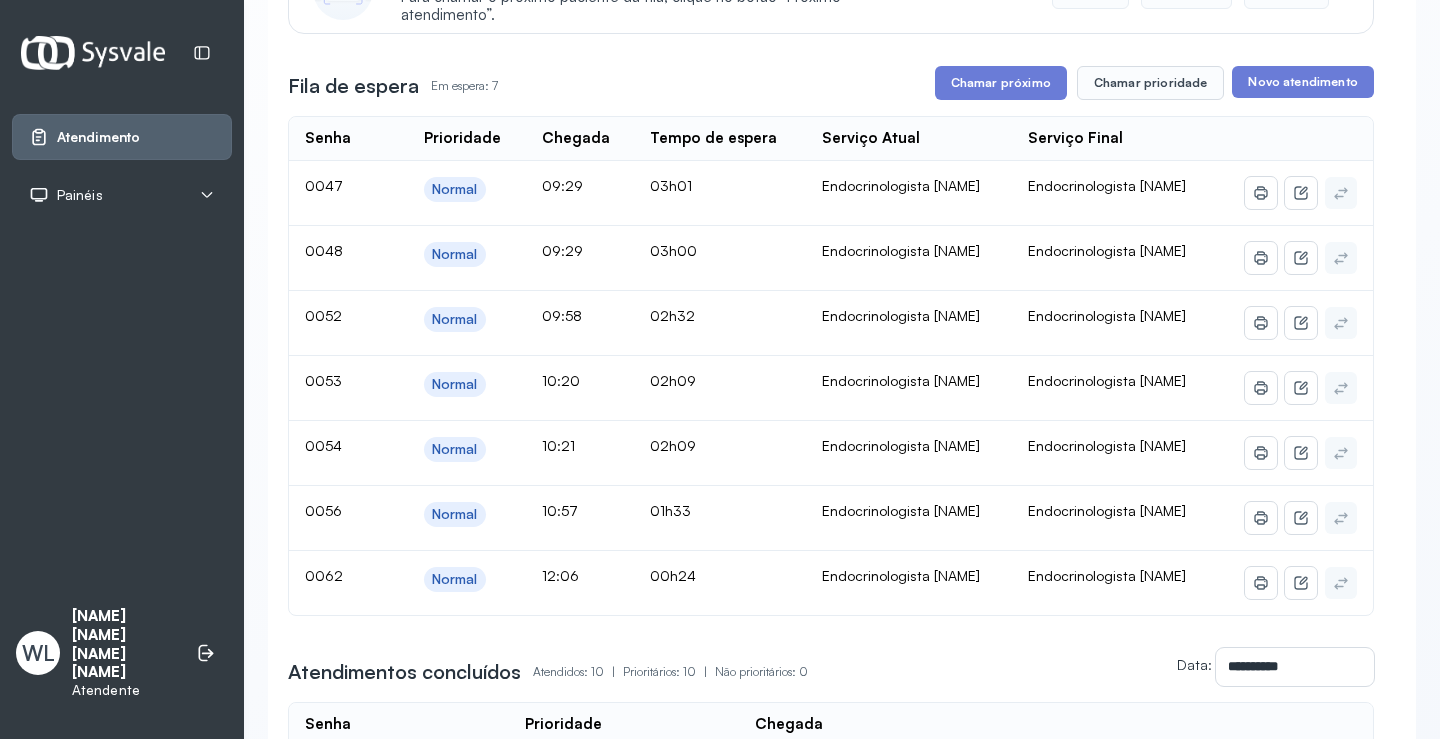 scroll, scrollTop: 300, scrollLeft: 0, axis: vertical 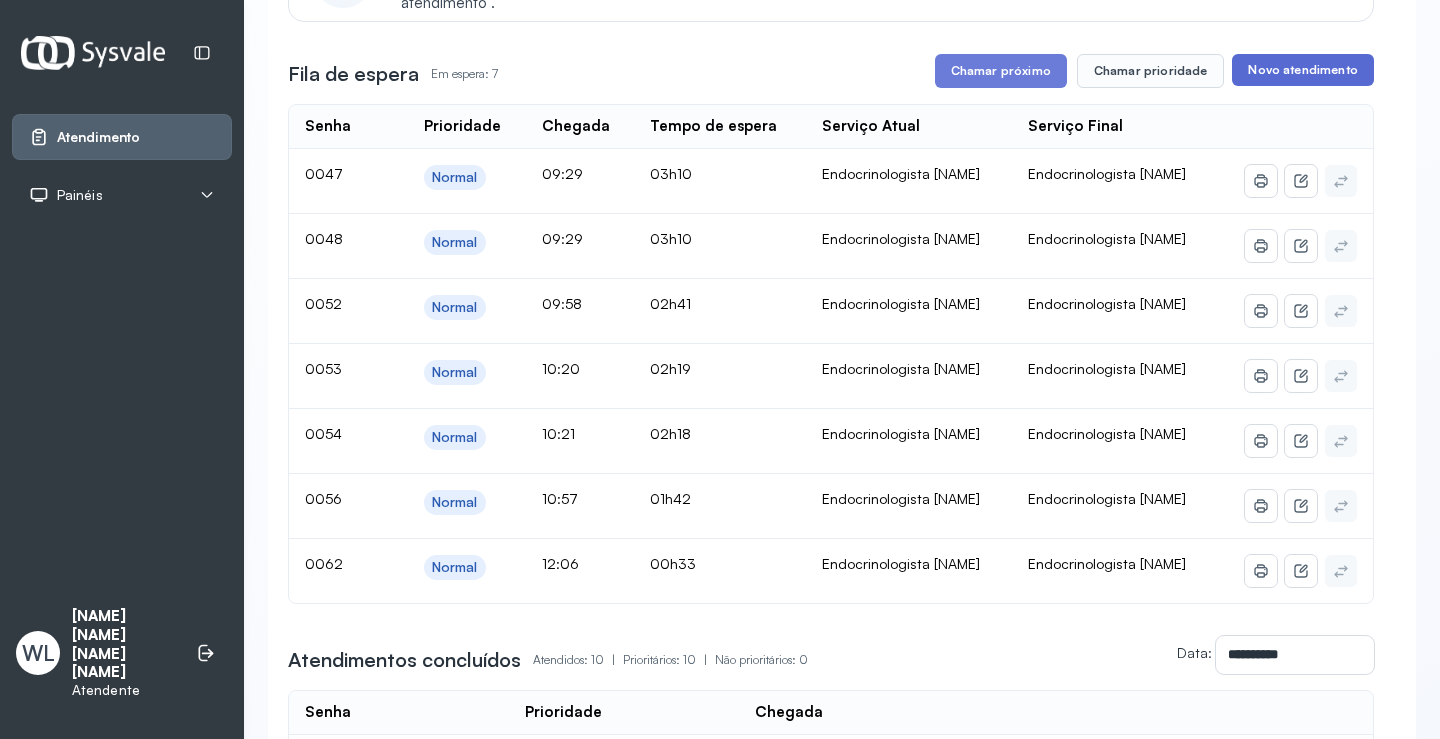 click on "Novo atendimento" at bounding box center (1302, 70) 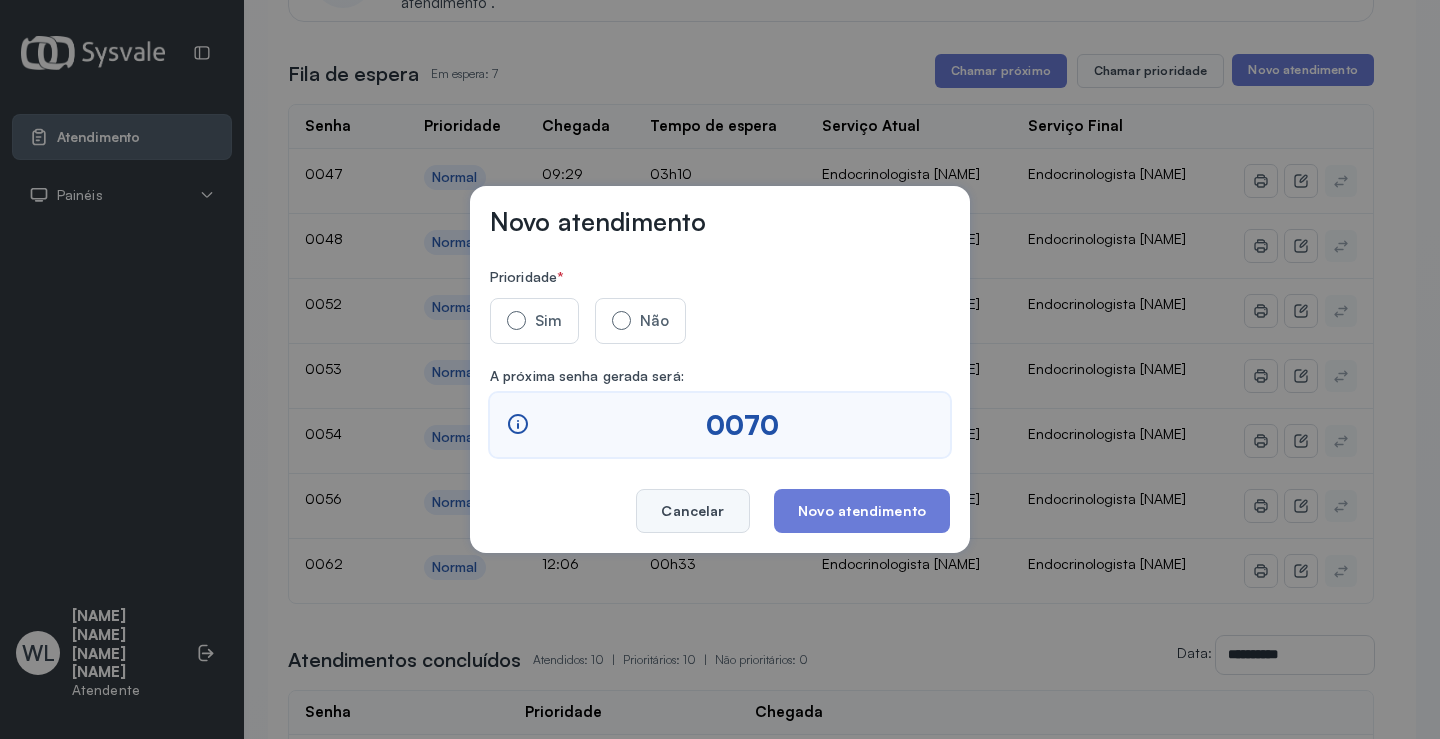 click on "Cancelar" 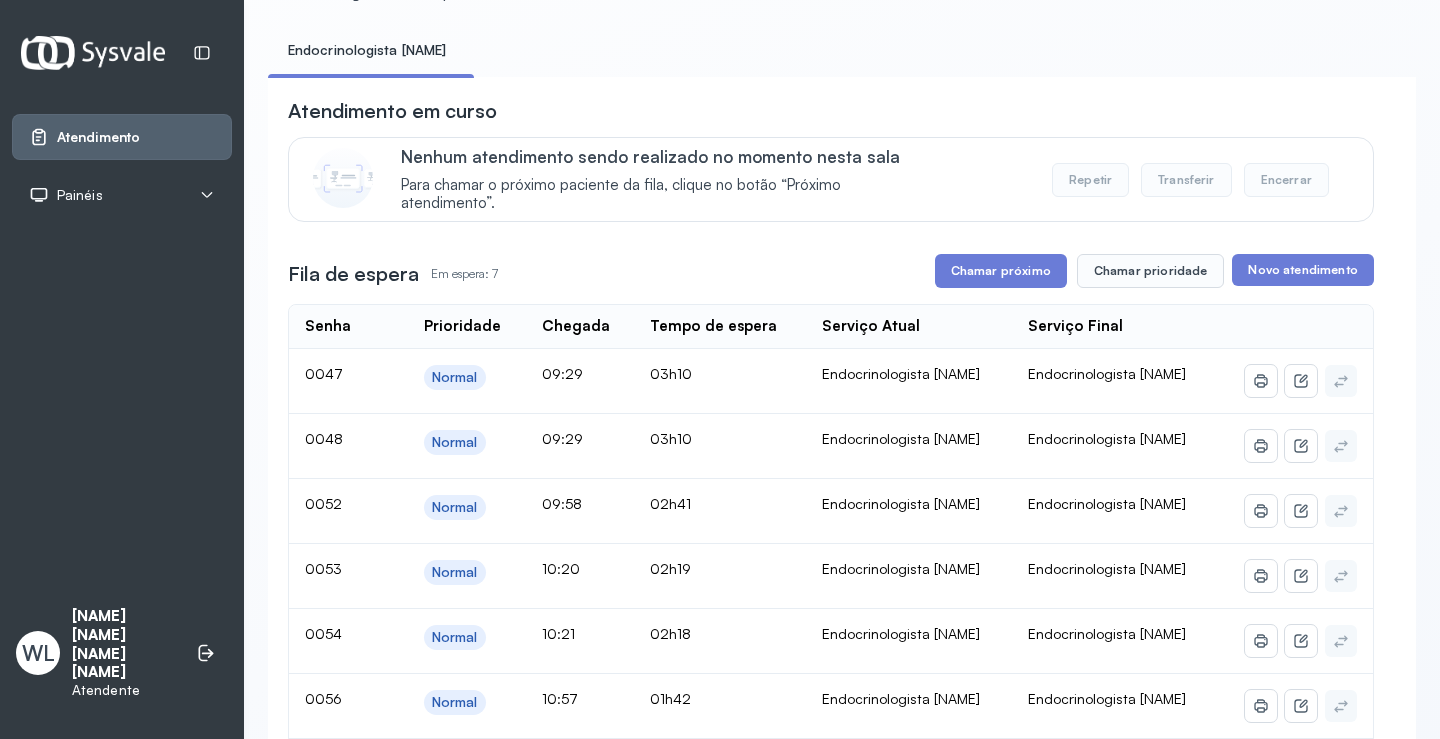 scroll, scrollTop: 0, scrollLeft: 0, axis: both 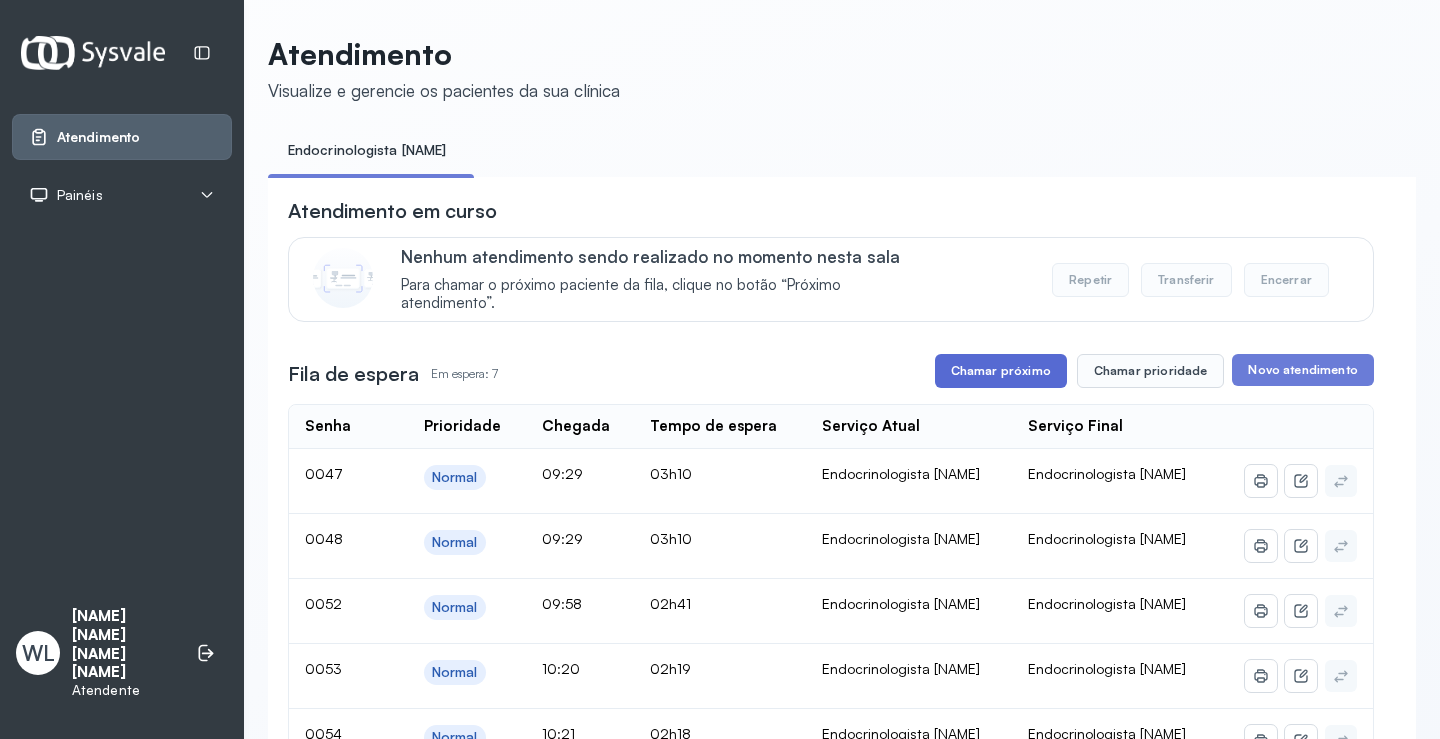 click on "Chamar próximo" at bounding box center [1001, 371] 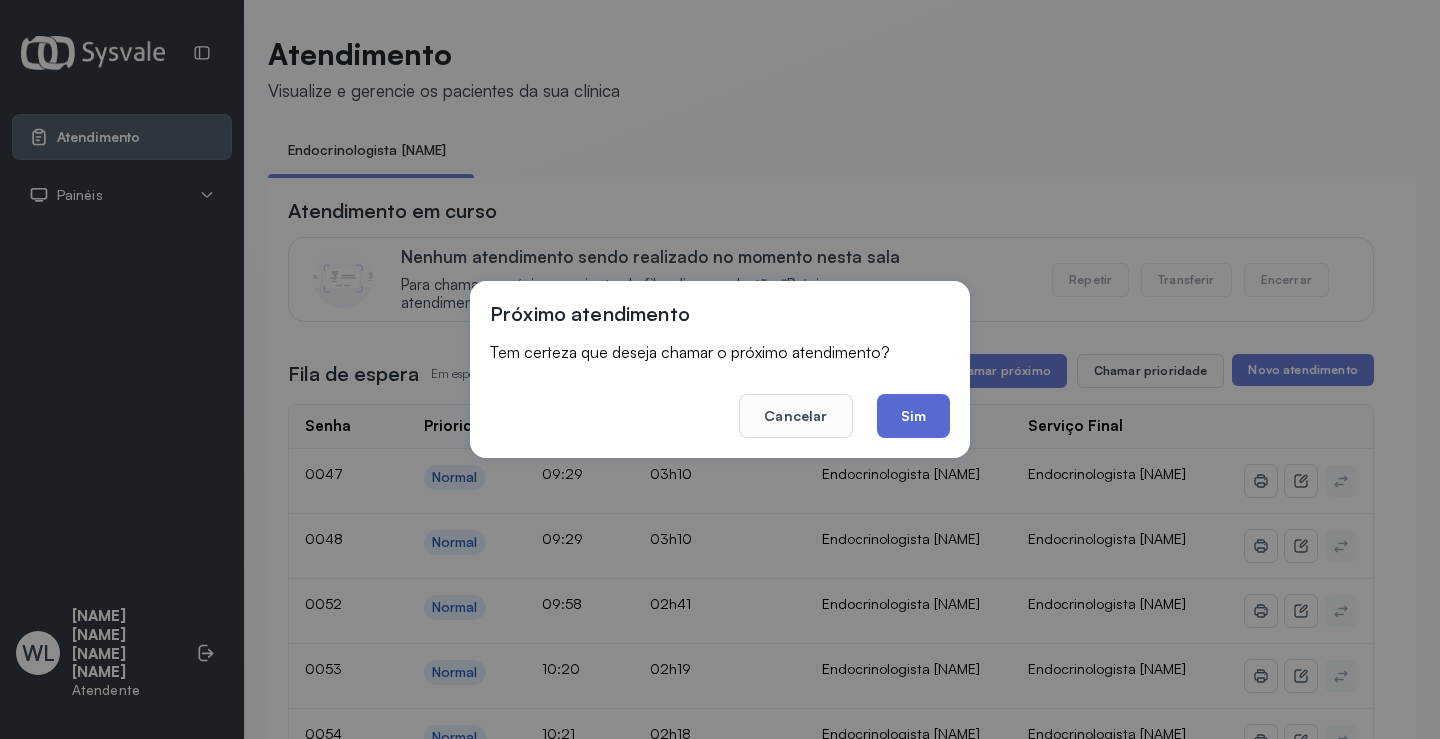 click on "Sim" 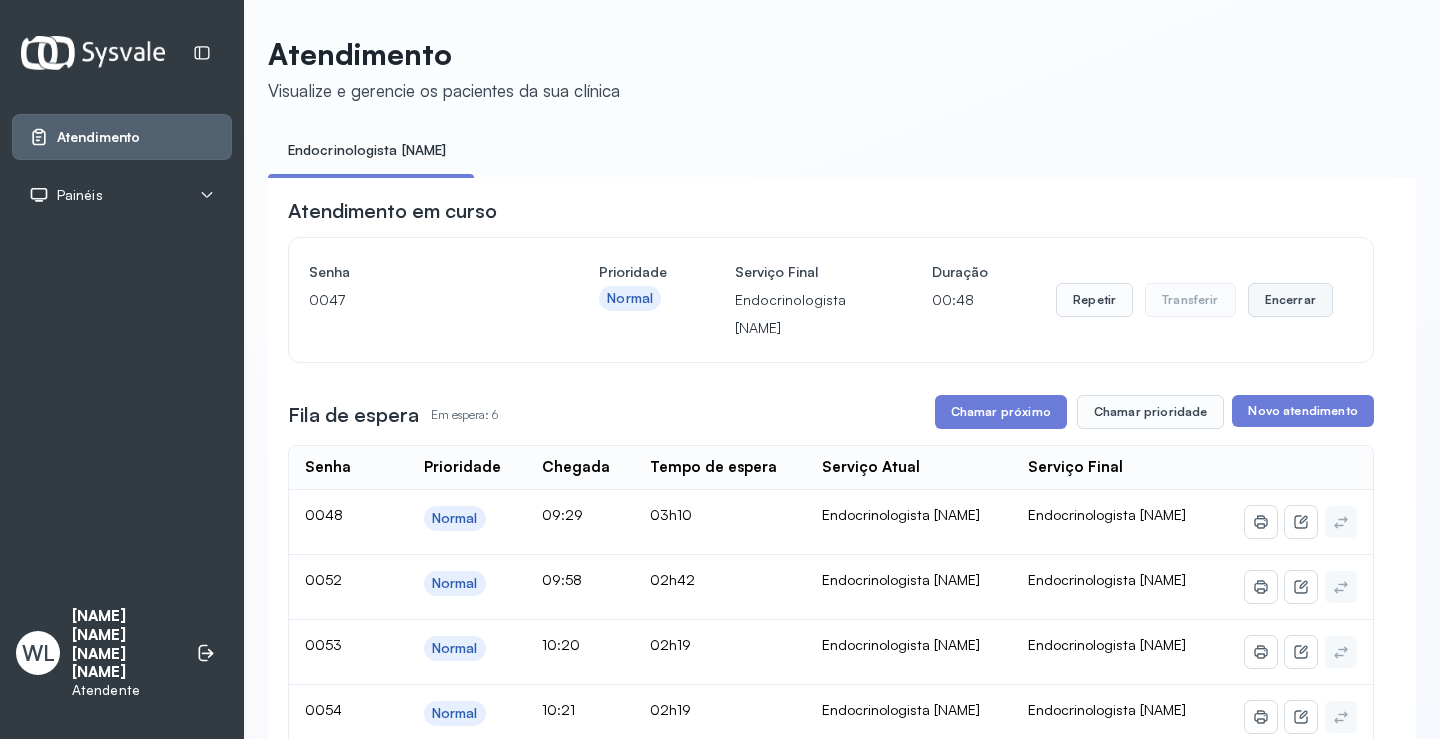 click on "Encerrar" at bounding box center (1290, 300) 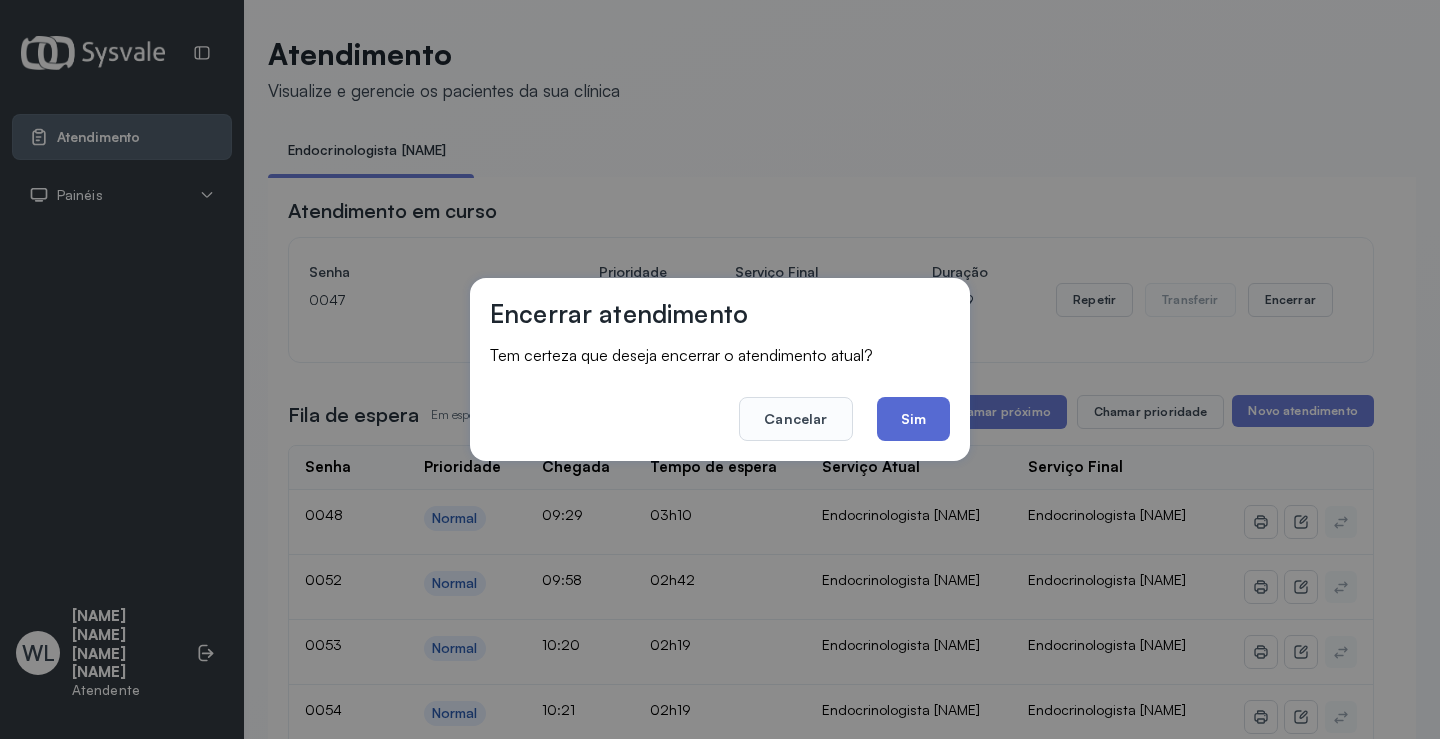 click on "Sim" 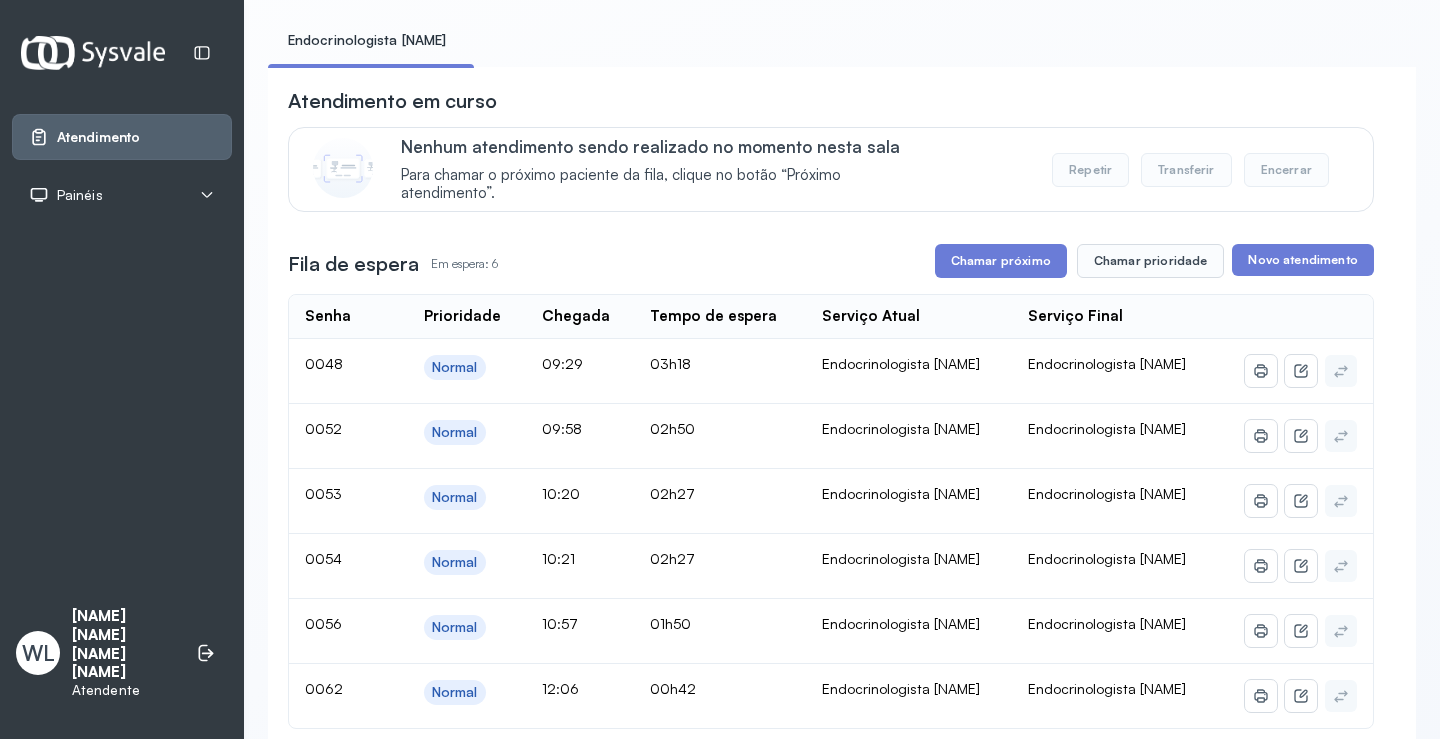 scroll, scrollTop: 0, scrollLeft: 0, axis: both 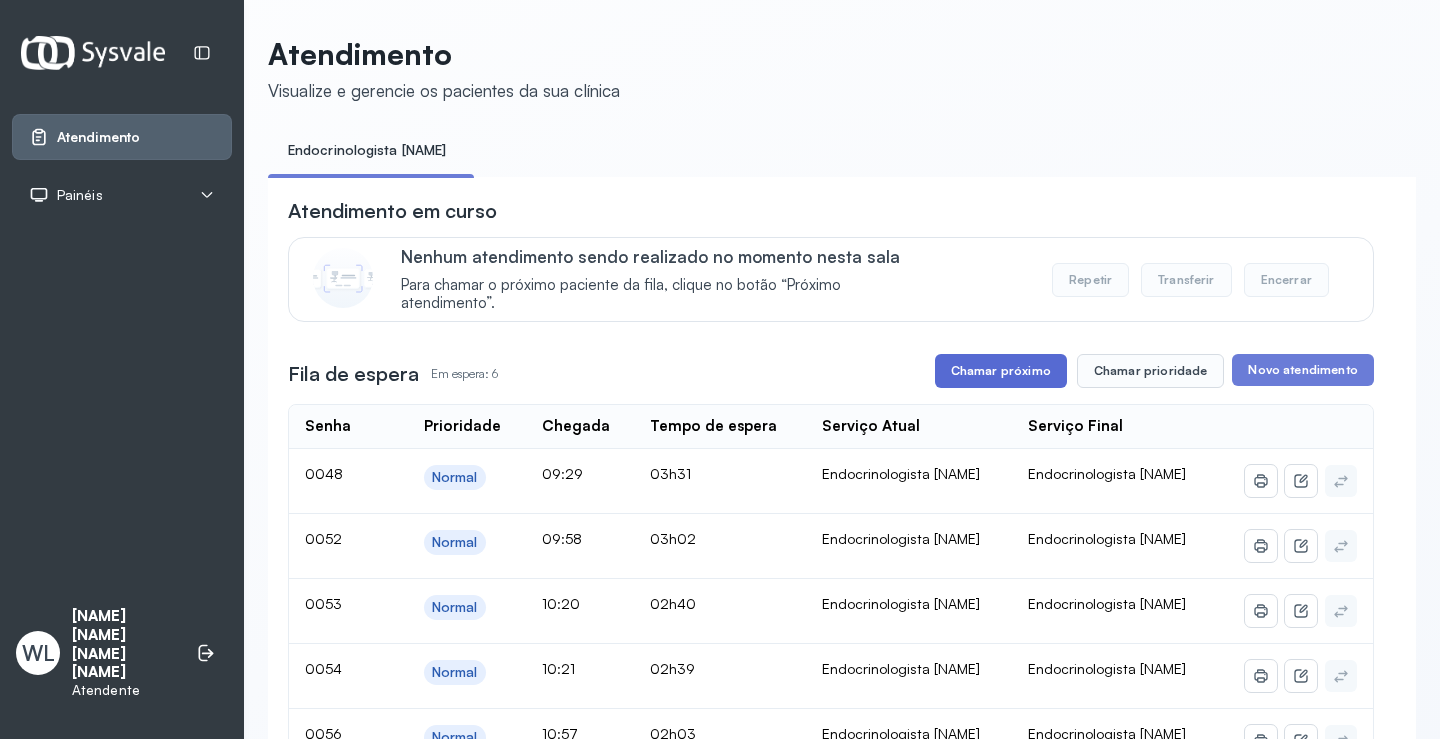 click on "Chamar próximo" at bounding box center [1001, 371] 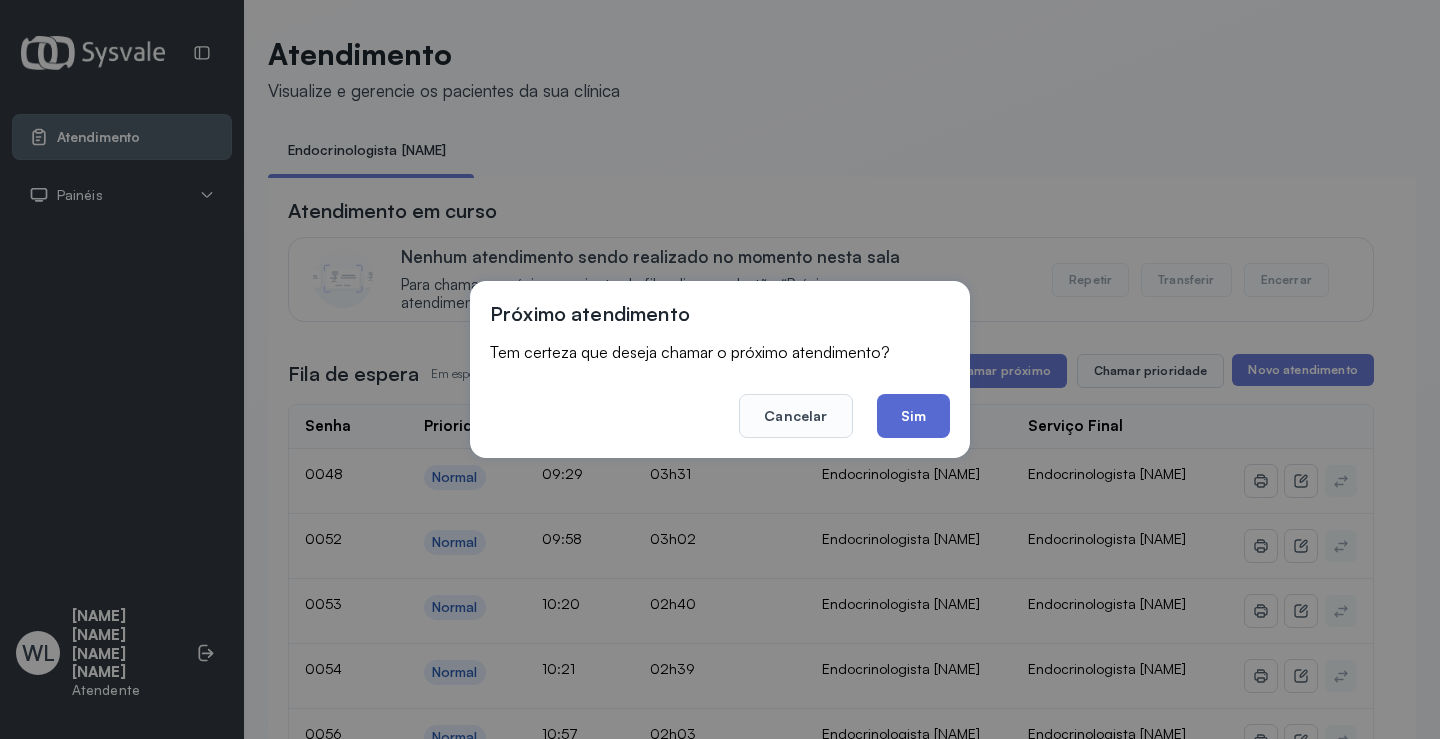 click on "Sim" 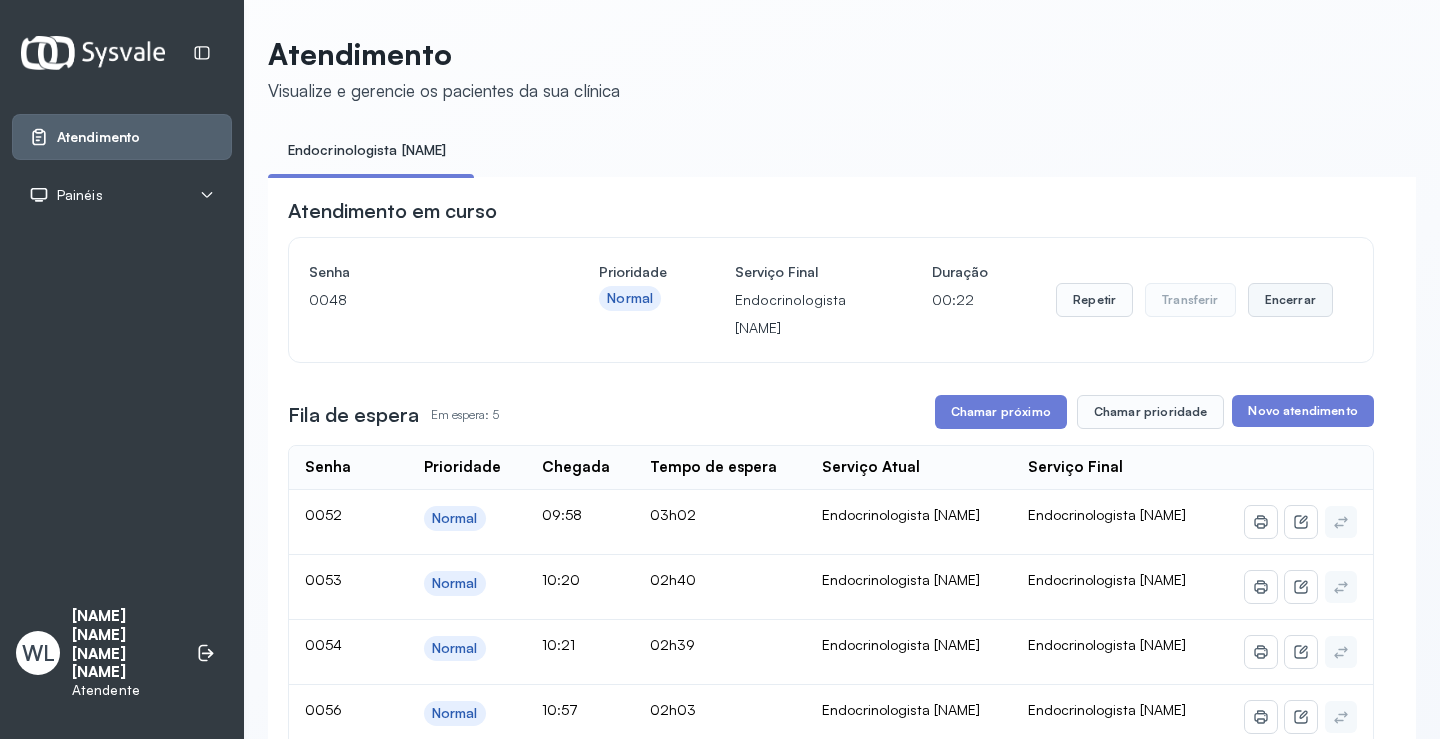 click on "Encerrar" at bounding box center [1290, 300] 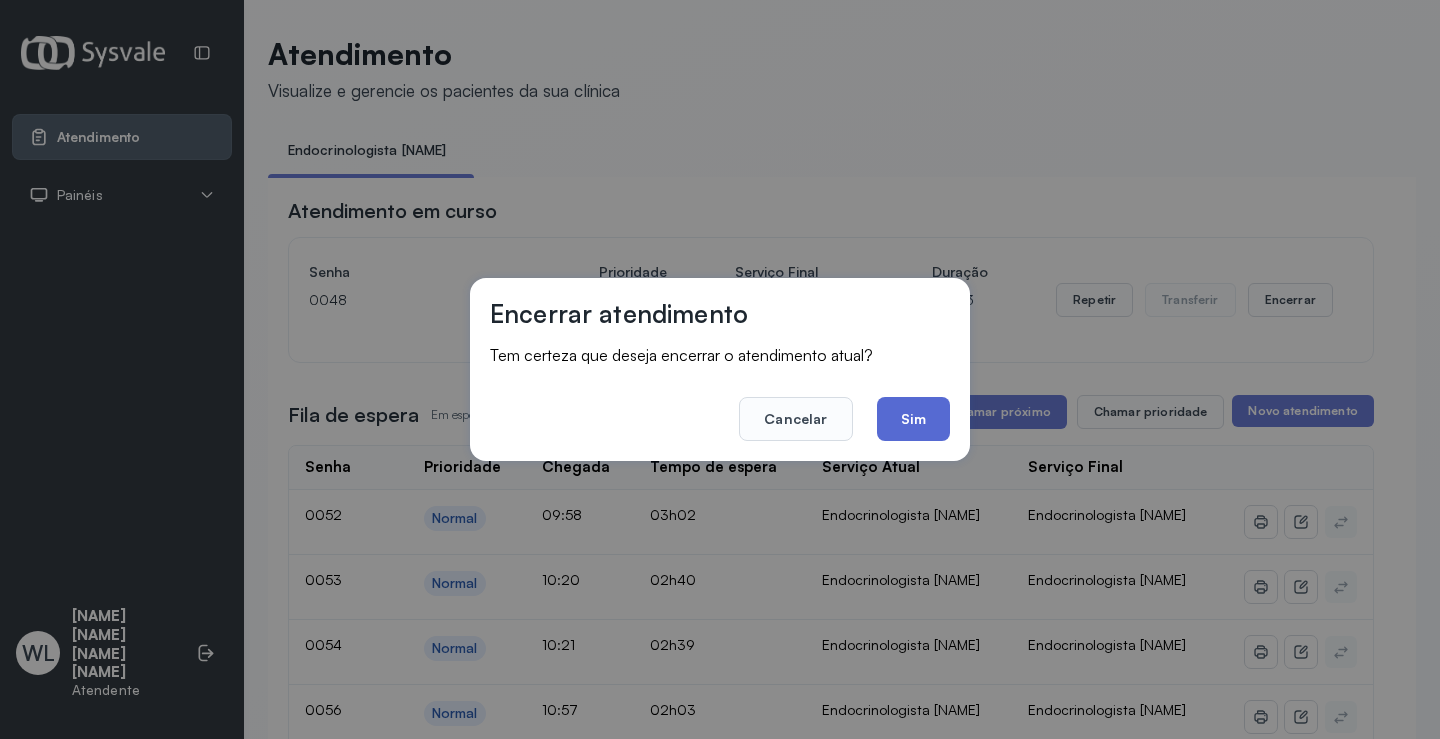 click on "Sim" 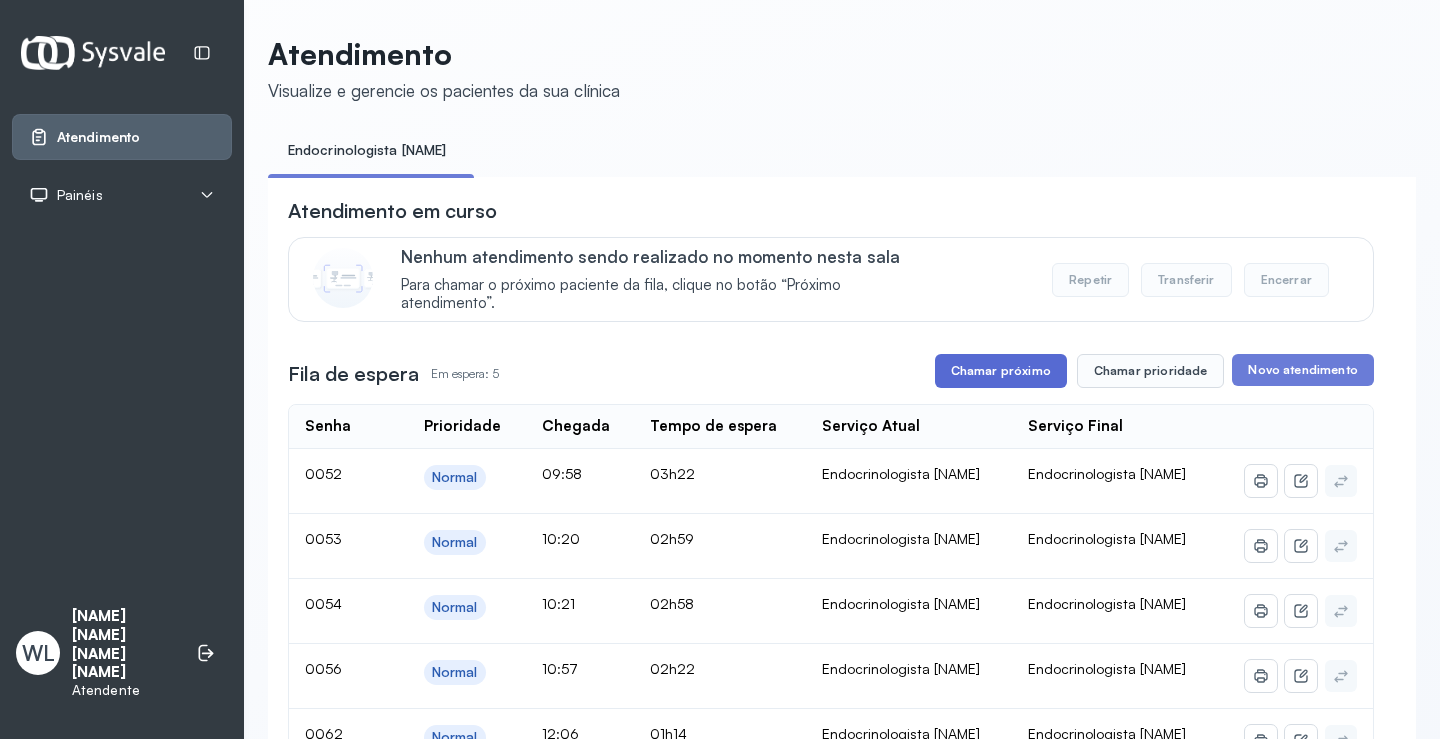 click on "Chamar próximo" at bounding box center (1001, 371) 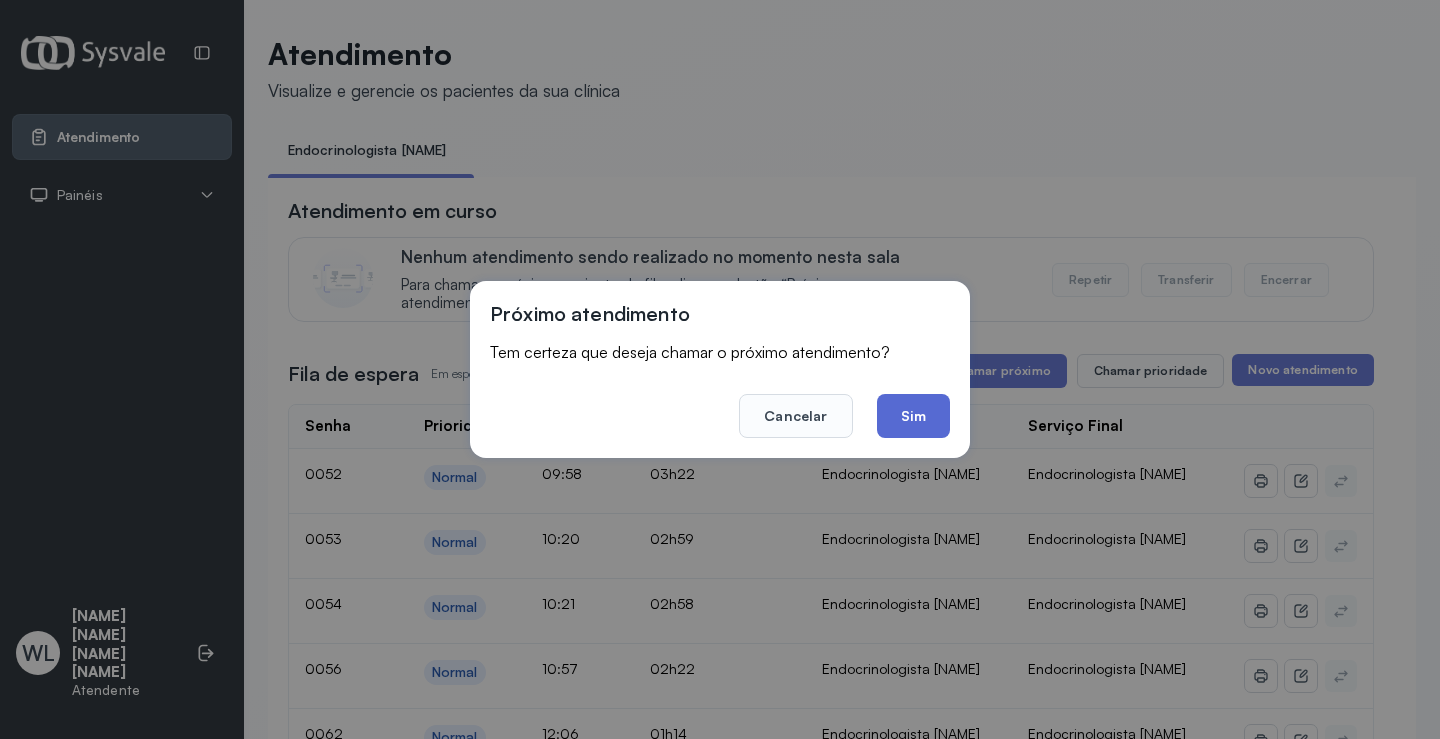 click on "Sim" 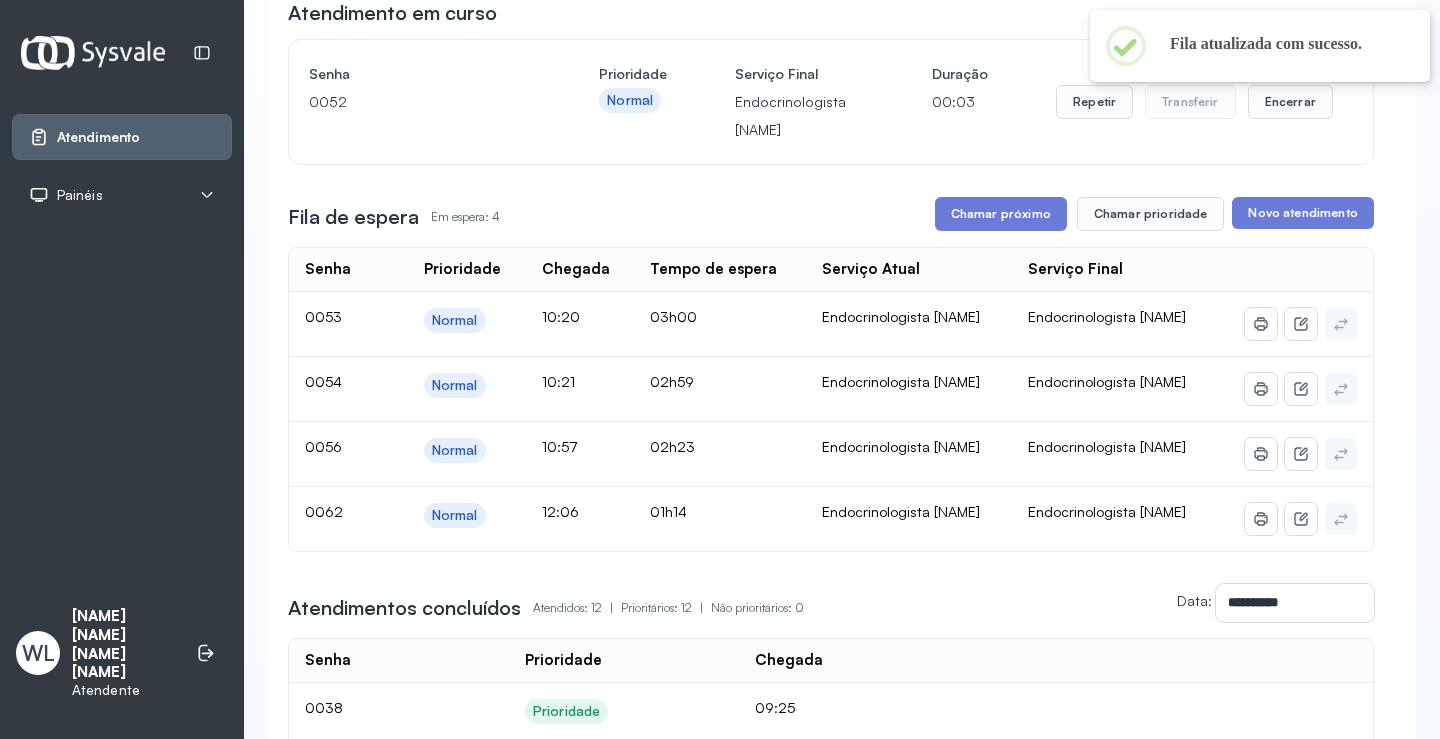 scroll, scrollTop: 200, scrollLeft: 0, axis: vertical 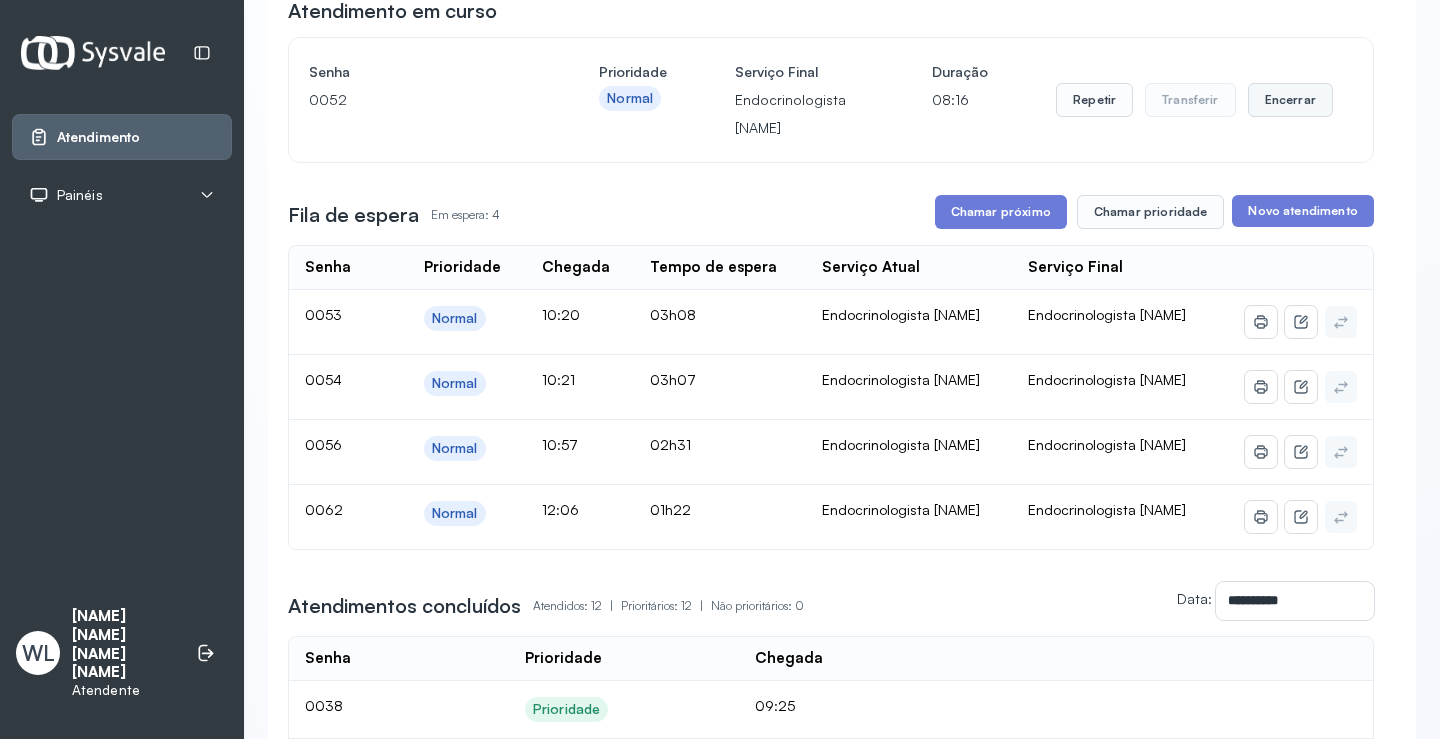 click on "Encerrar" at bounding box center (1290, 100) 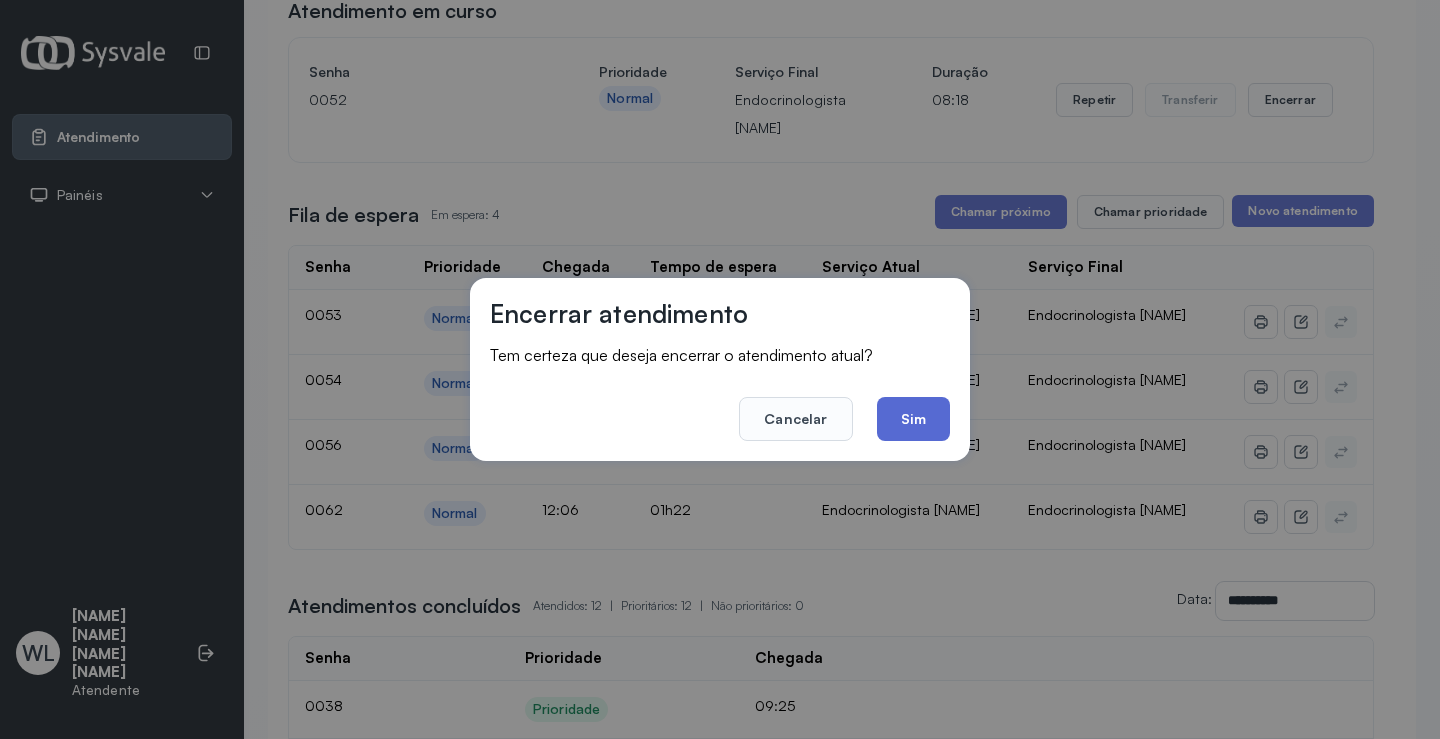 click on "Sim" 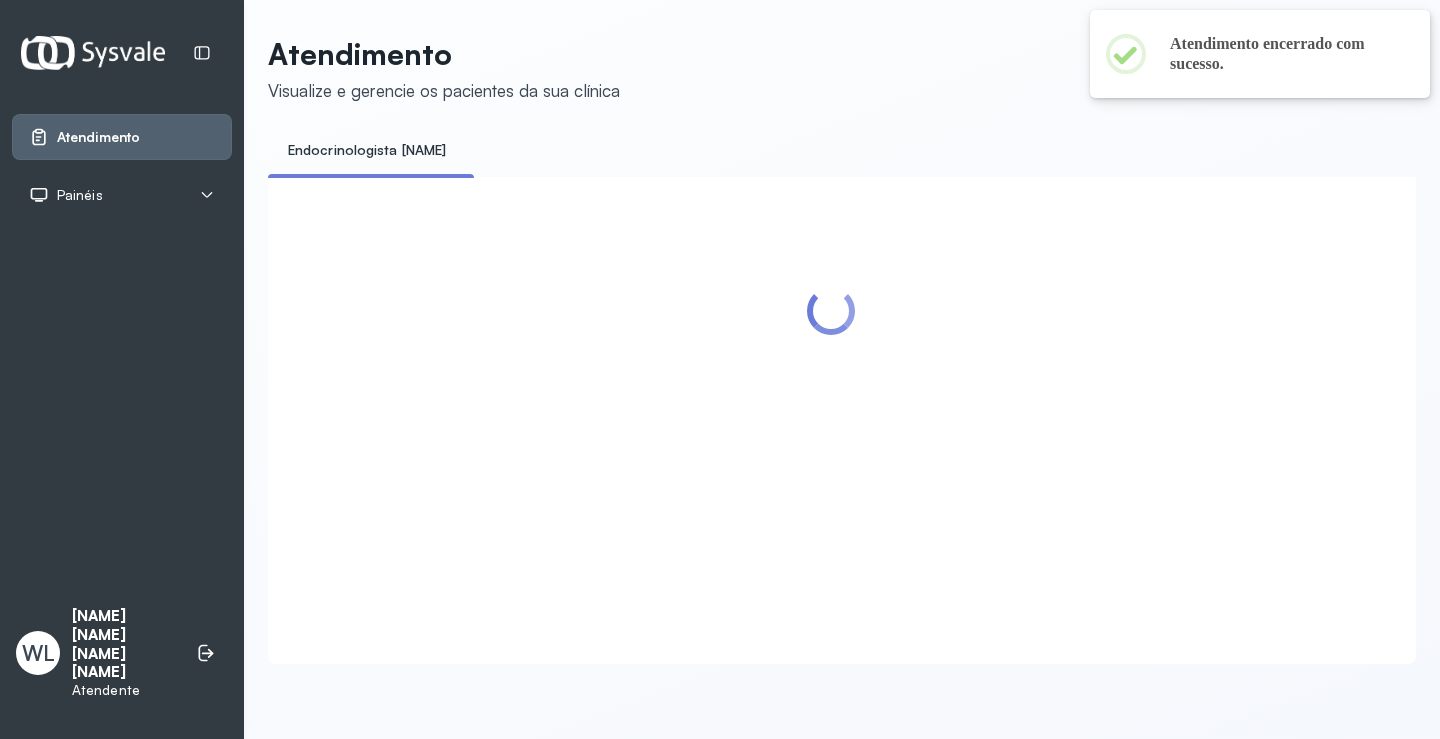 scroll, scrollTop: 200, scrollLeft: 0, axis: vertical 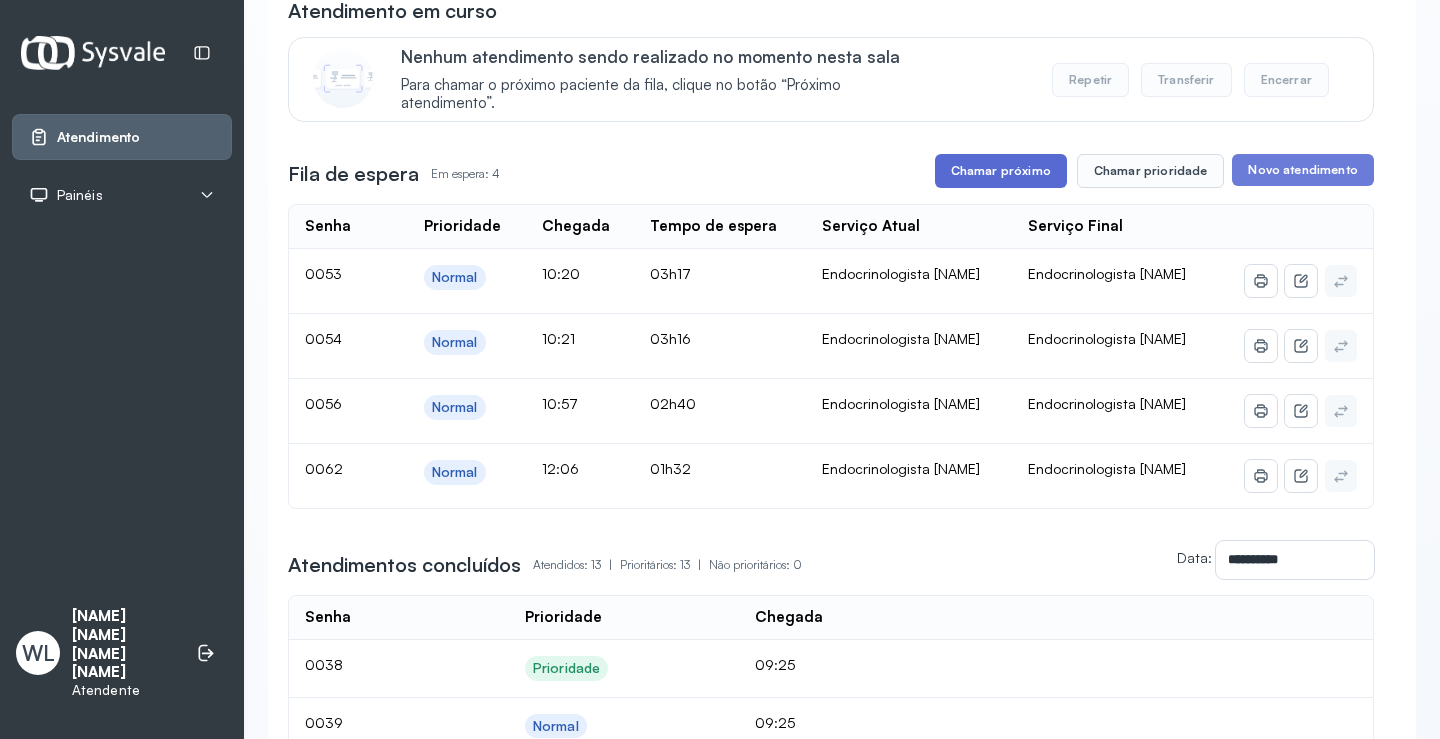 click on "Chamar próximo" at bounding box center [1001, 171] 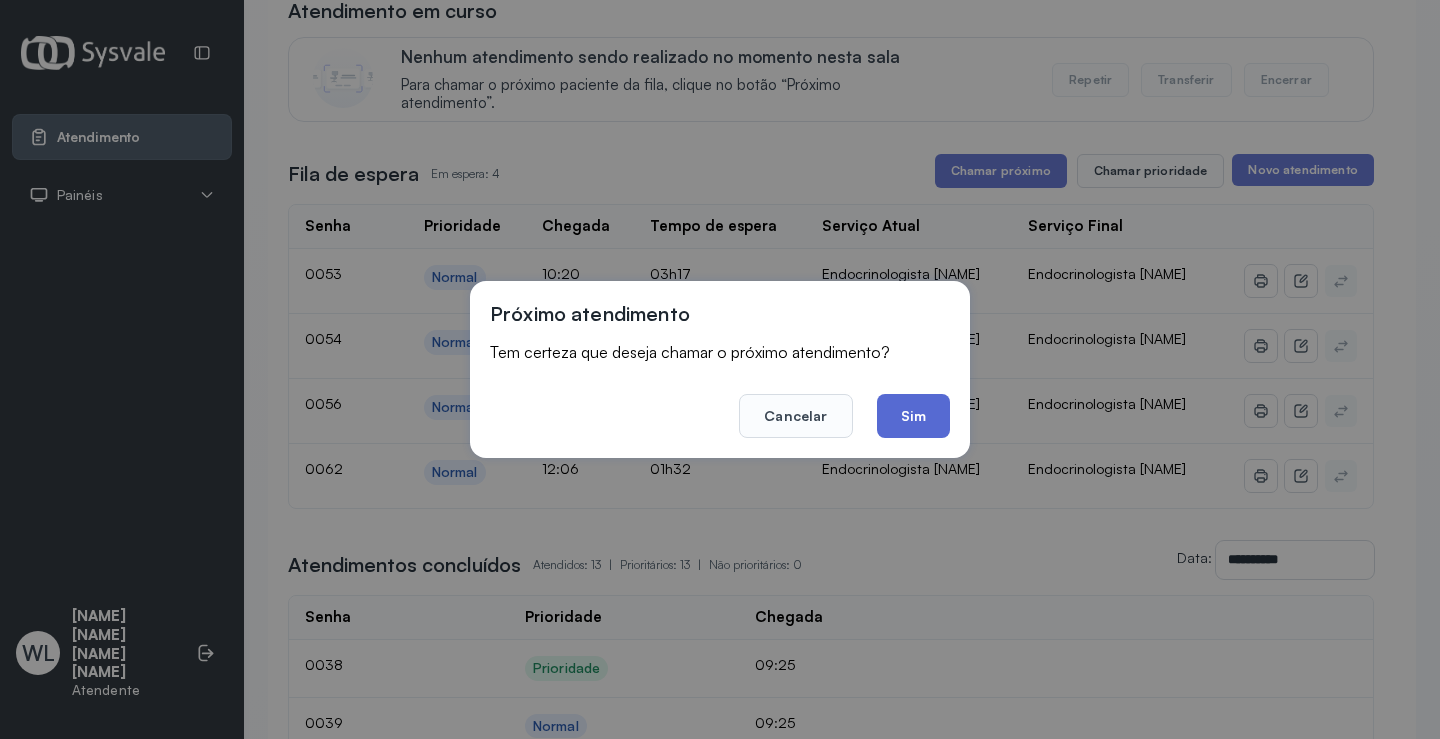 click on "Sim" 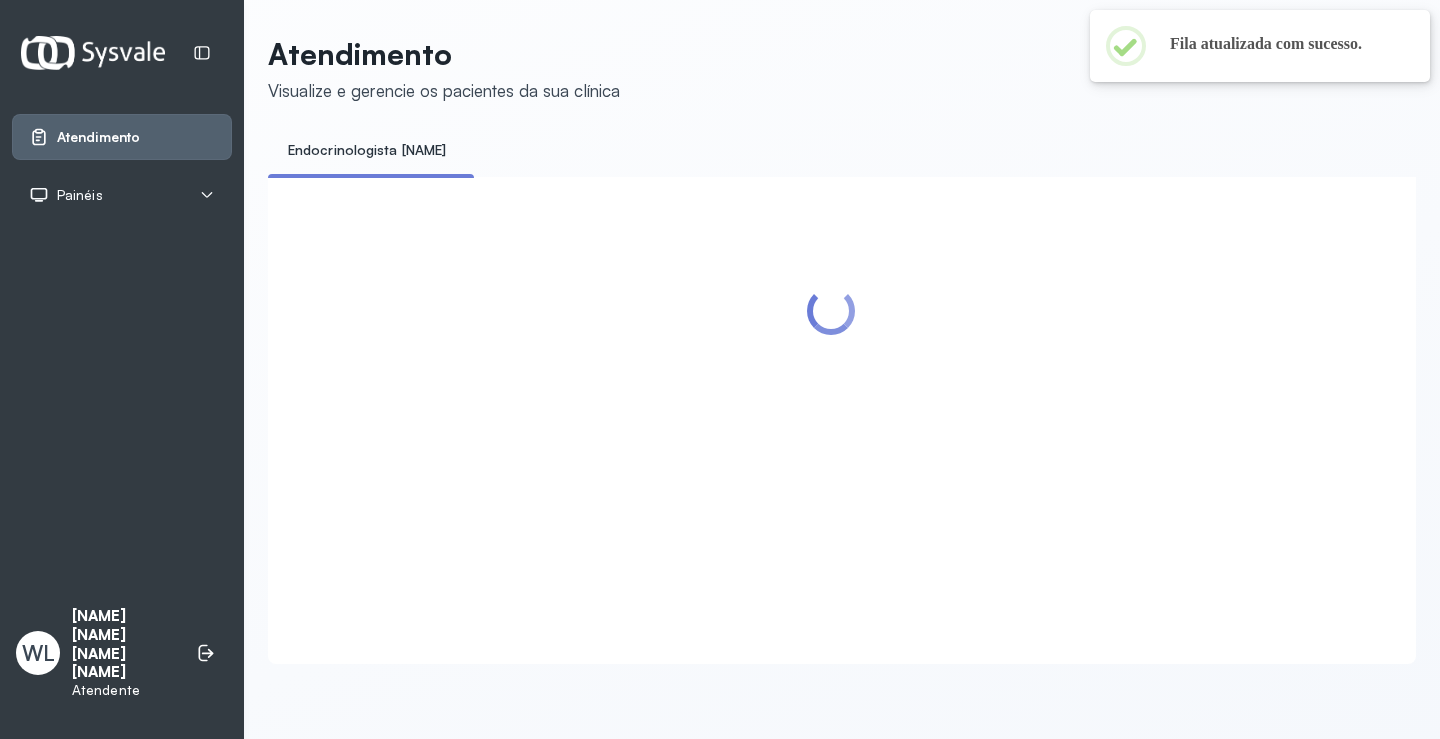 scroll, scrollTop: 200, scrollLeft: 0, axis: vertical 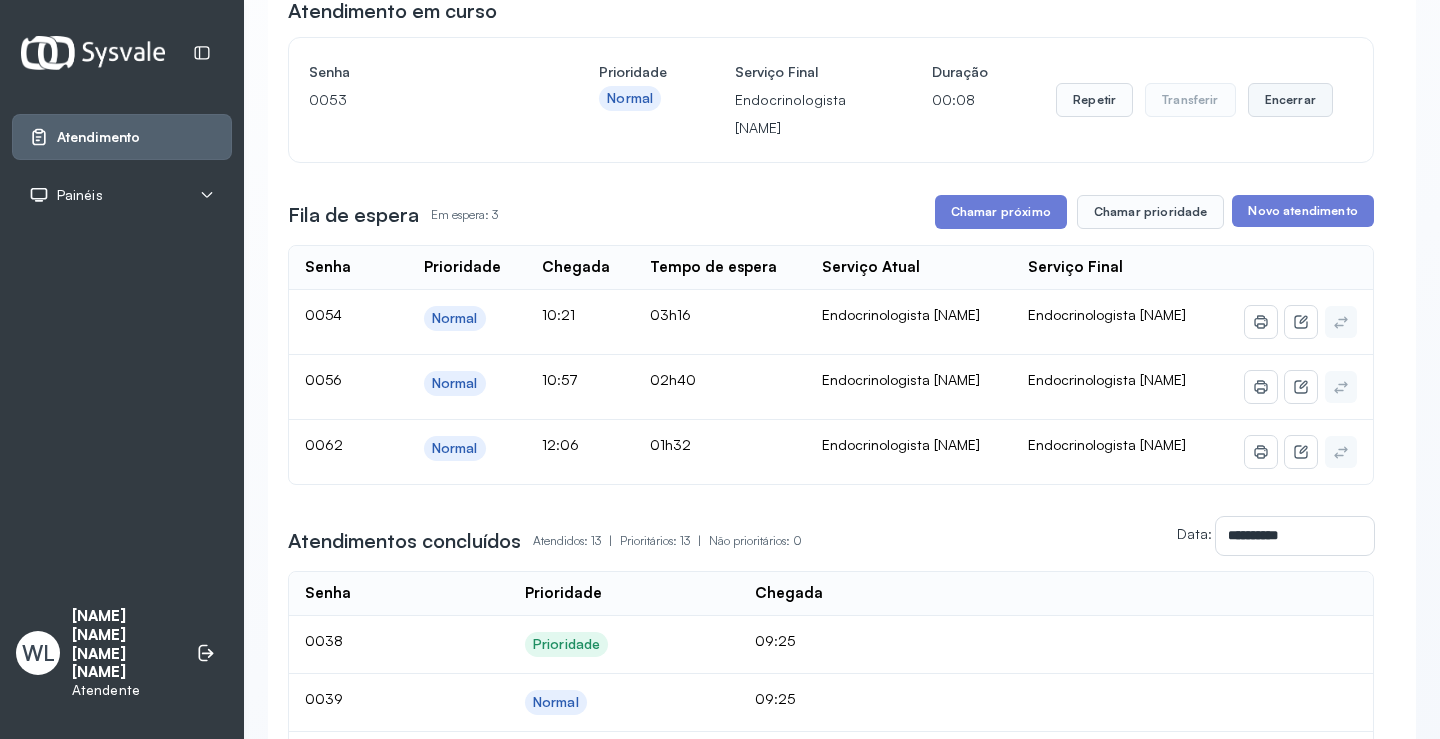 click on "Encerrar" at bounding box center (1290, 100) 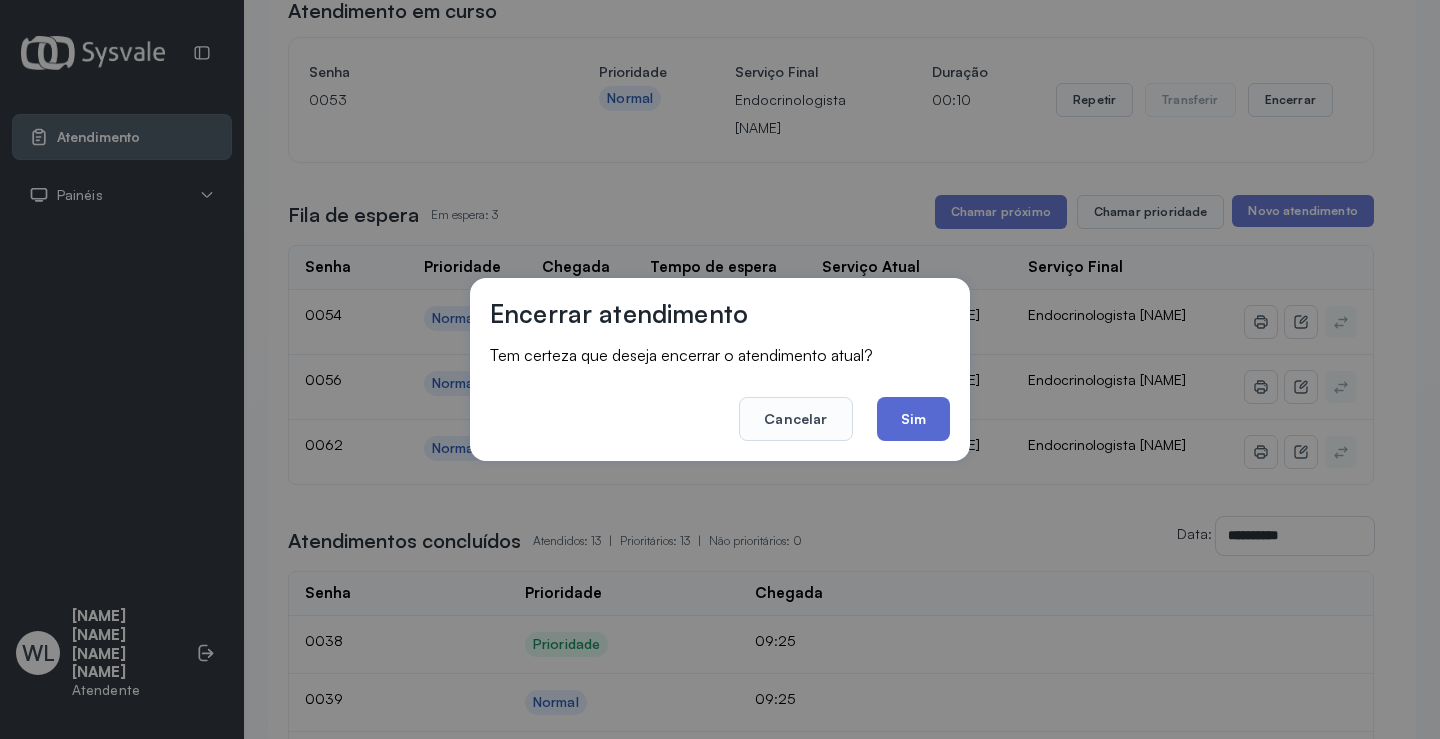 click on "Sim" 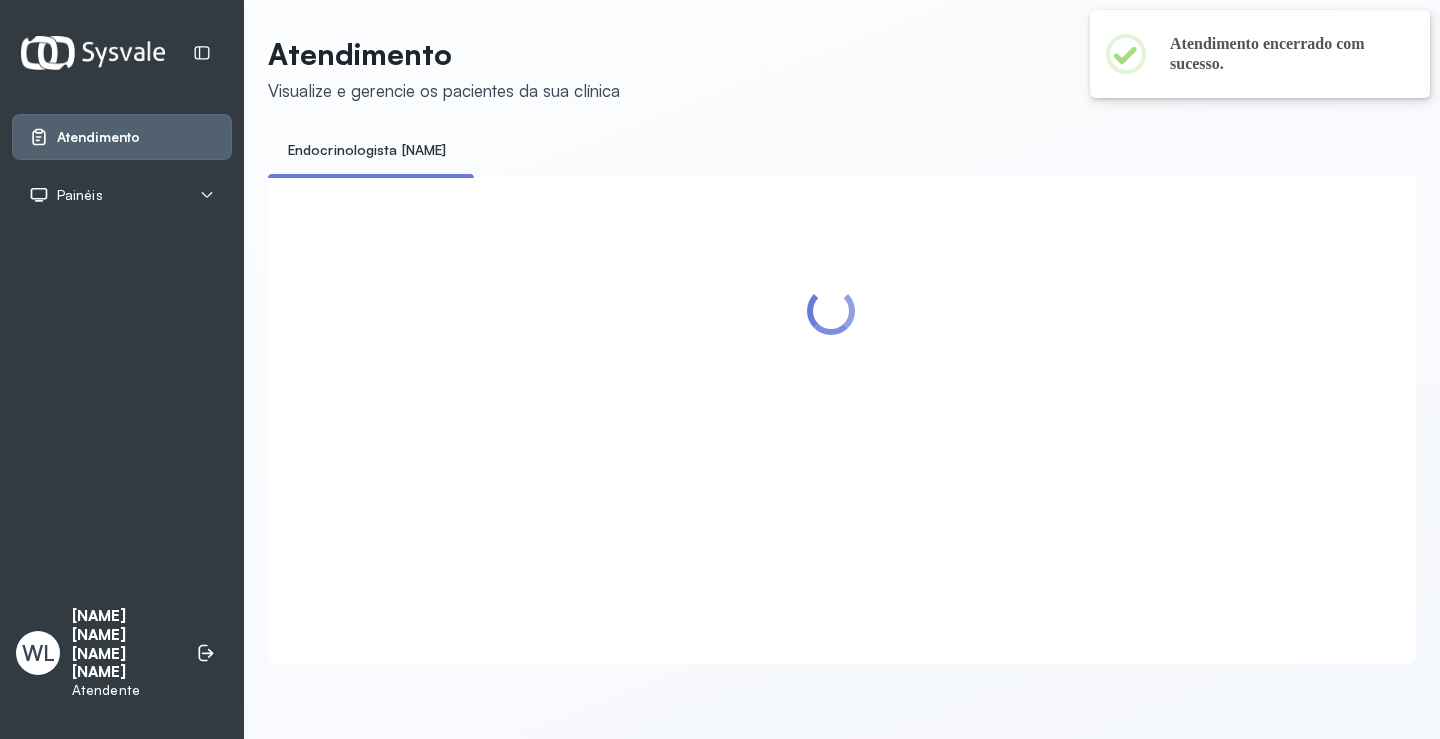 scroll, scrollTop: 200, scrollLeft: 0, axis: vertical 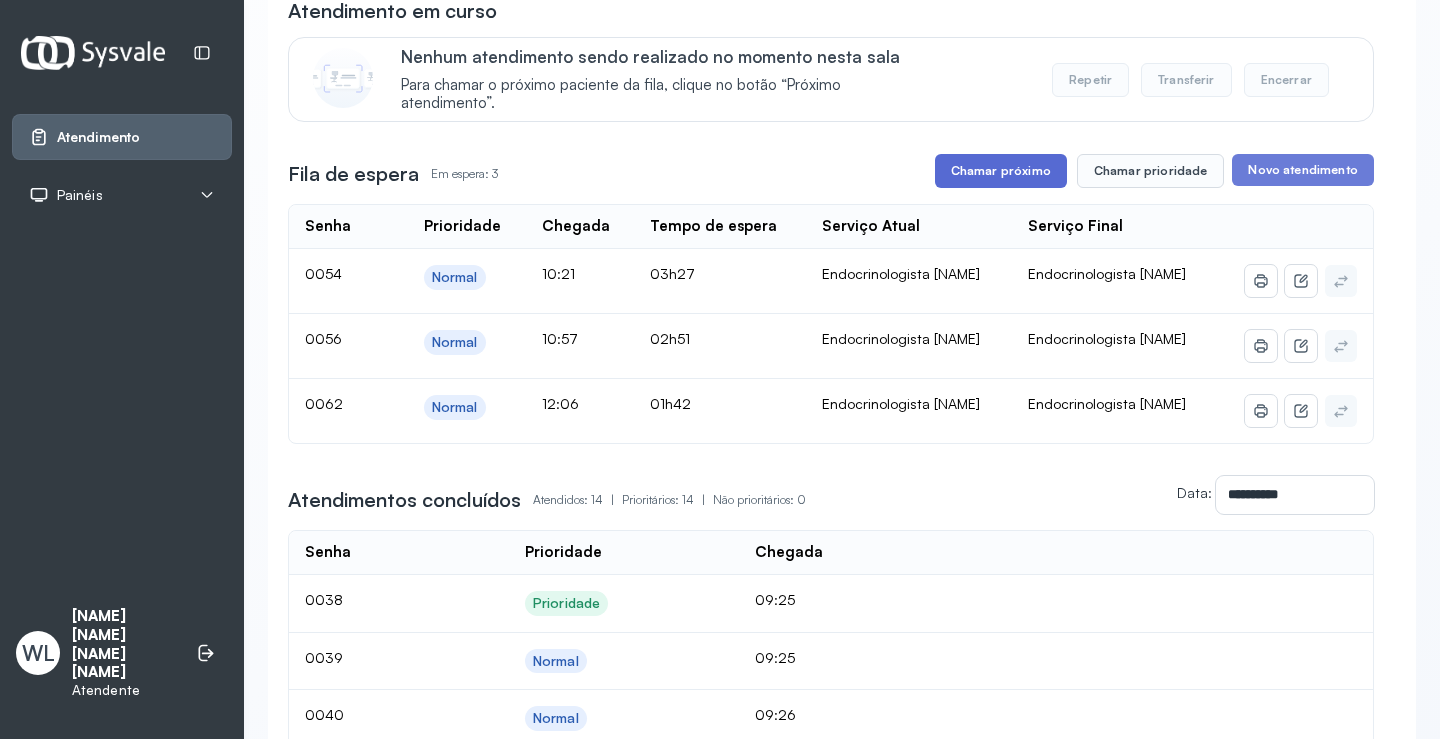 click on "Chamar próximo" at bounding box center [1001, 171] 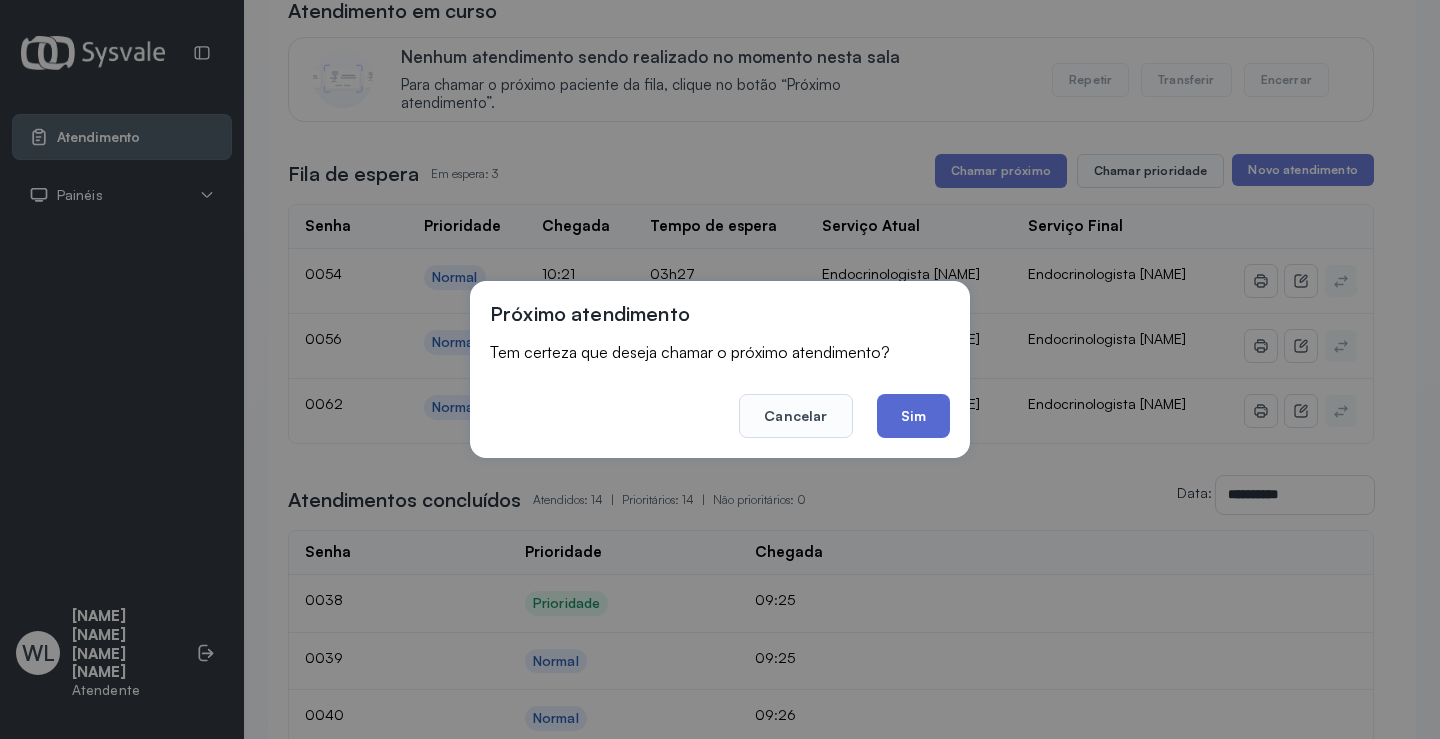 click on "Sim" 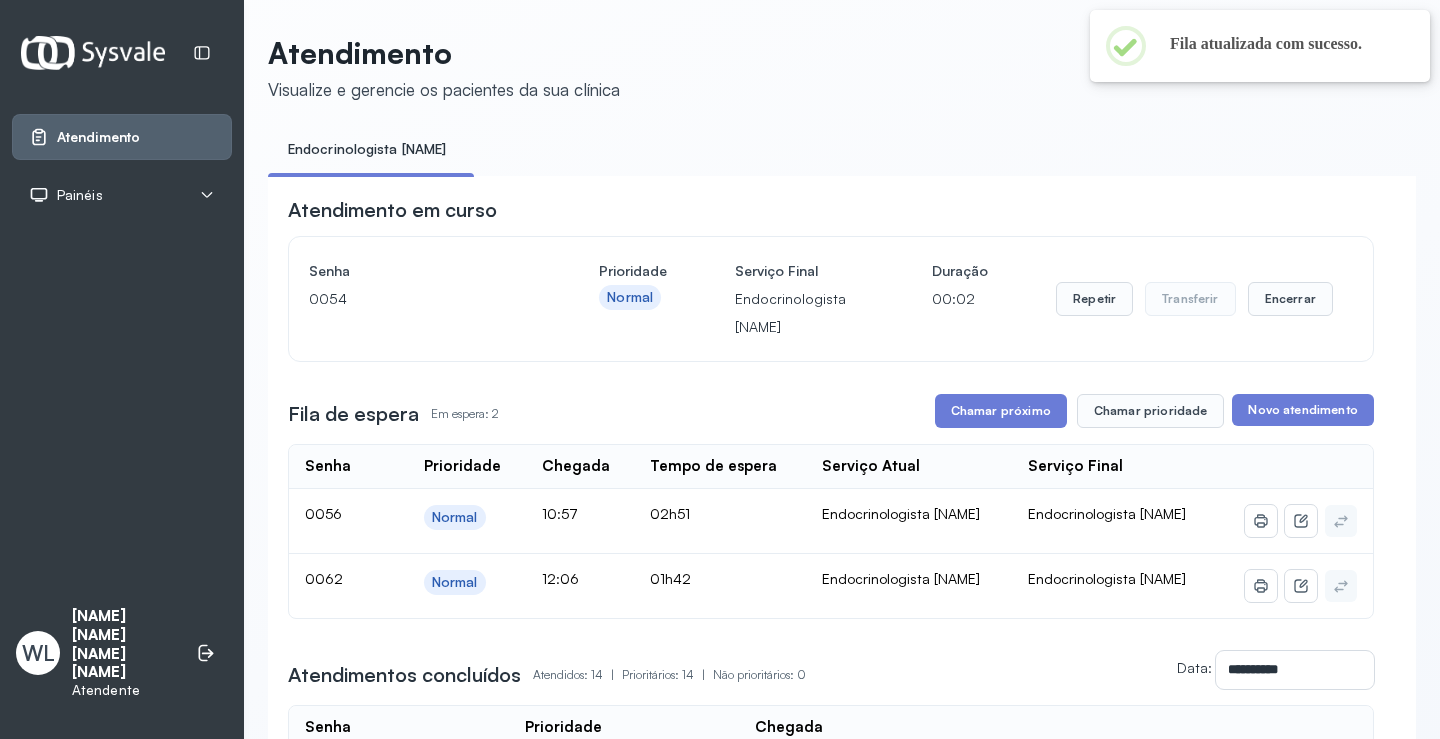 scroll, scrollTop: 200, scrollLeft: 0, axis: vertical 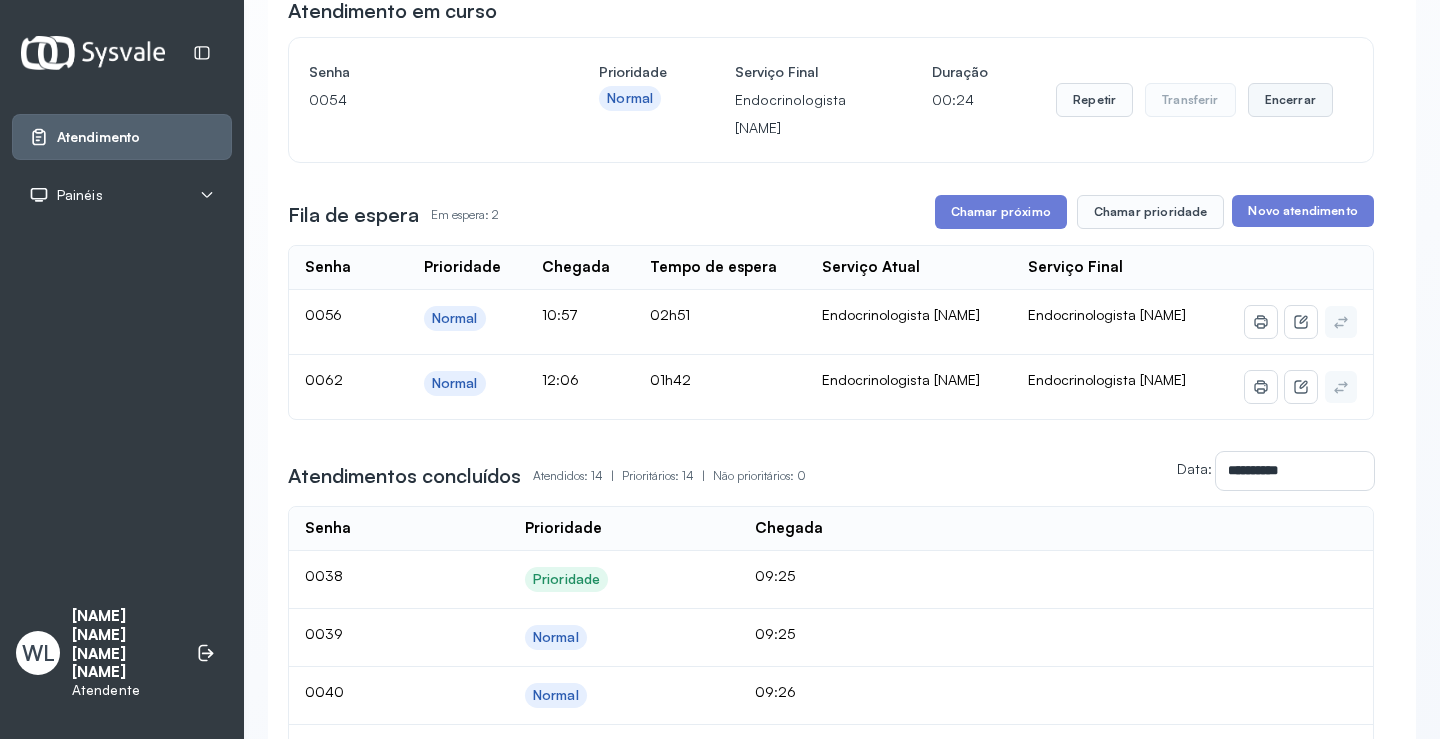 click on "Encerrar" at bounding box center (1290, 100) 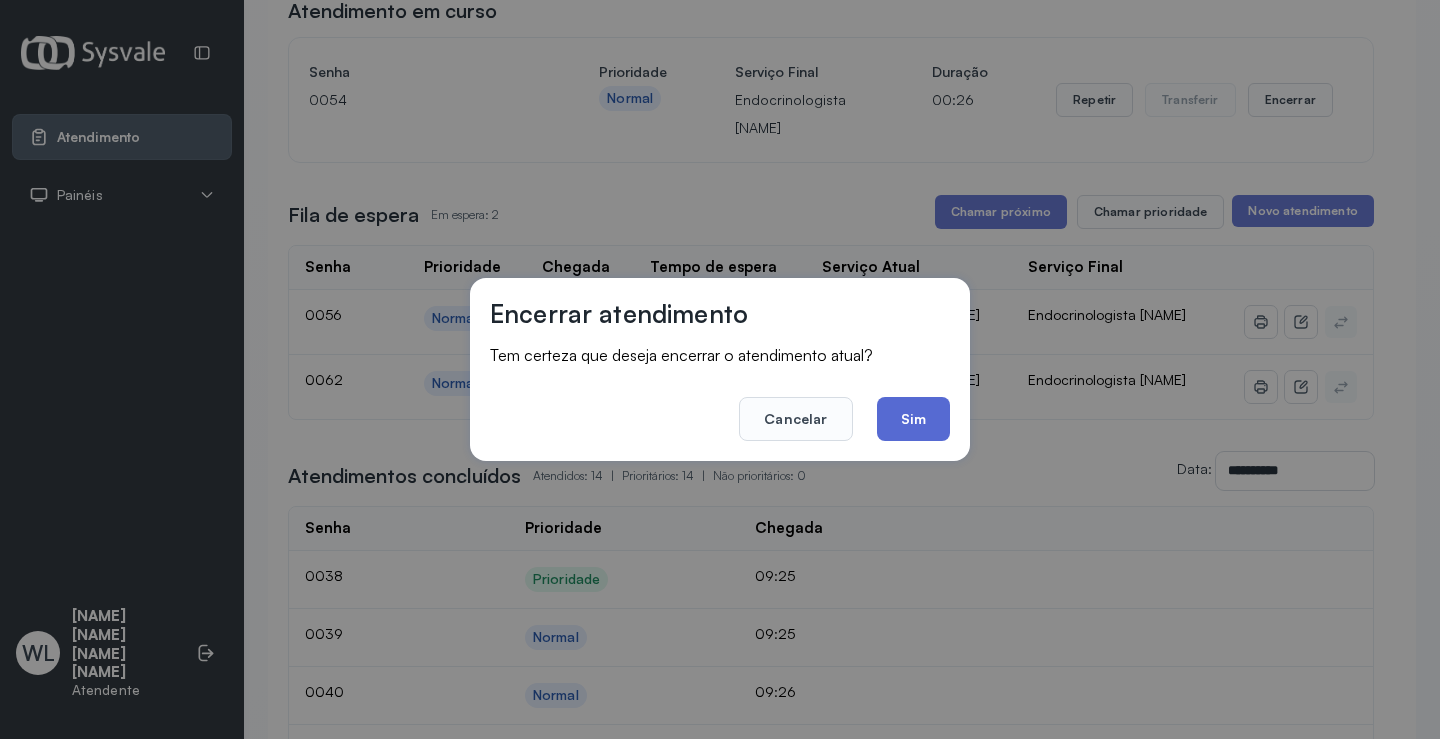 click on "Sim" 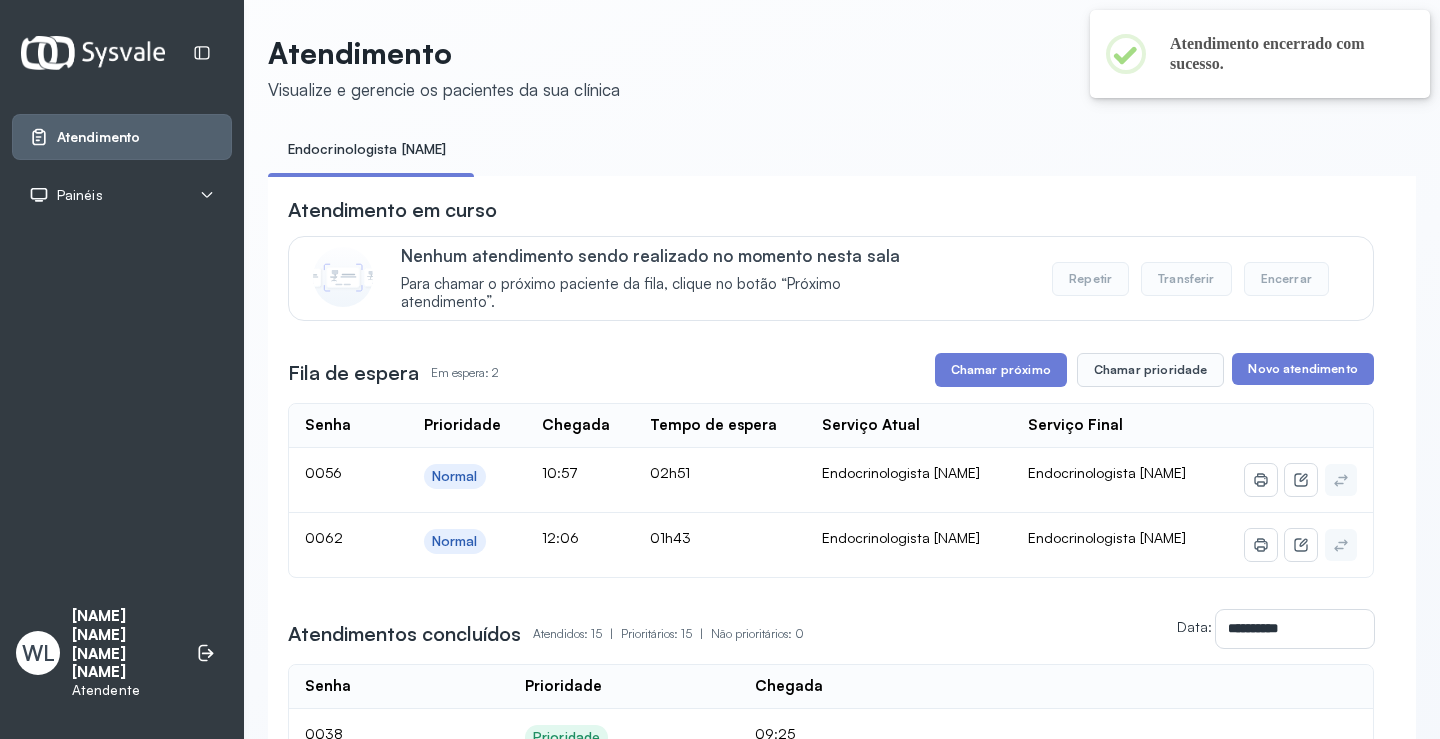 scroll, scrollTop: 200, scrollLeft: 0, axis: vertical 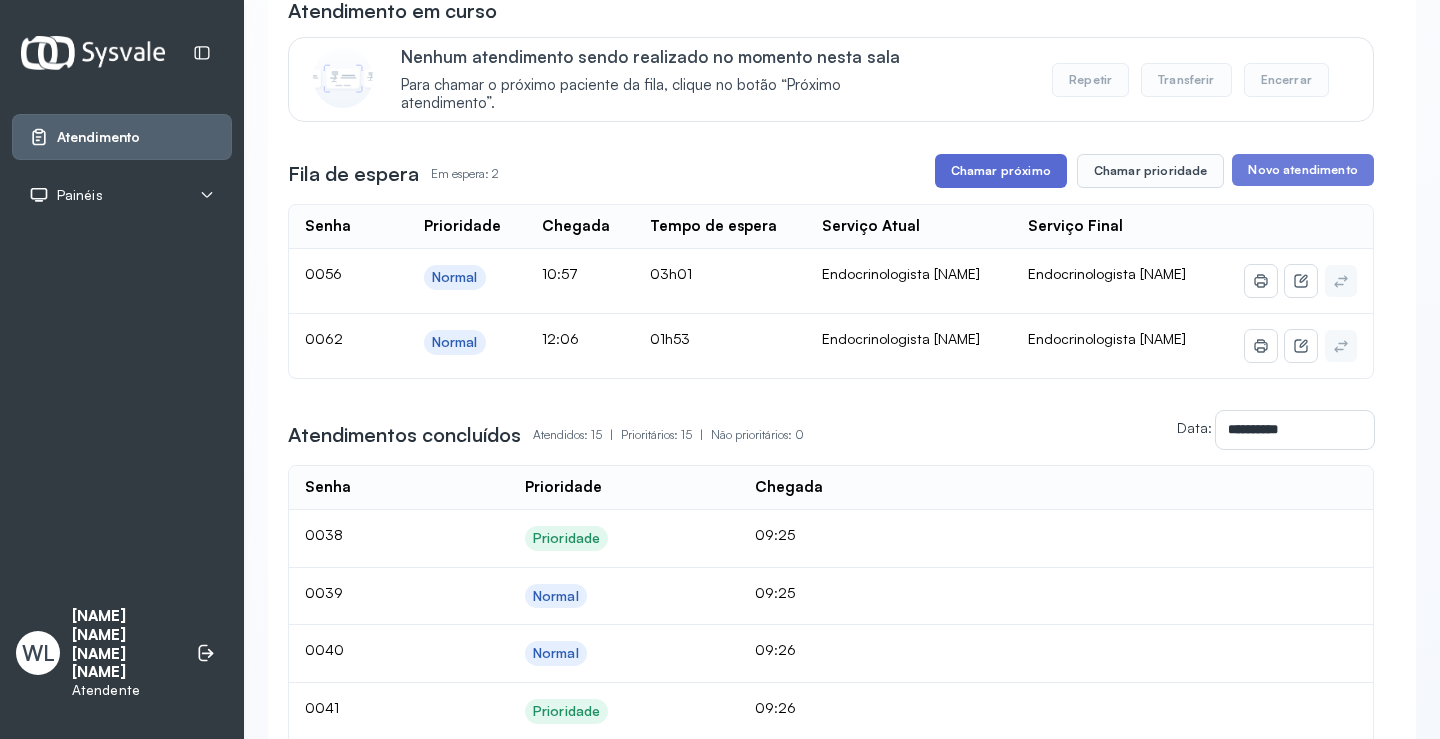 click on "Chamar próximo" at bounding box center (1001, 171) 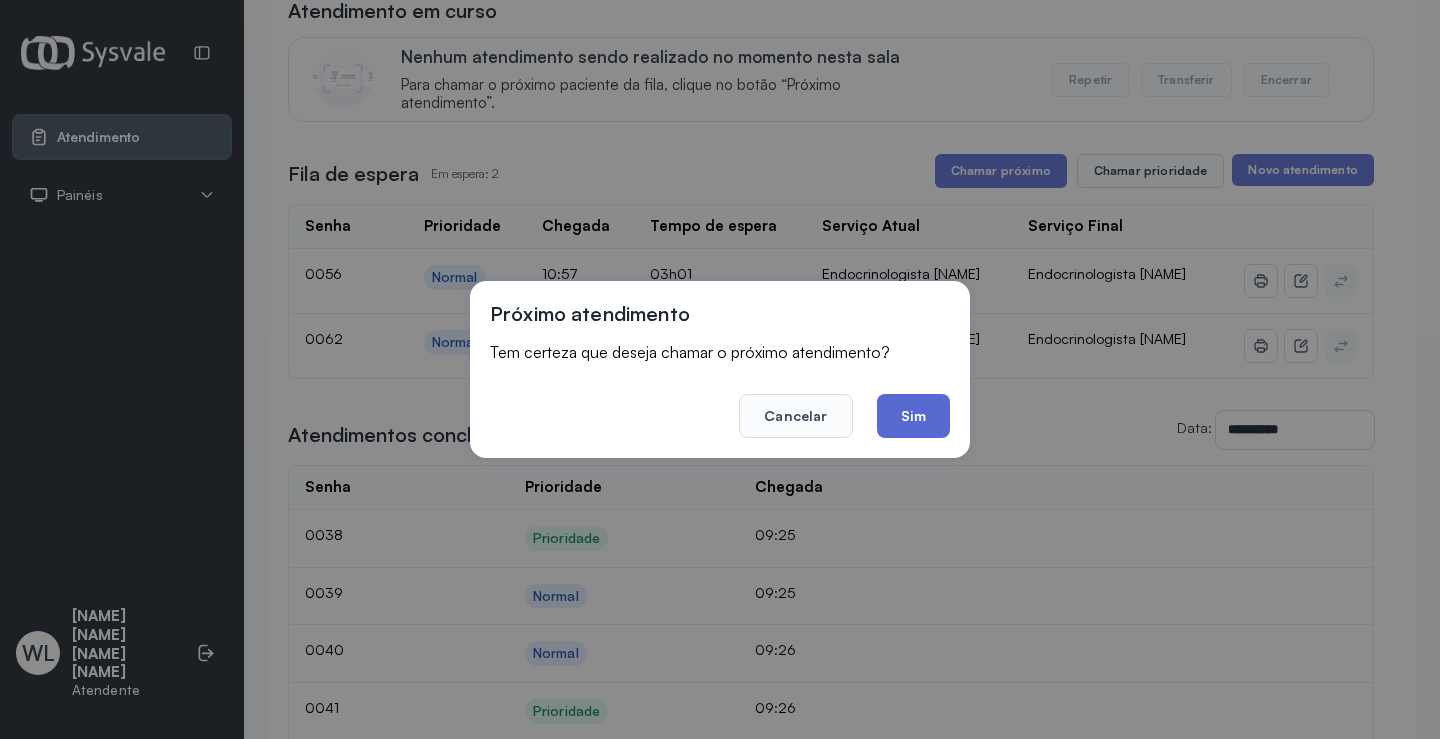 click on "Sim" 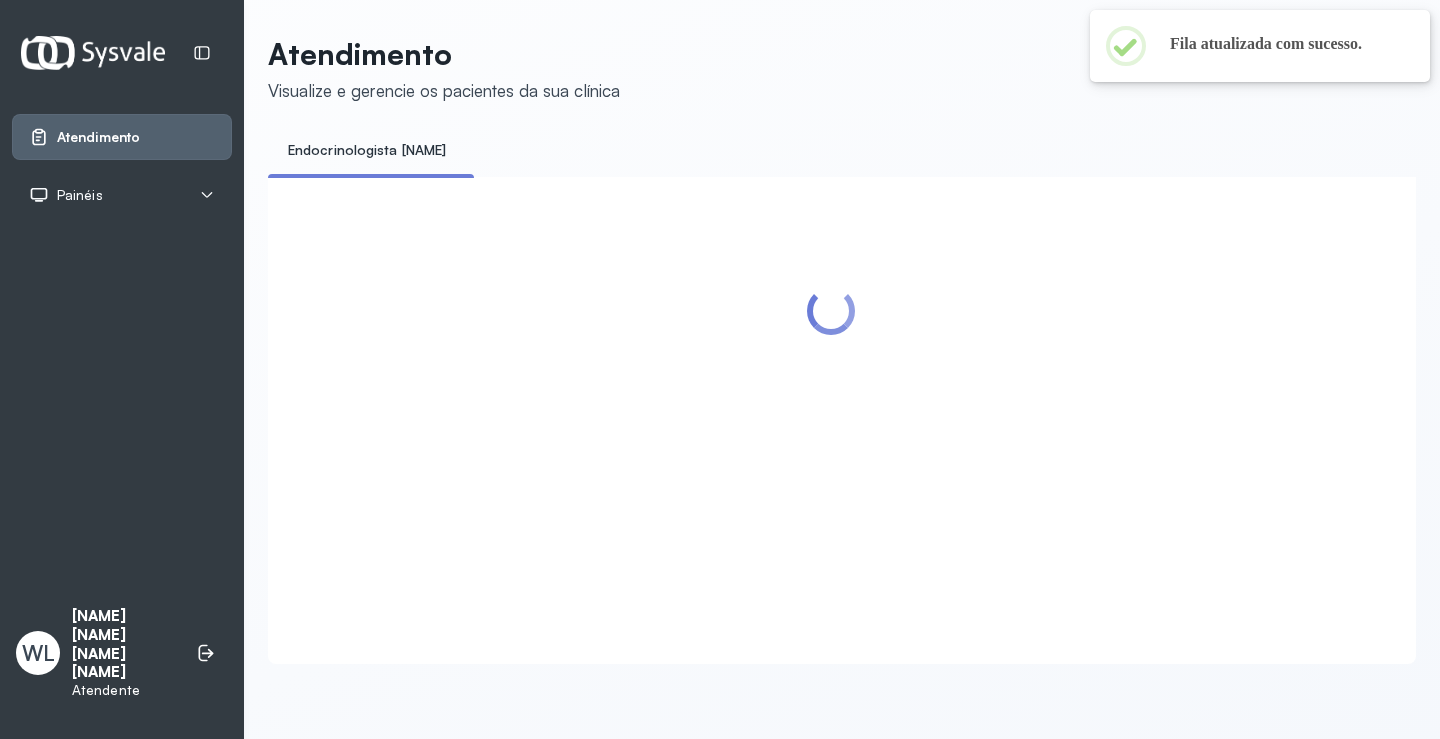 scroll, scrollTop: 200, scrollLeft: 0, axis: vertical 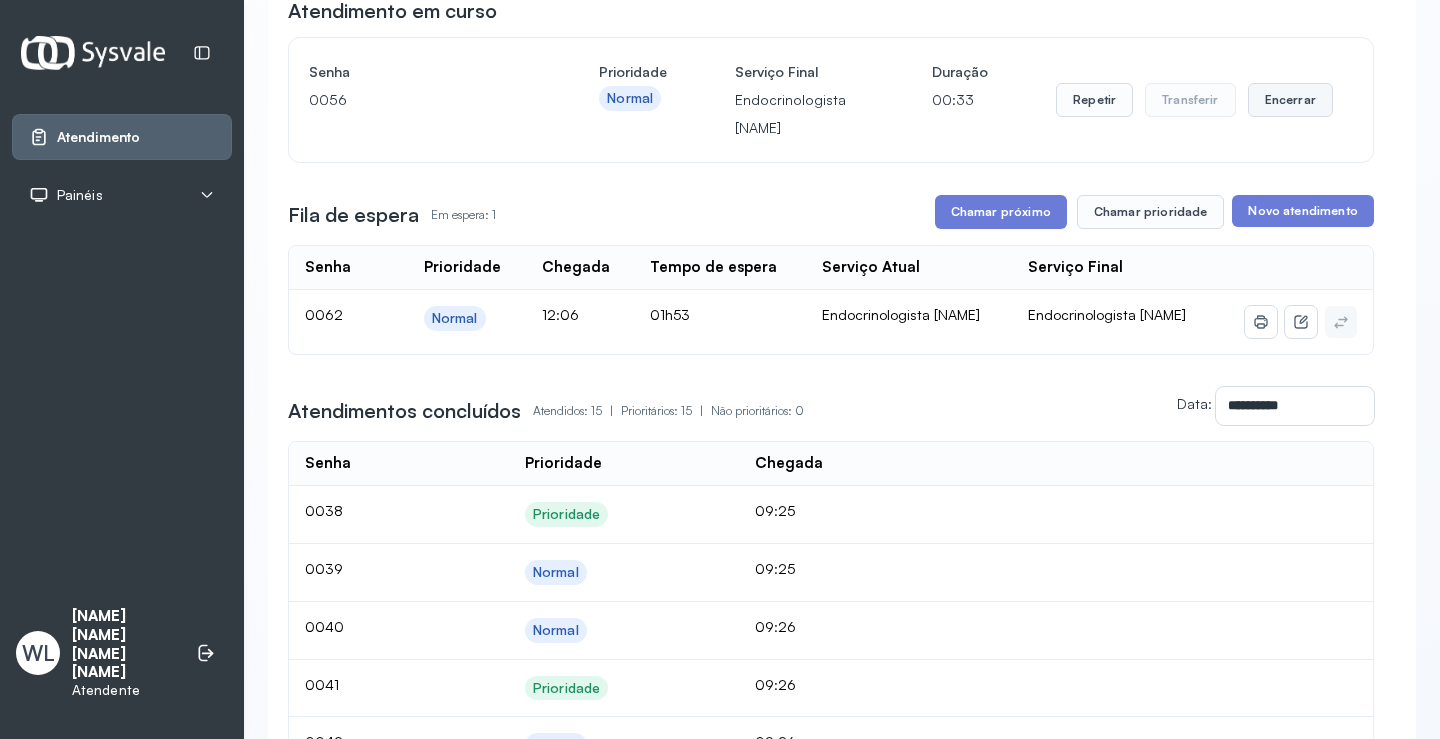 click on "Encerrar" at bounding box center [1290, 100] 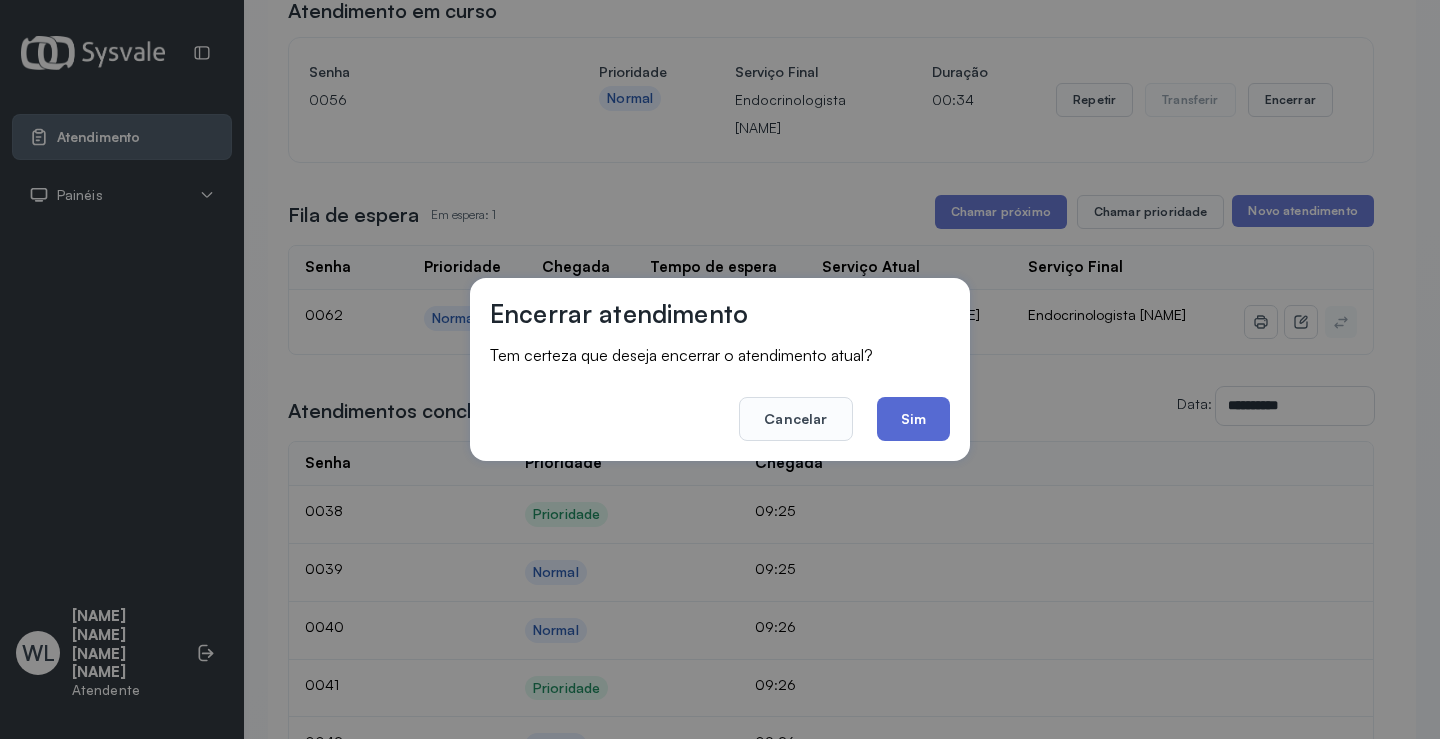 click on "Sim" 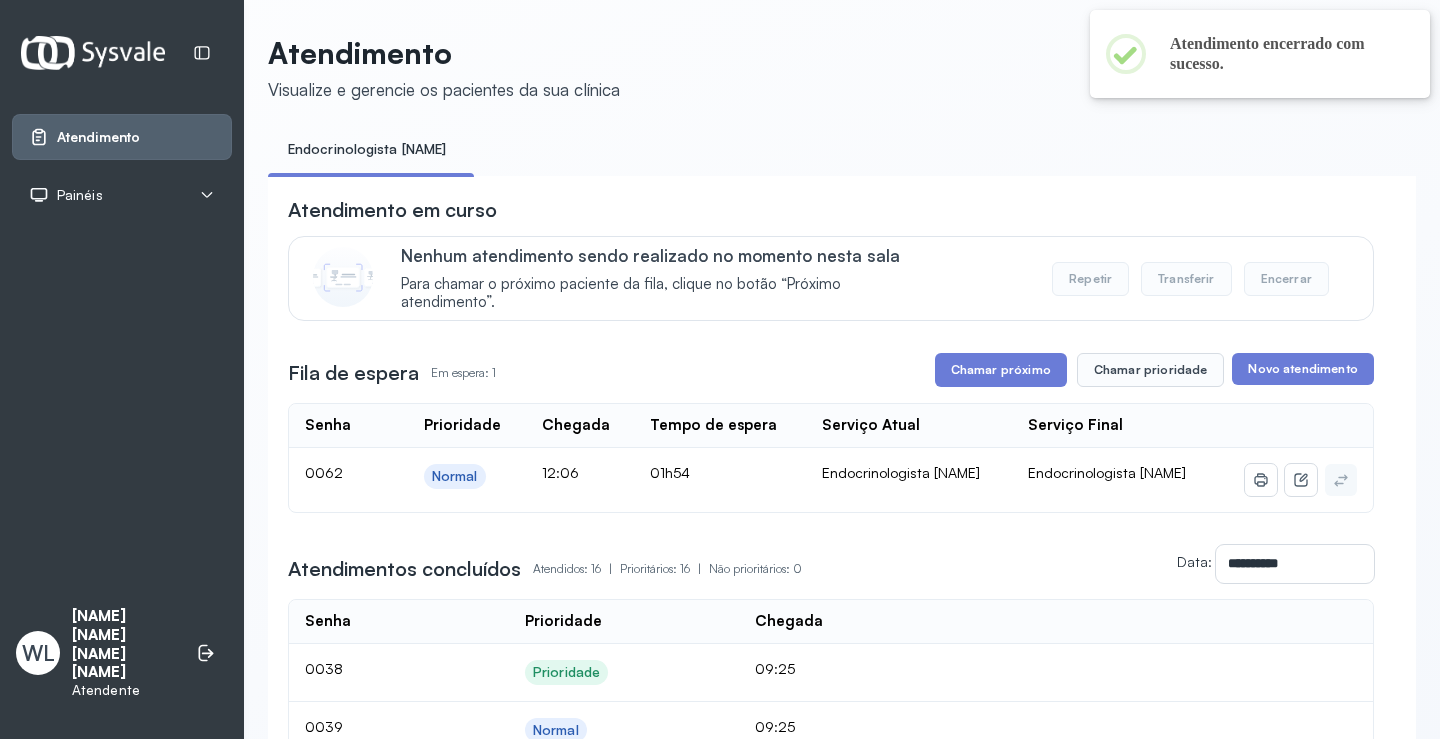 scroll, scrollTop: 200, scrollLeft: 0, axis: vertical 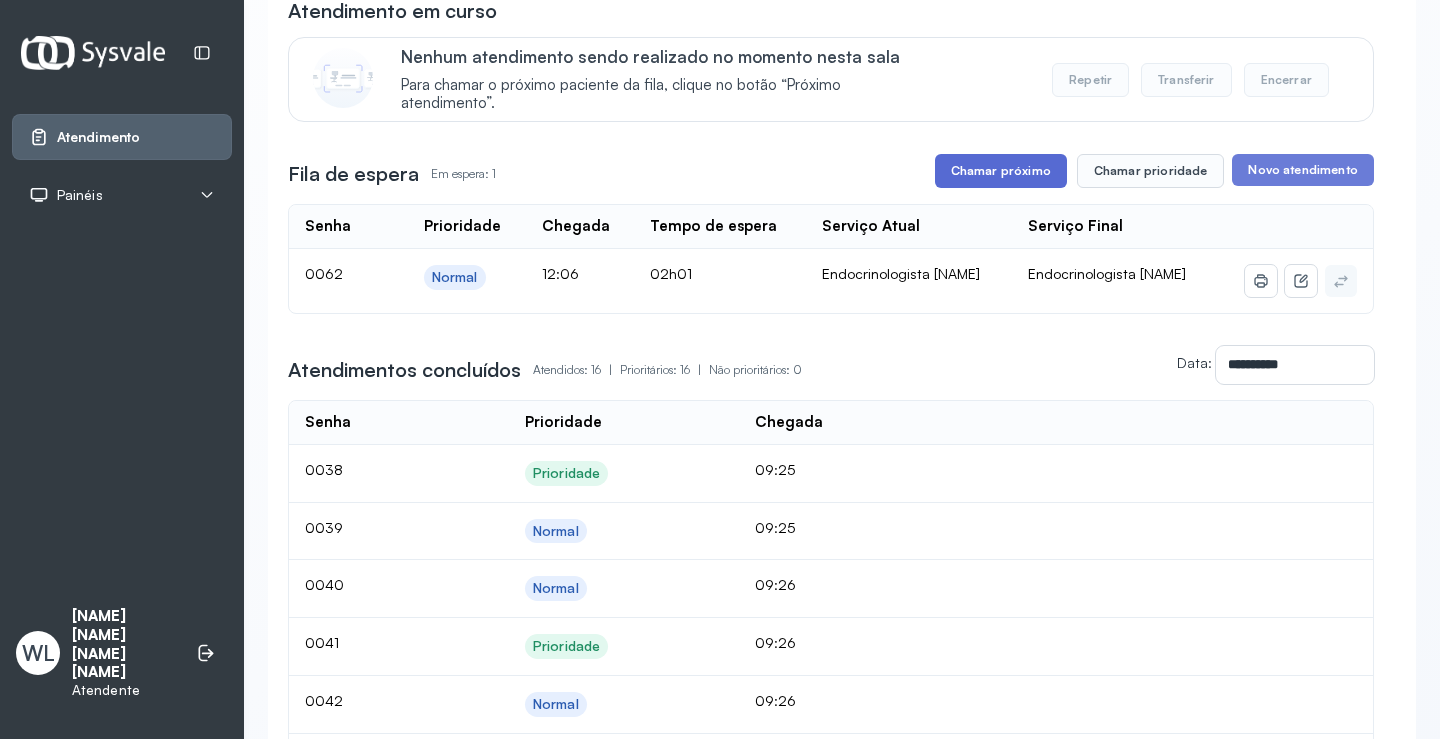 click on "Chamar próximo" at bounding box center (1001, 171) 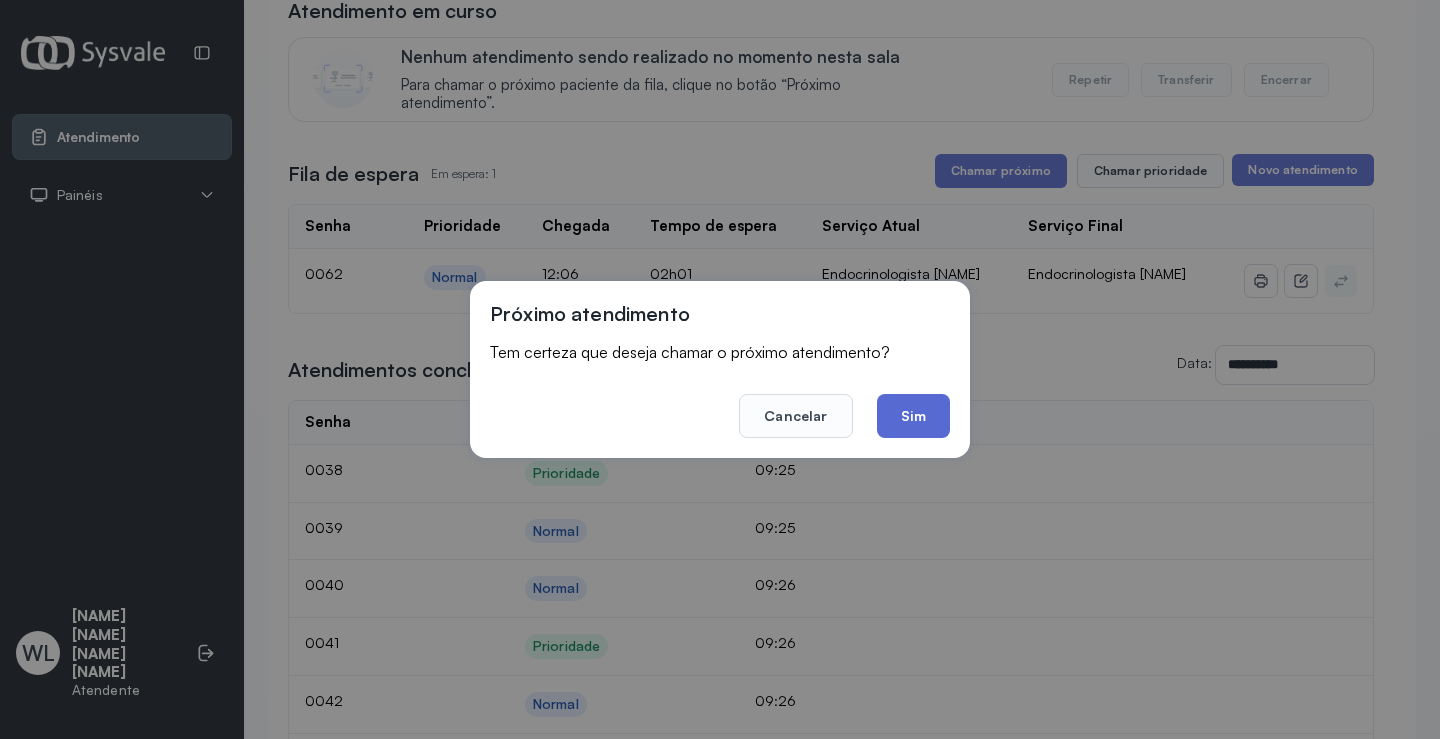 click on "Sim" 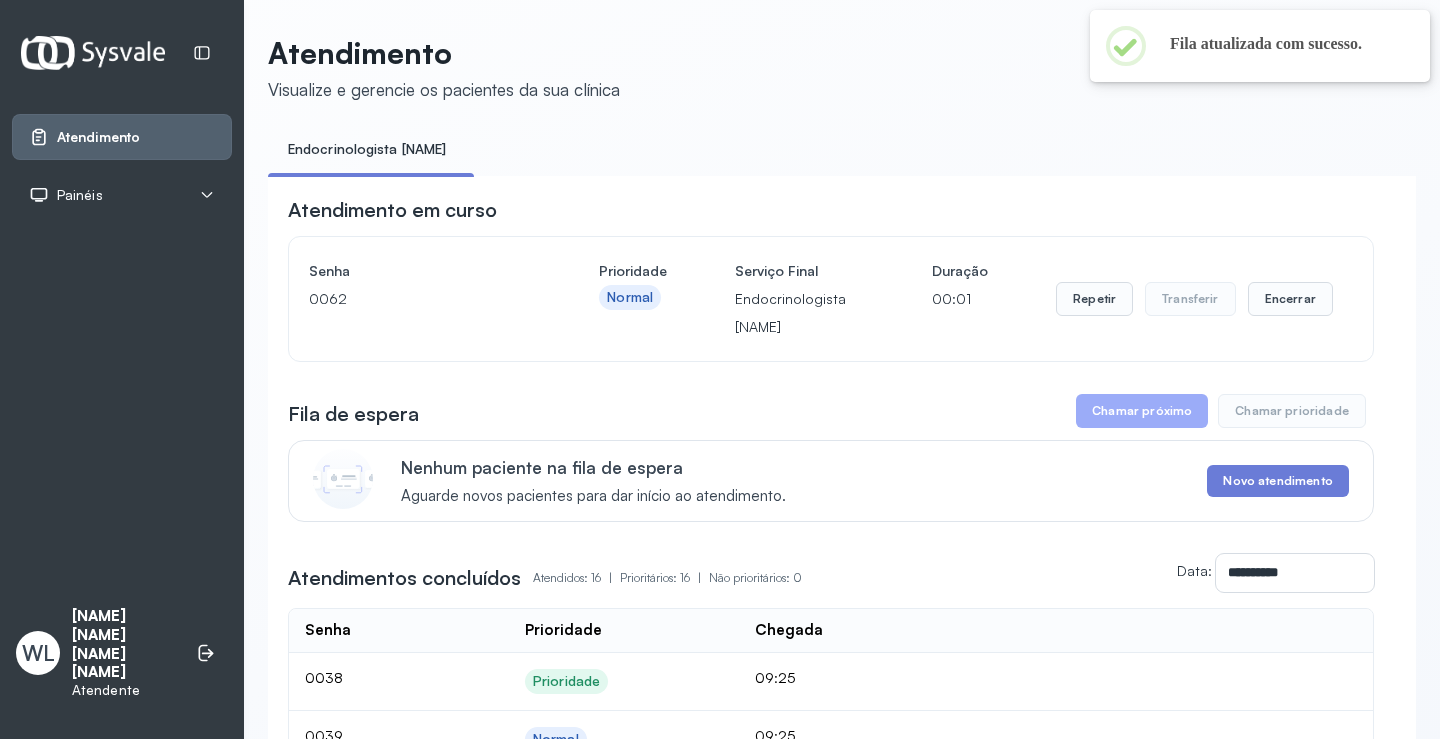 scroll, scrollTop: 200, scrollLeft: 0, axis: vertical 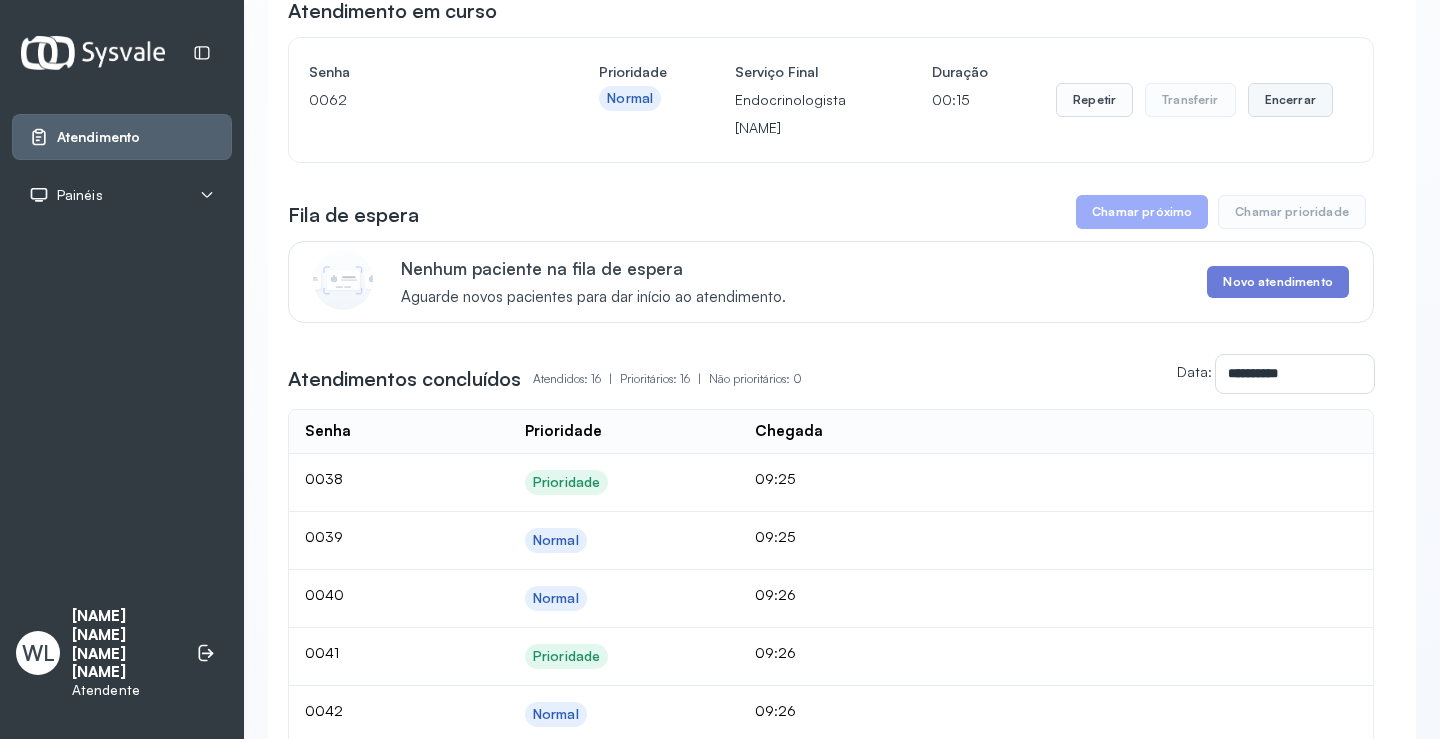 click on "Encerrar" at bounding box center [1290, 100] 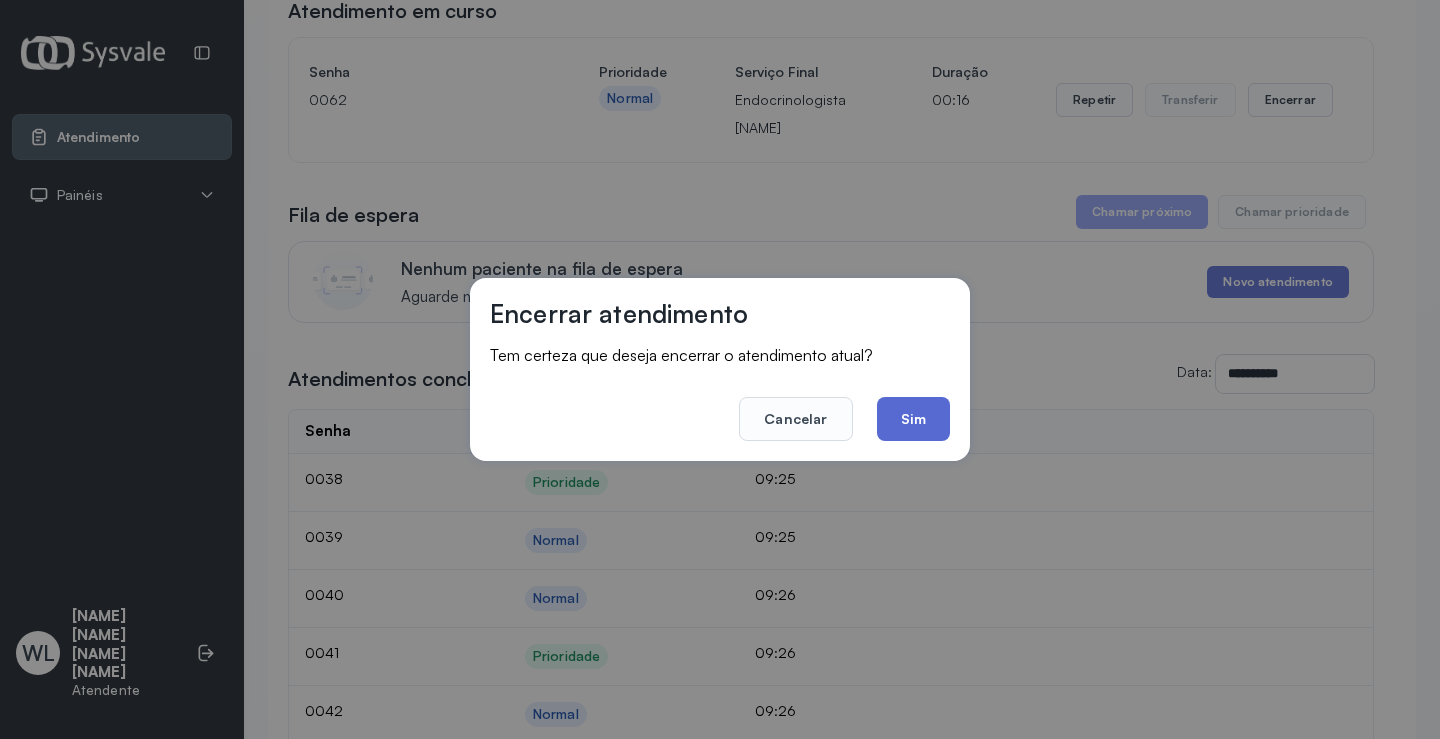 click on "Sim" 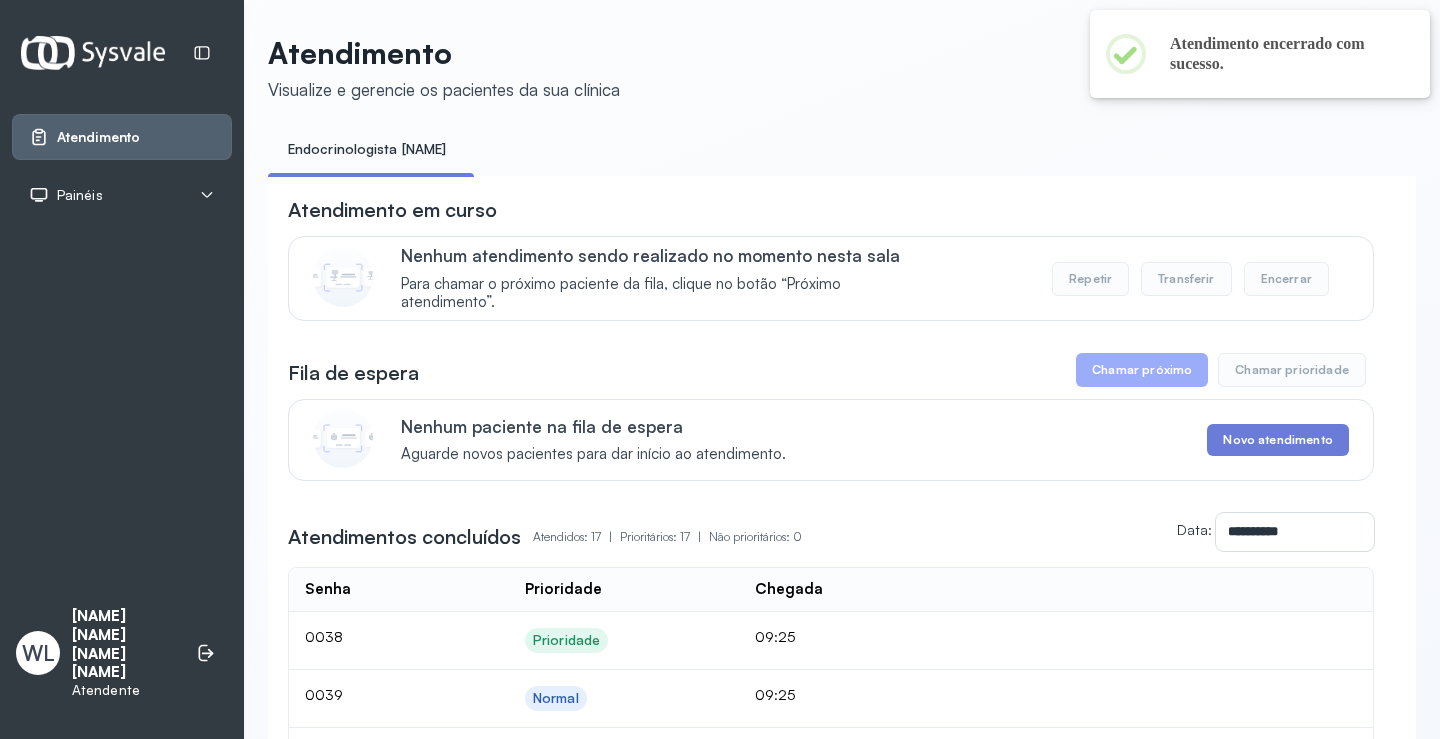 scroll, scrollTop: 200, scrollLeft: 0, axis: vertical 